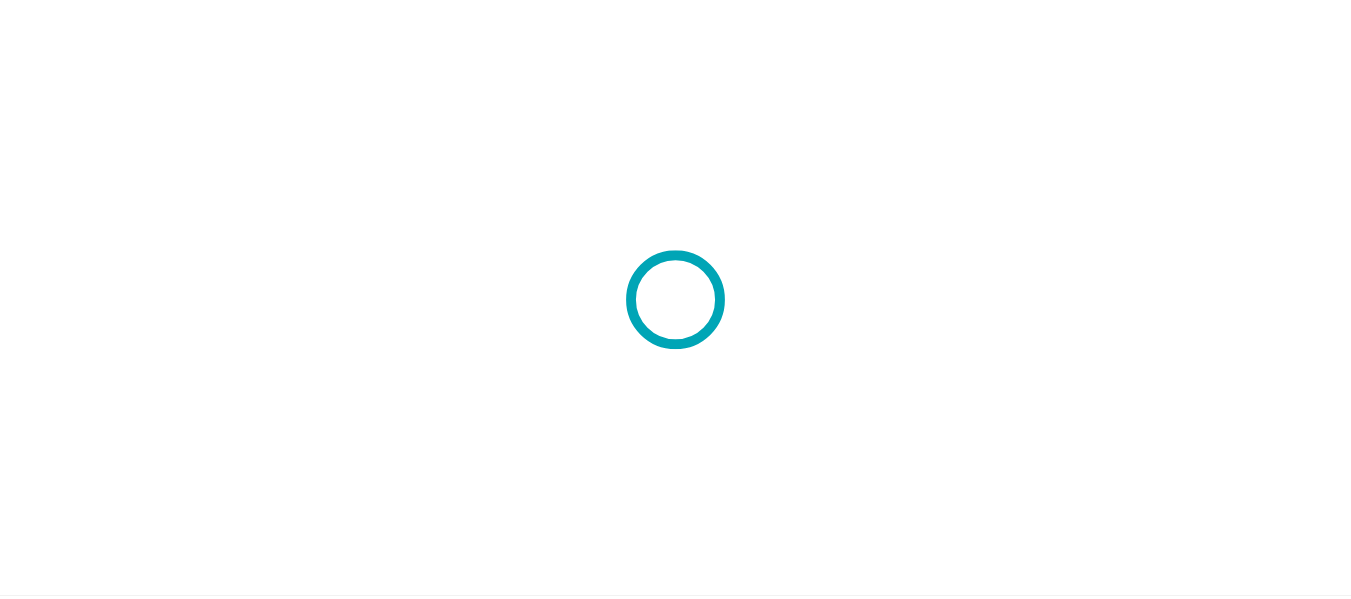 scroll, scrollTop: 0, scrollLeft: 0, axis: both 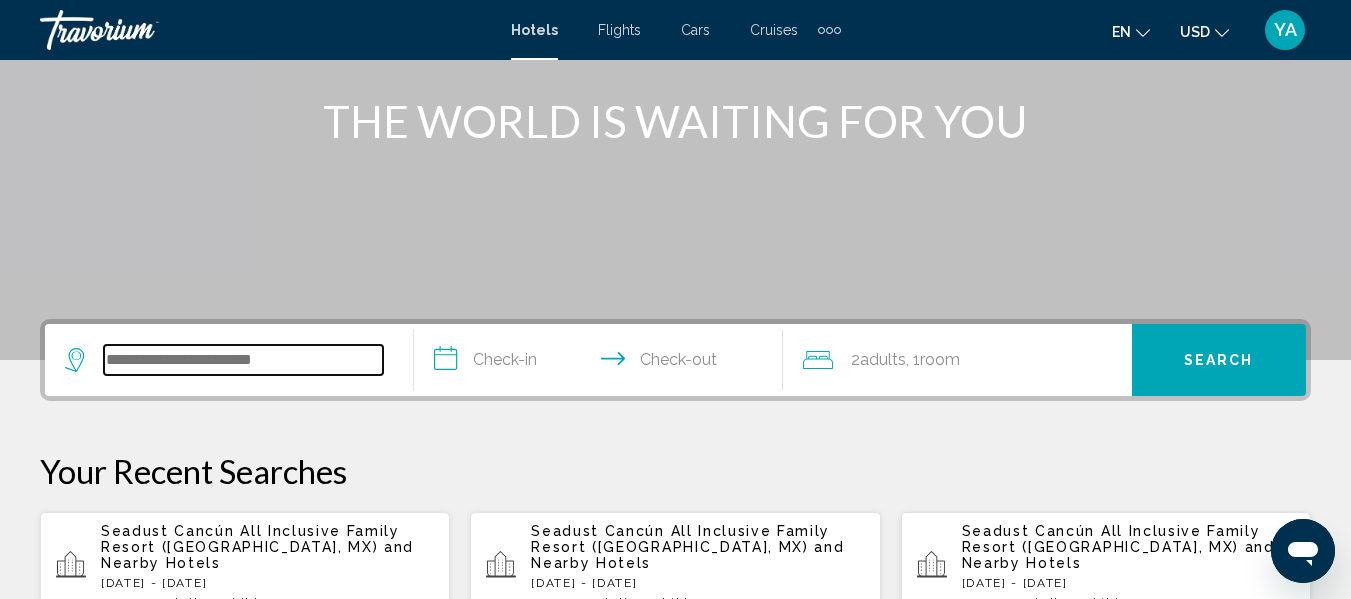 click at bounding box center (243, 360) 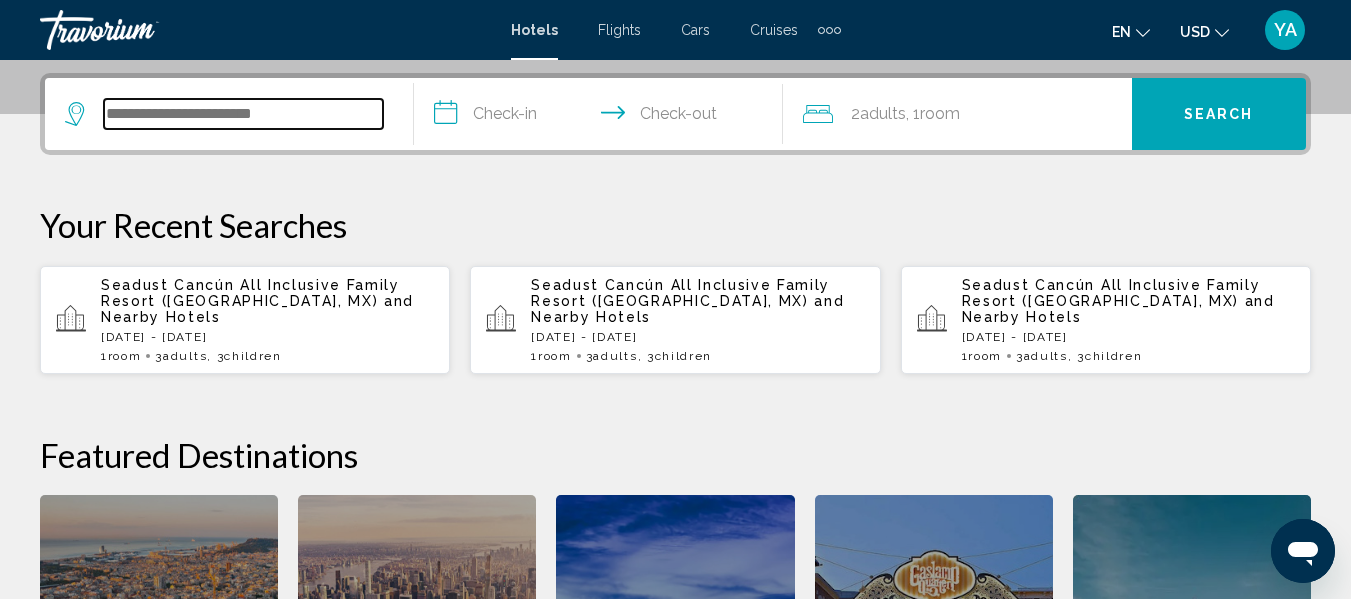 scroll, scrollTop: 494, scrollLeft: 0, axis: vertical 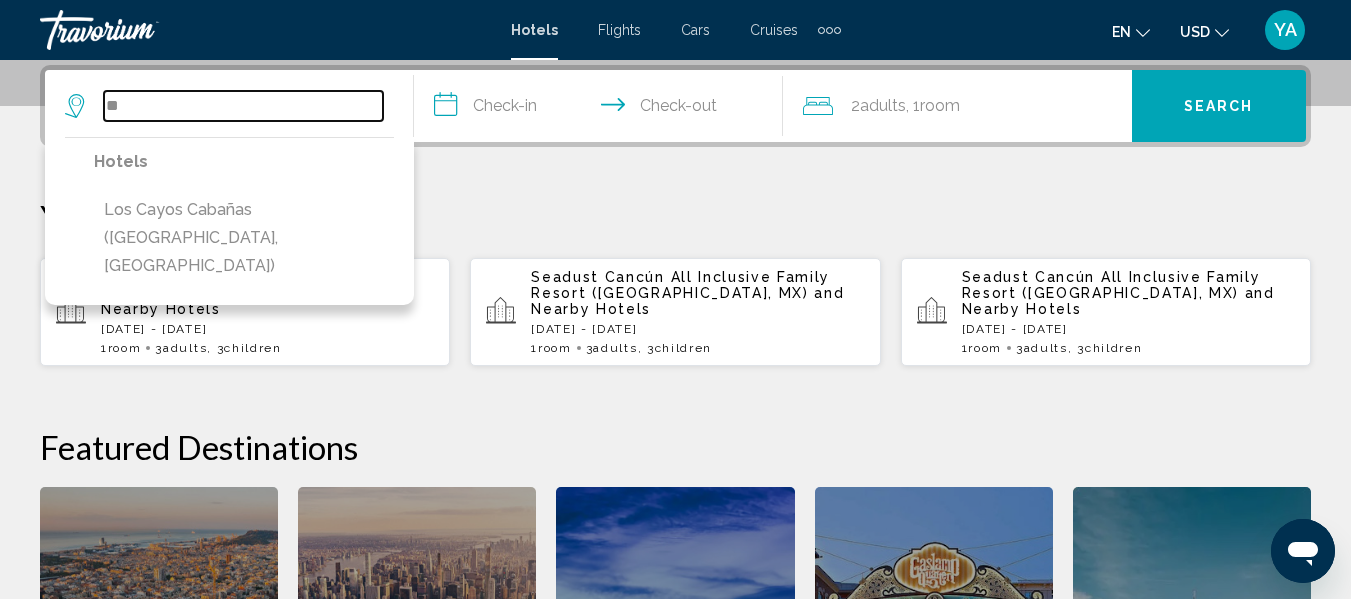 type on "*" 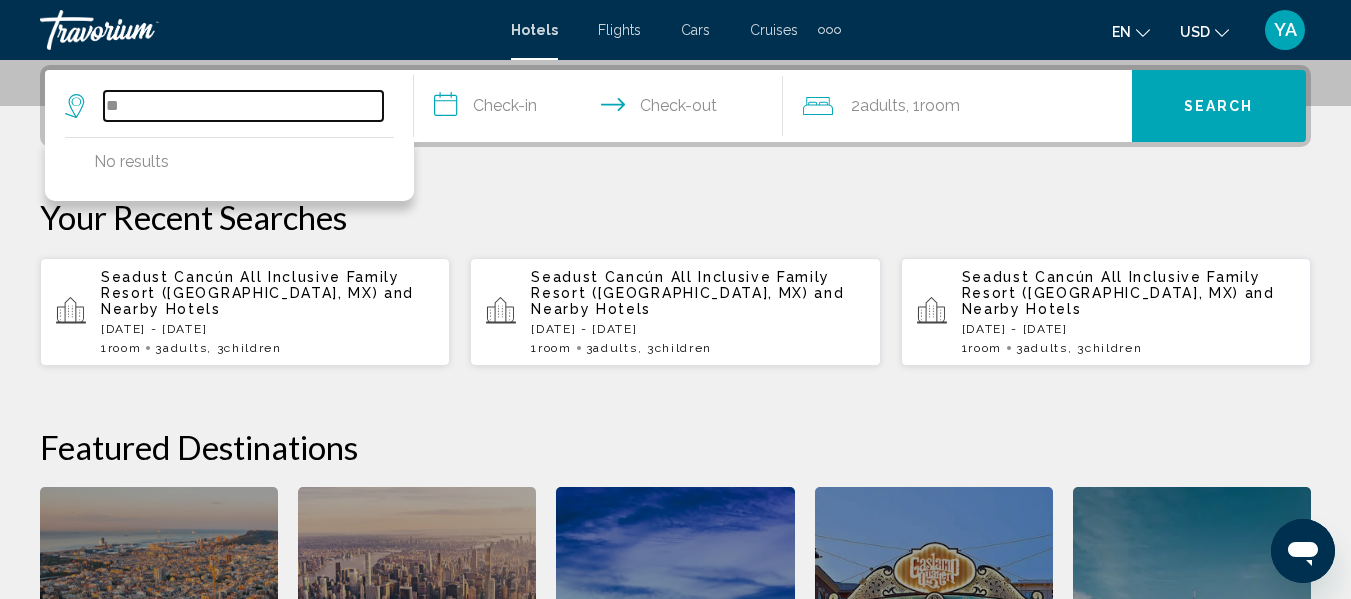 type on "*" 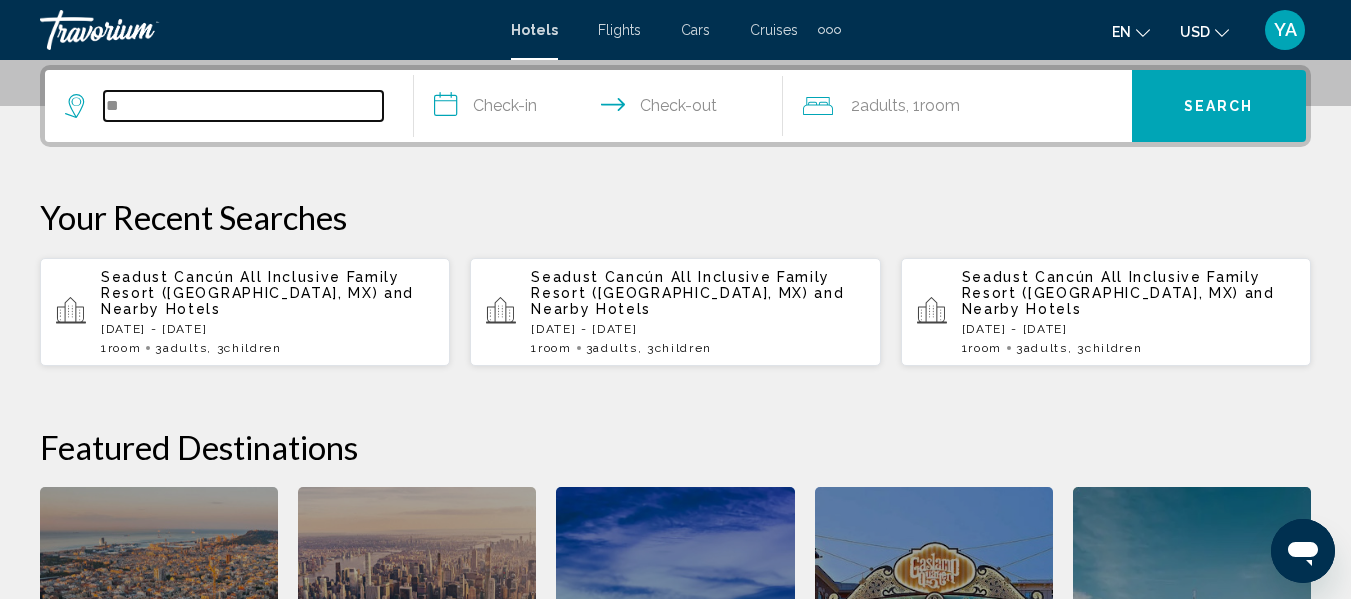 type on "*" 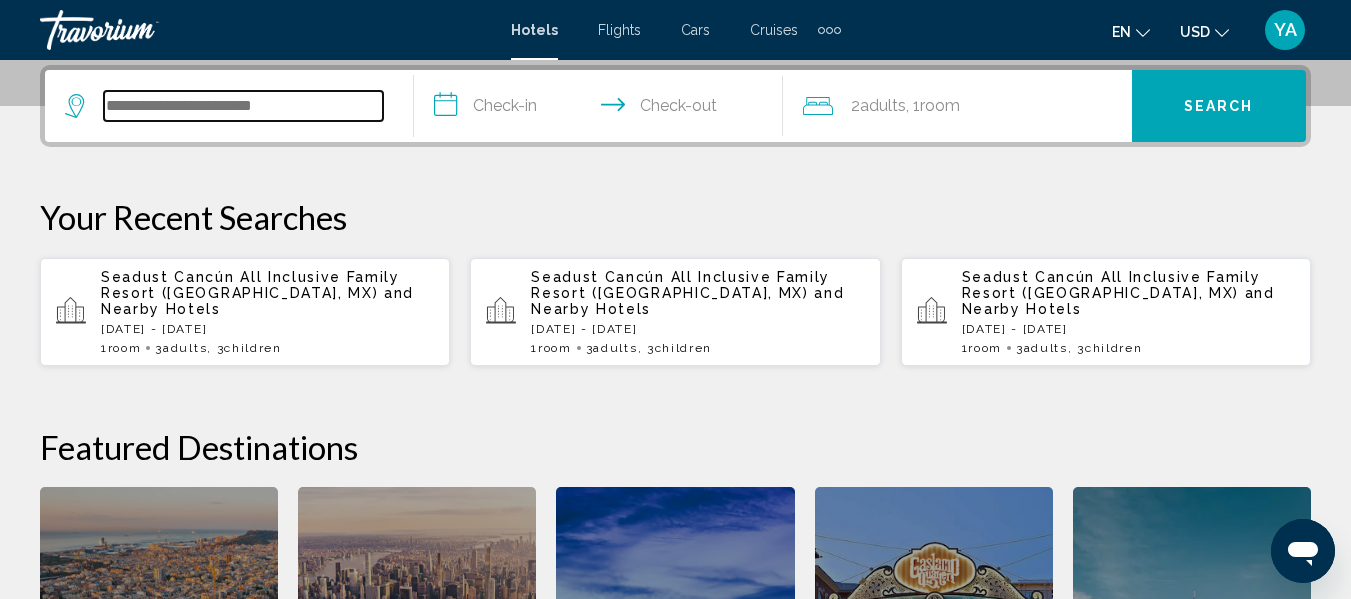 click at bounding box center [243, 106] 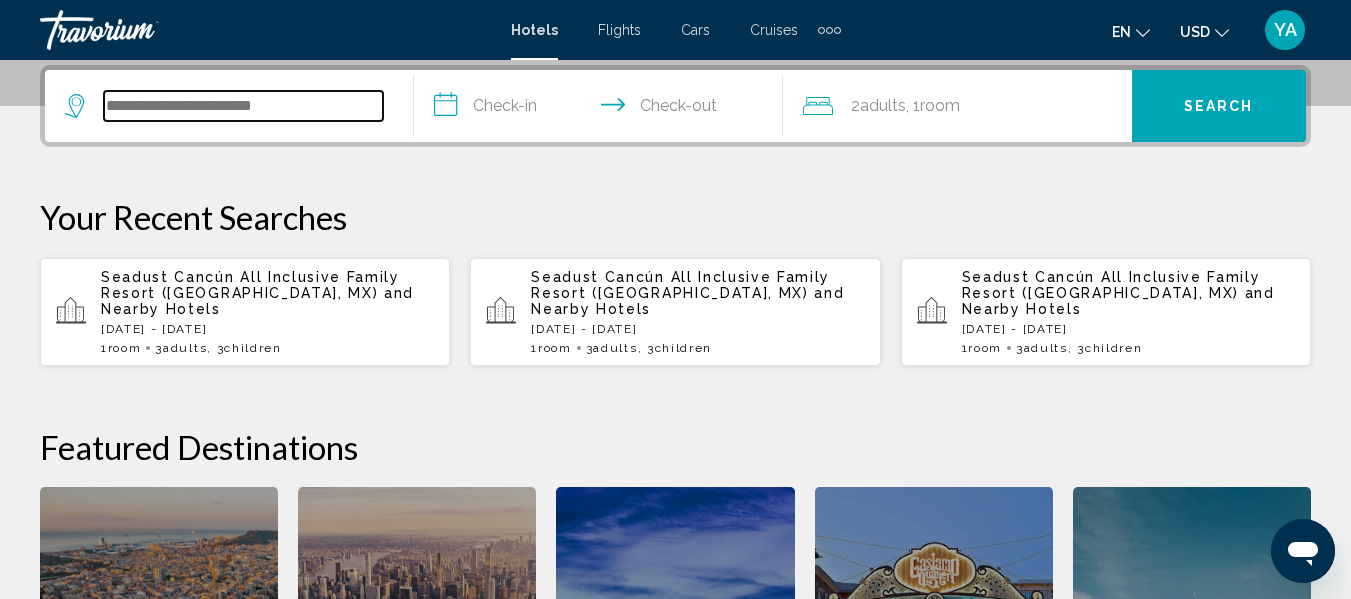 paste on "**********" 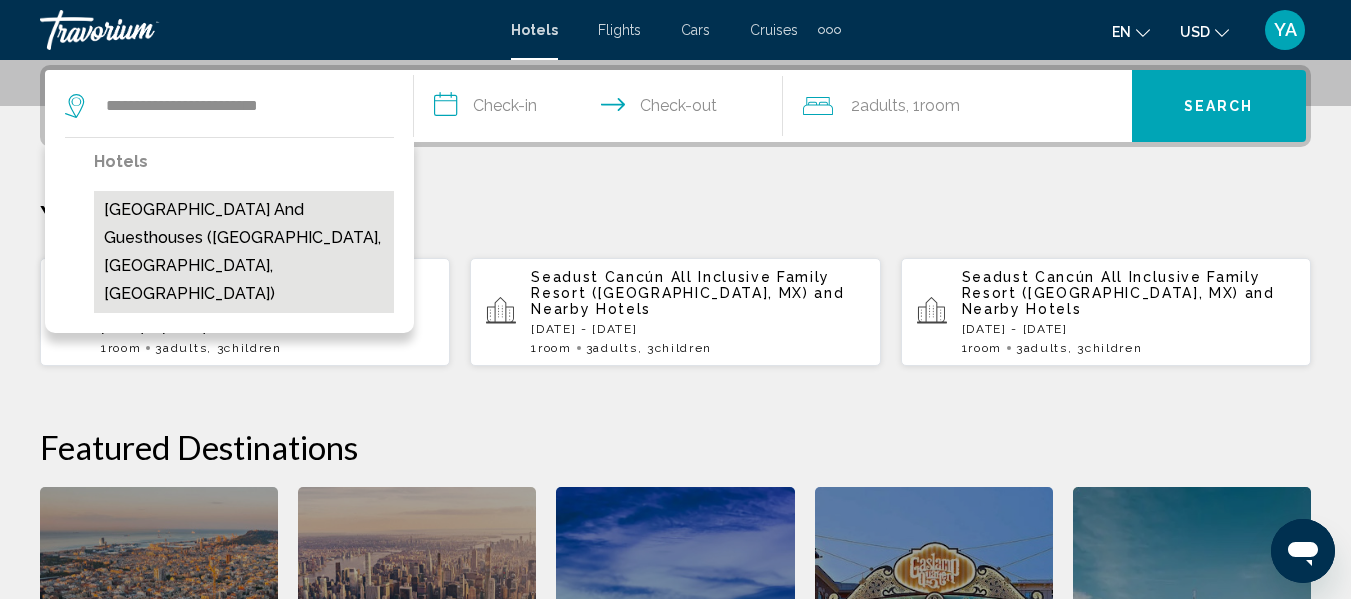 click on "[GEOGRAPHIC_DATA] and Guesthouses ([GEOGRAPHIC_DATA], [GEOGRAPHIC_DATA], [GEOGRAPHIC_DATA])" at bounding box center (244, 252) 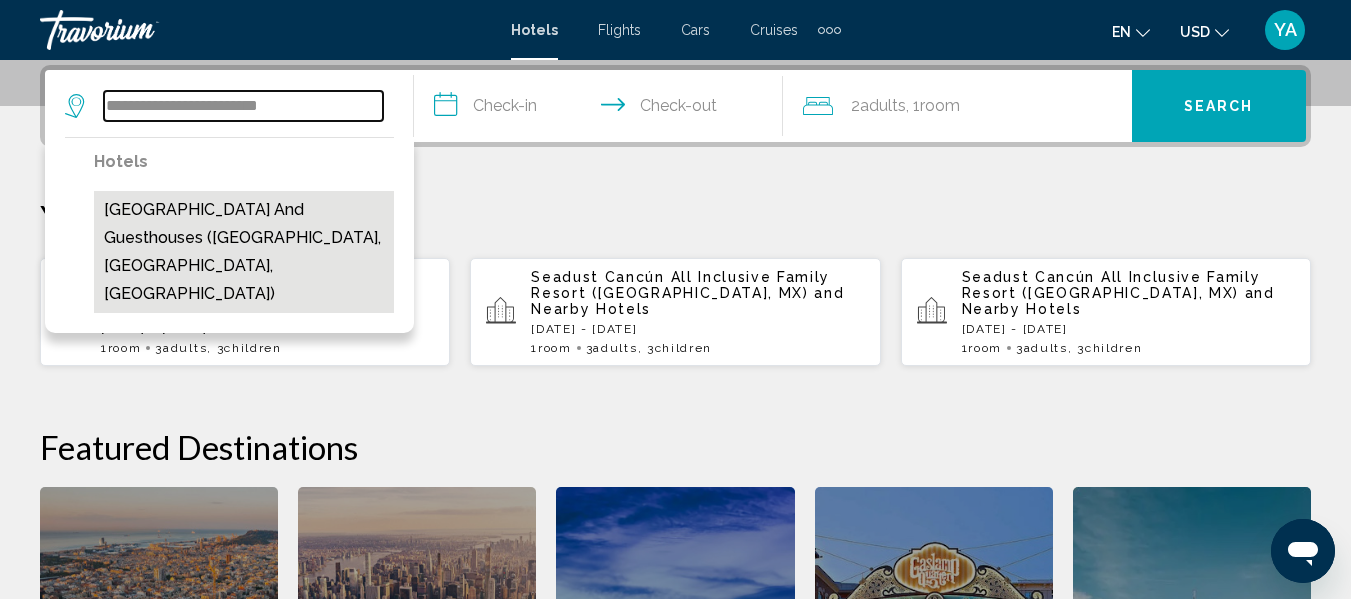 type on "**********" 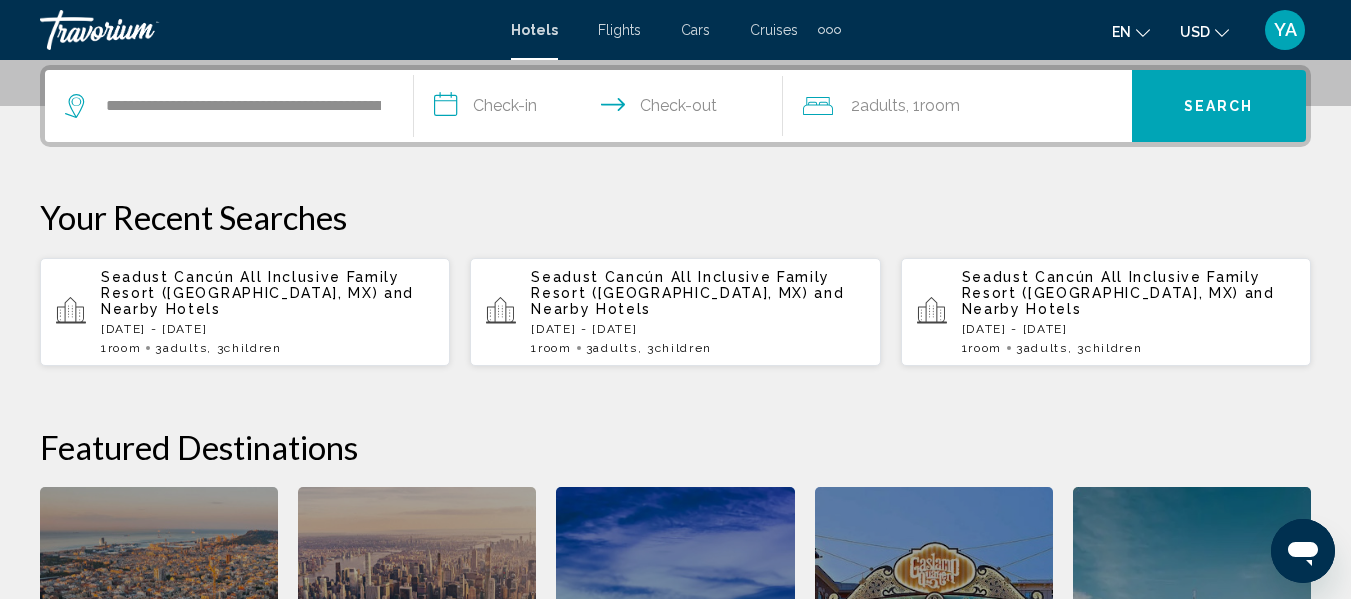click on "**********" at bounding box center [602, 109] 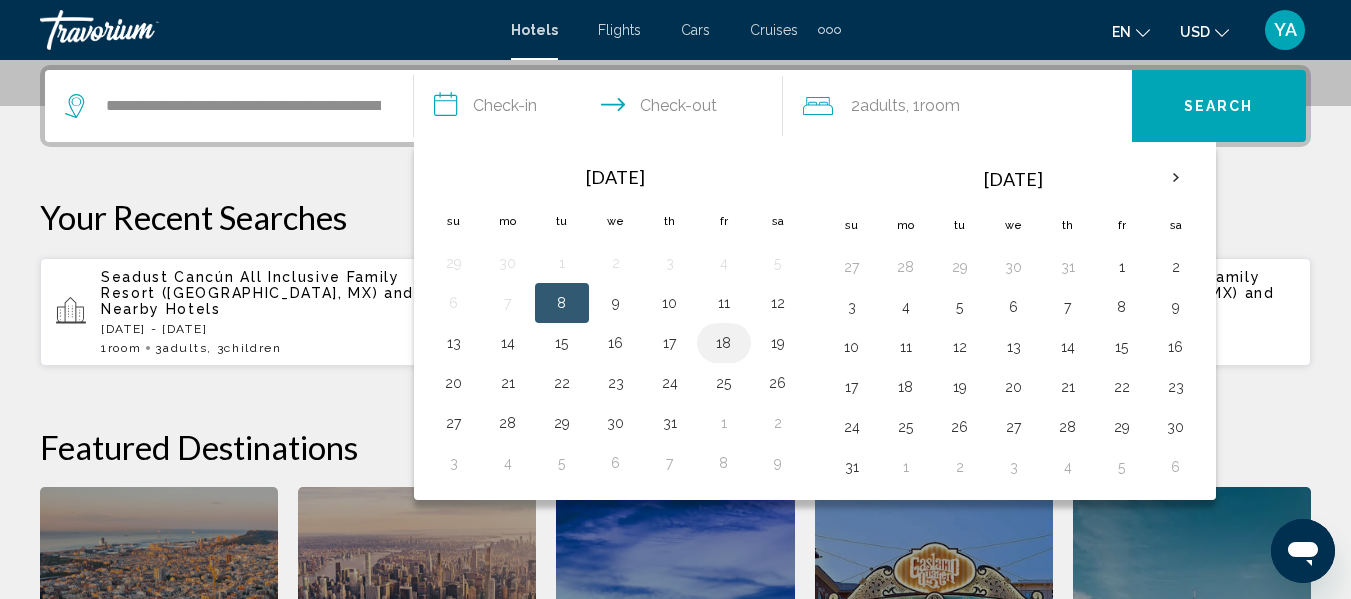 click on "18" at bounding box center (724, 343) 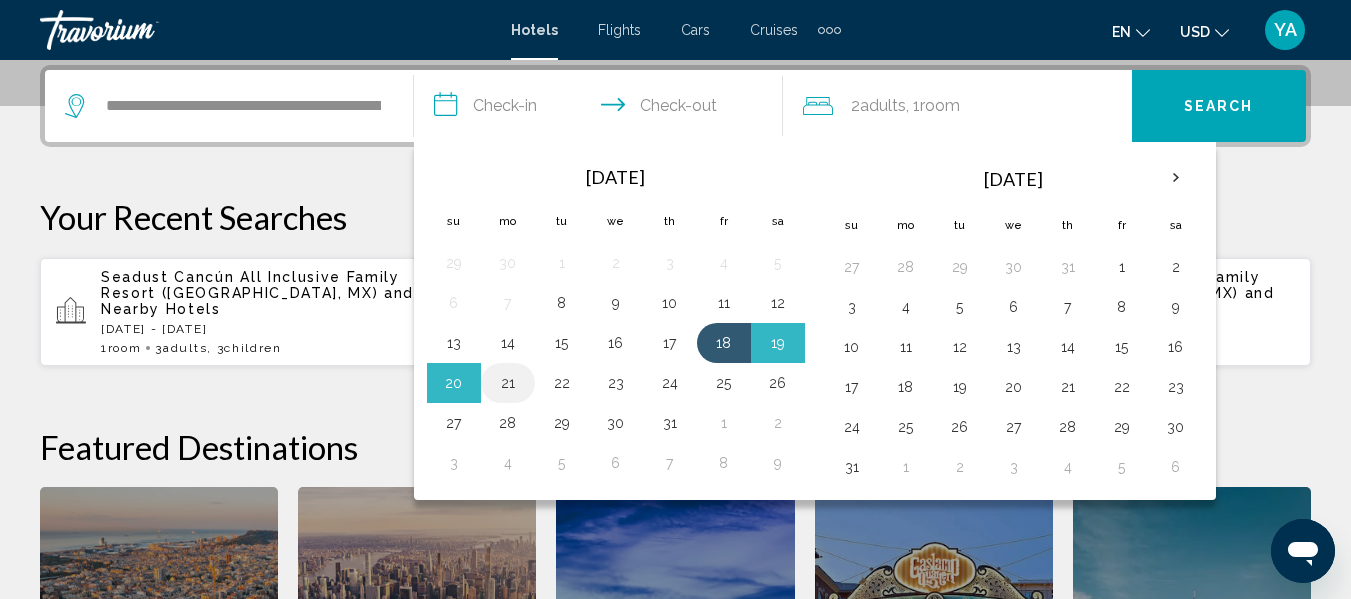 click on "21" at bounding box center [508, 383] 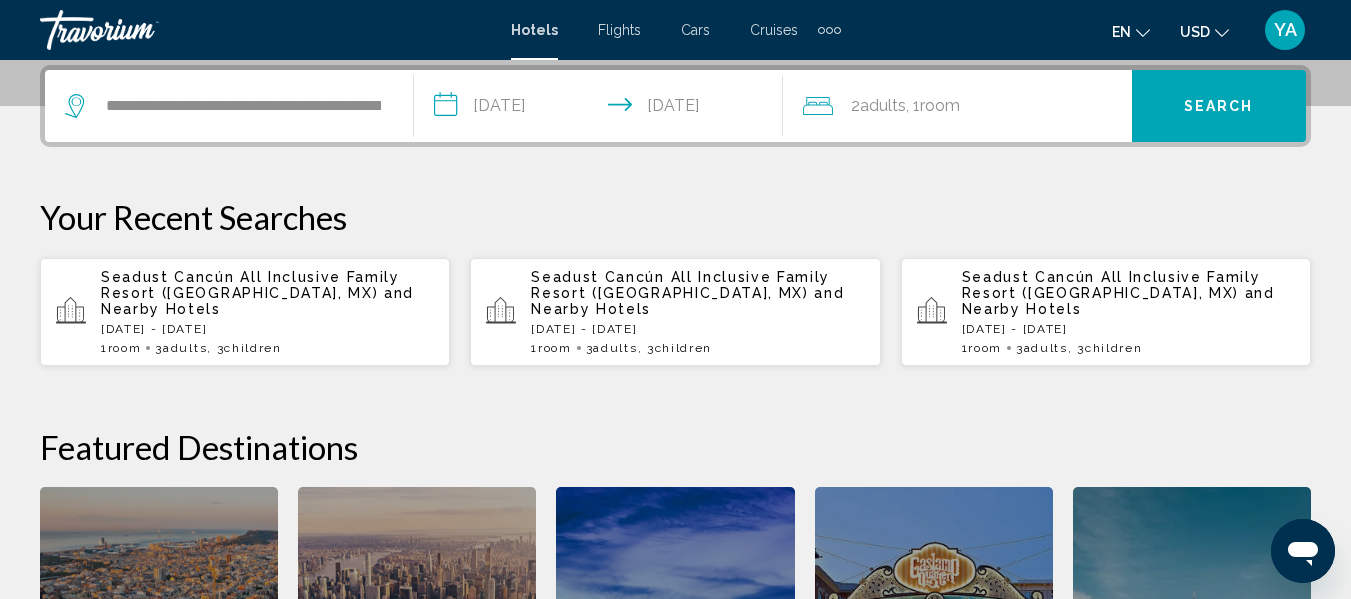 click on "2  Adult Adults , 1  Room rooms" 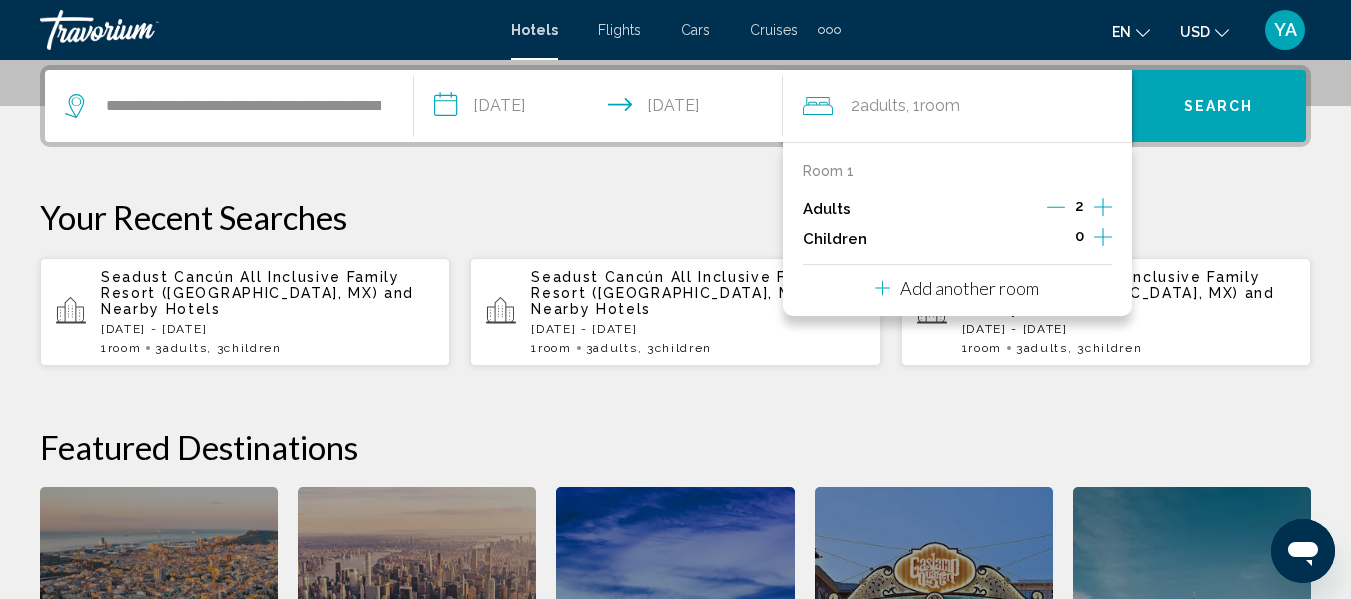 click 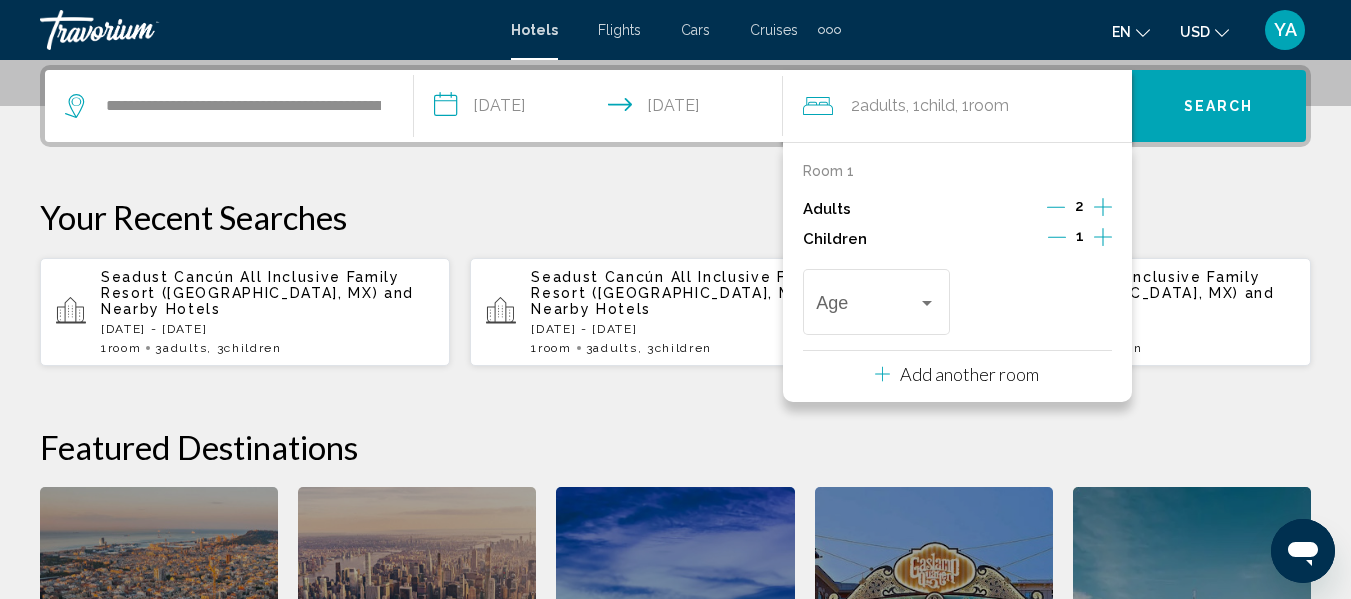 click 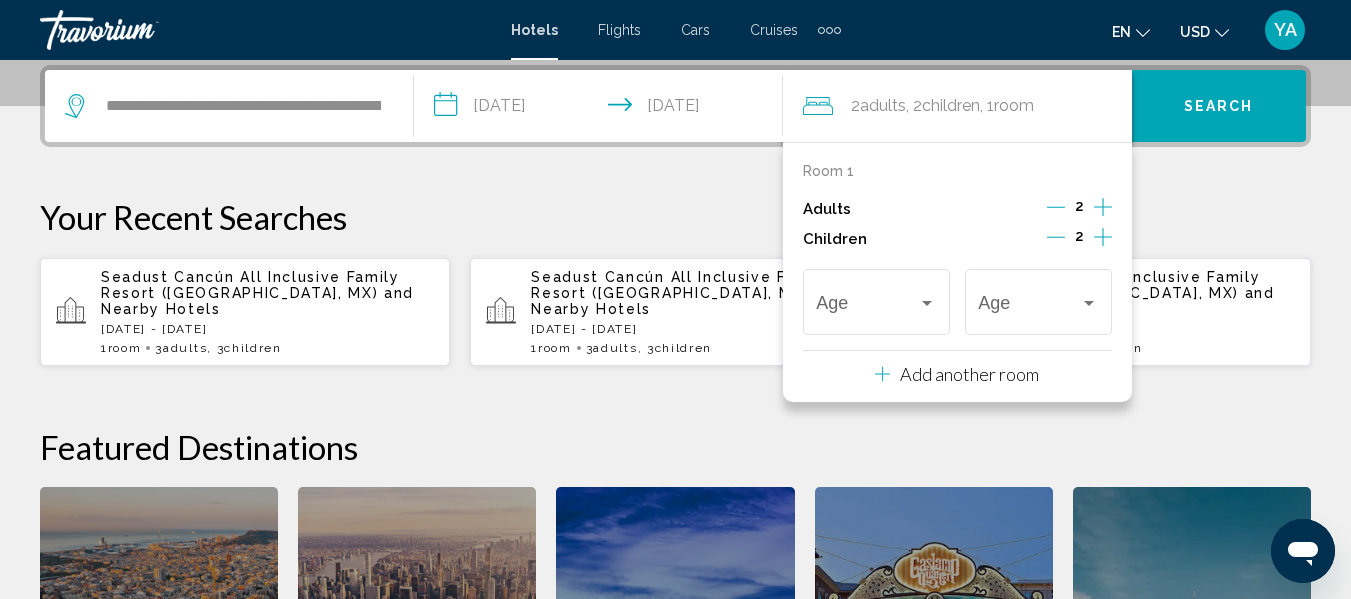 click 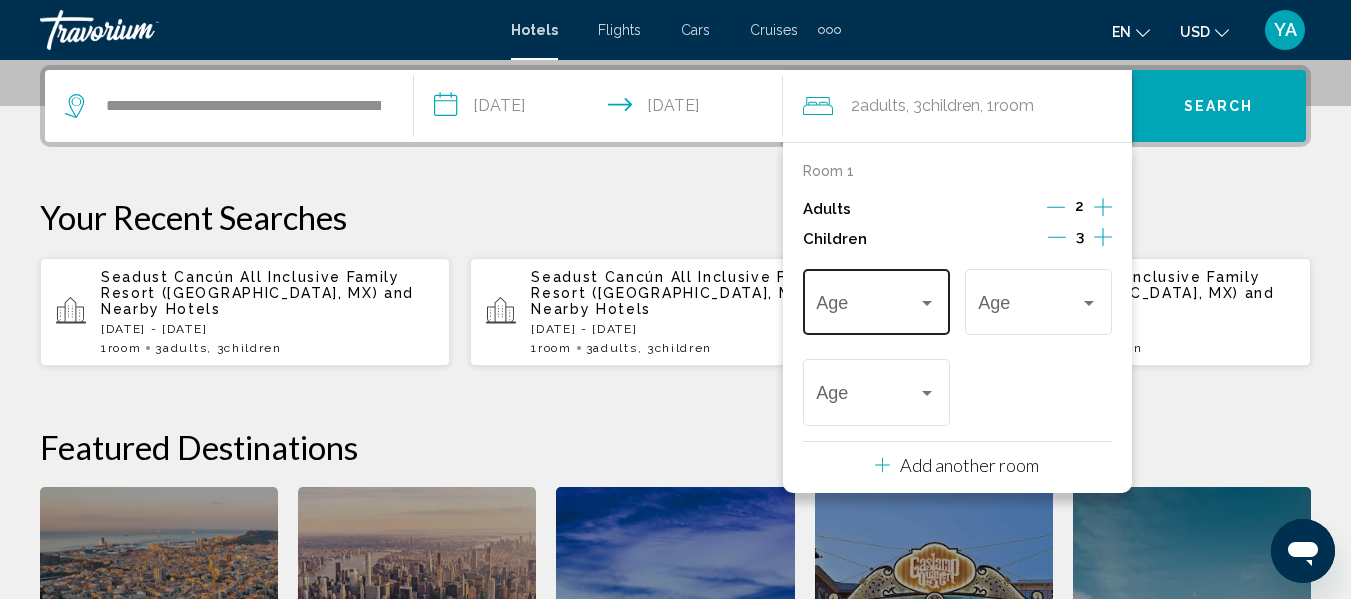 click on "Age" at bounding box center [876, 299] 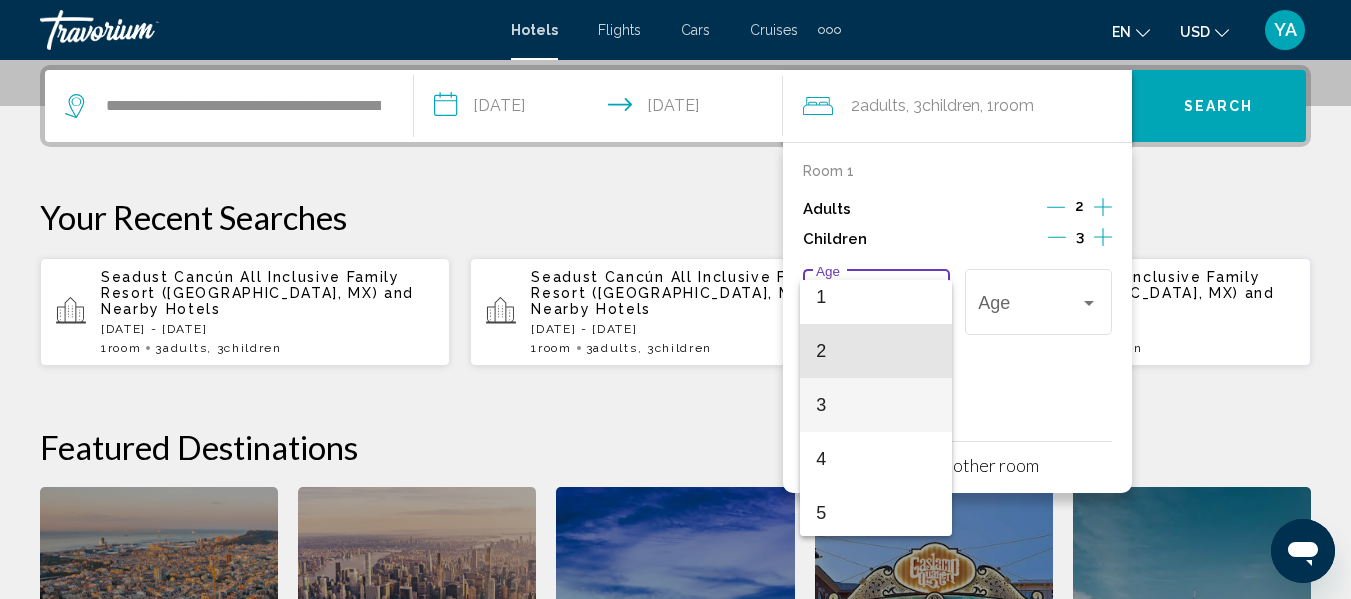 scroll, scrollTop: 118, scrollLeft: 0, axis: vertical 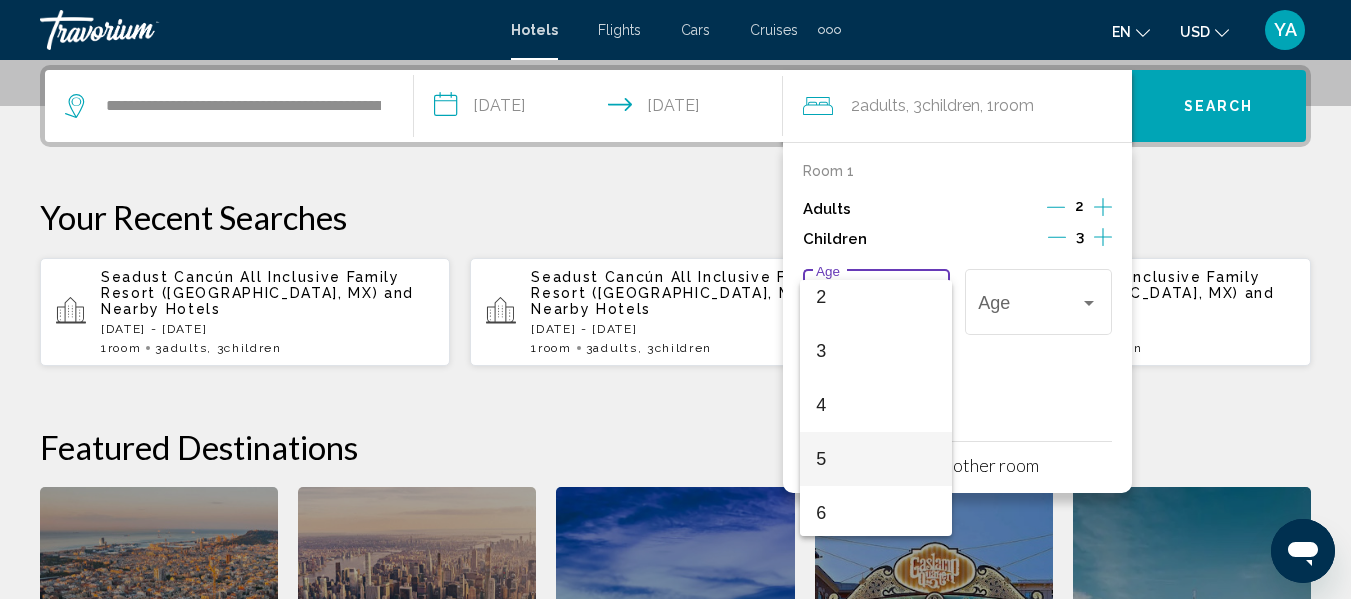 click on "5" at bounding box center [876, 459] 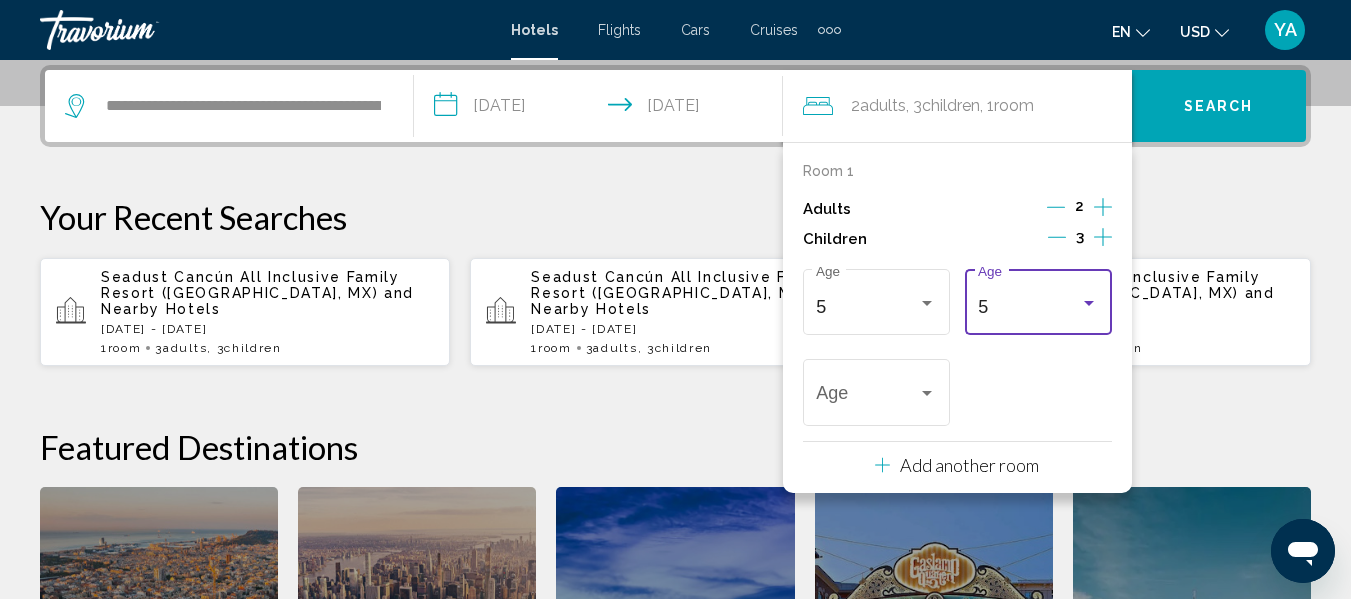 click on "5" at bounding box center (1029, 307) 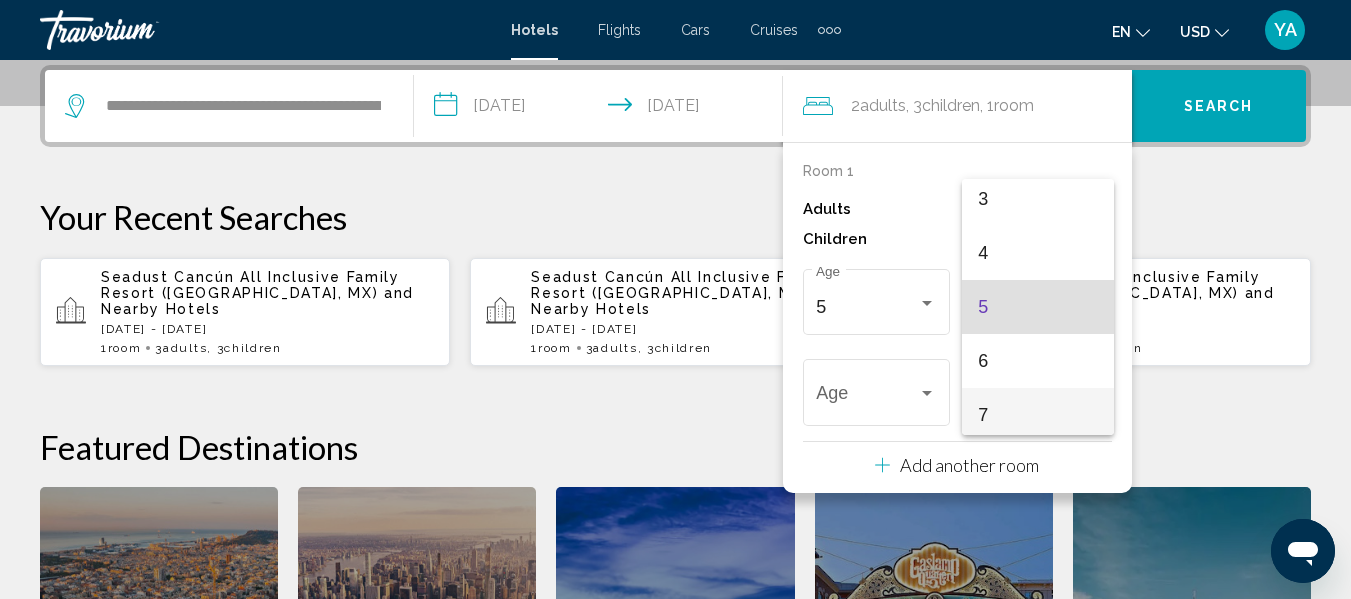 click on "7" at bounding box center (1038, 415) 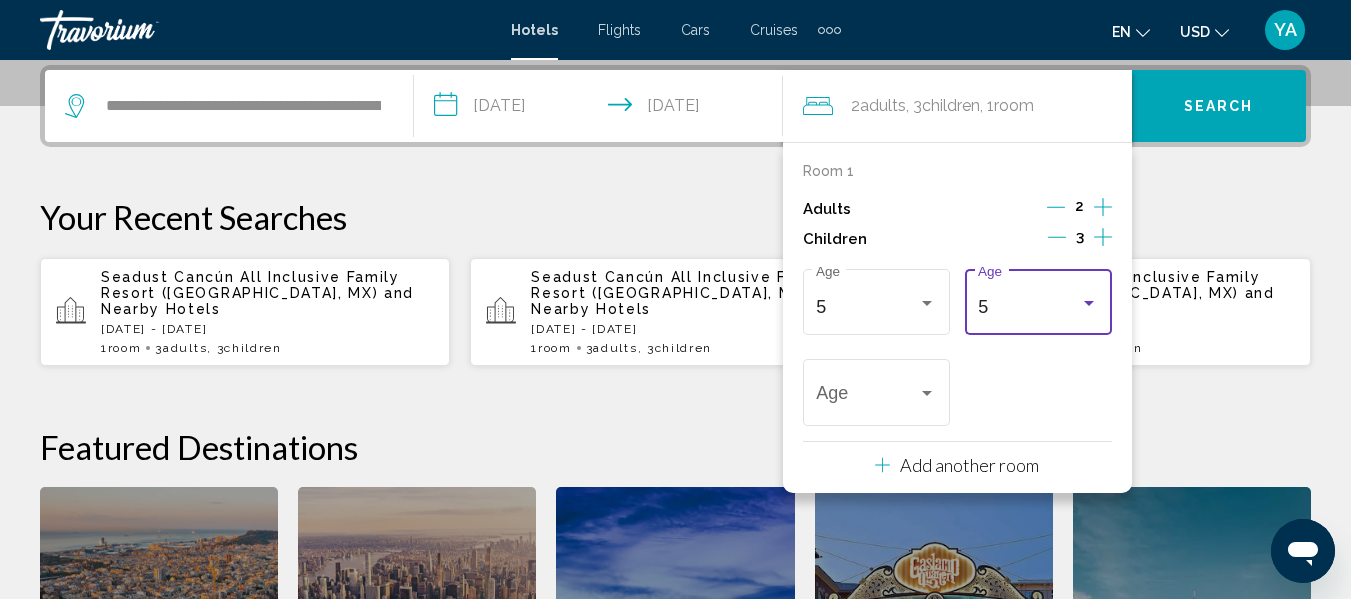 scroll, scrollTop: 176, scrollLeft: 0, axis: vertical 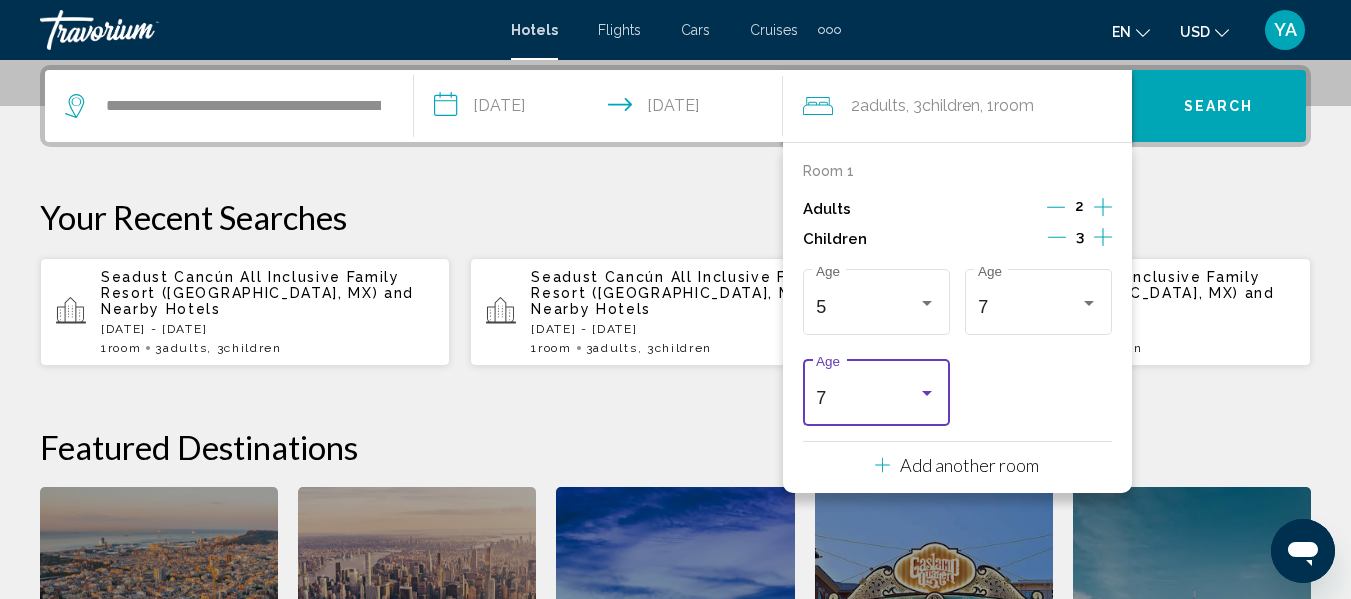 click on "7" at bounding box center [867, 398] 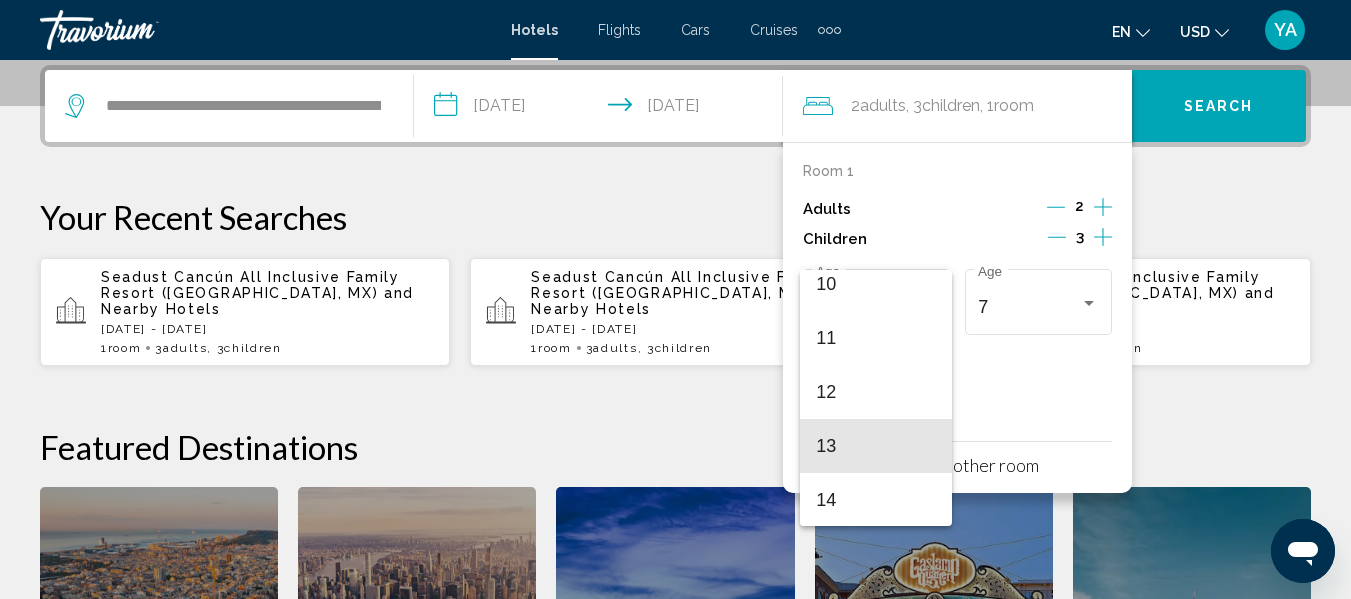 scroll, scrollTop: 558, scrollLeft: 0, axis: vertical 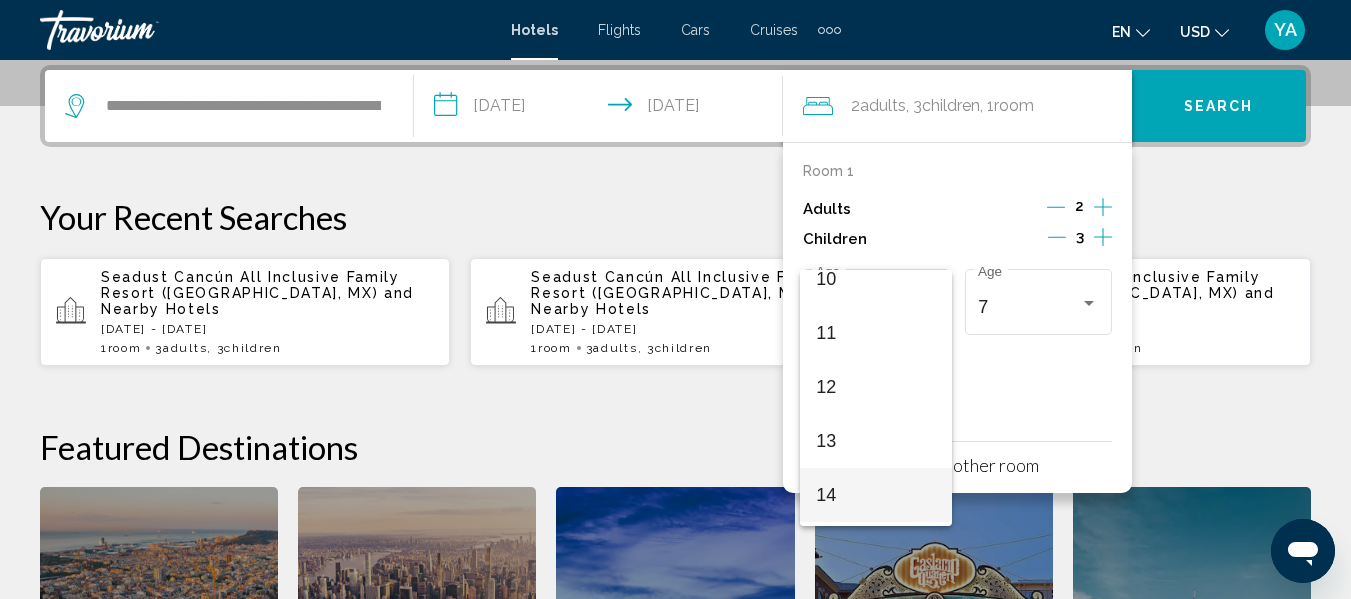 click on "14" at bounding box center [876, 495] 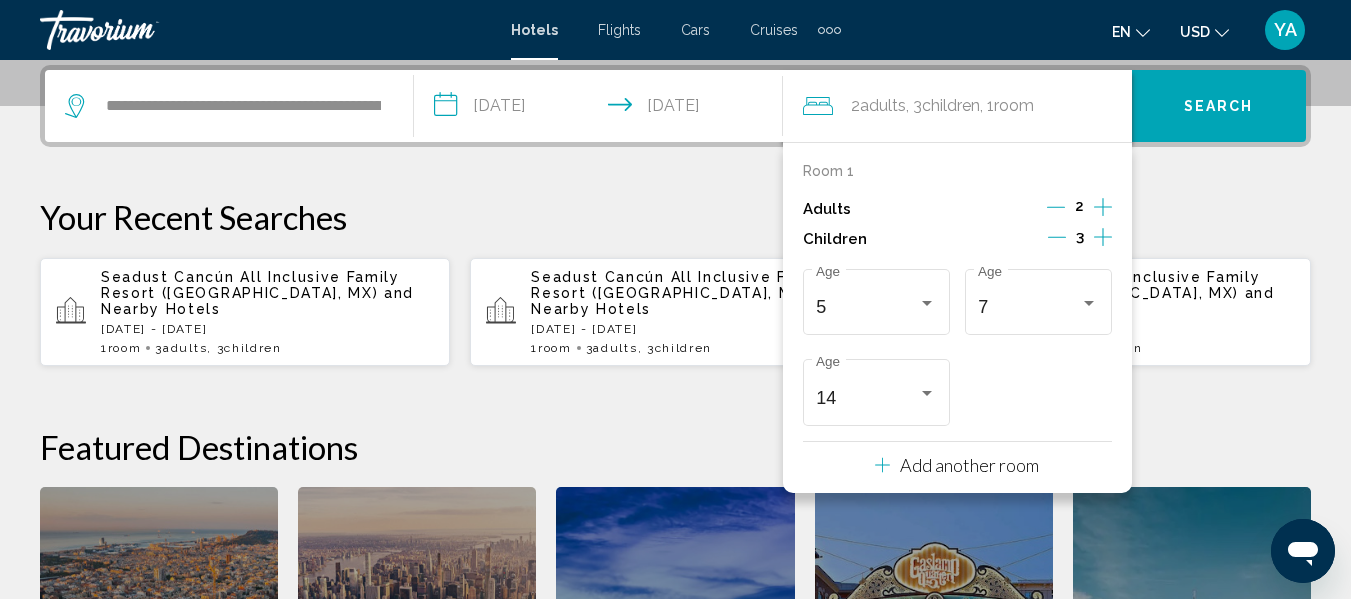 click on "Search" at bounding box center [1219, 107] 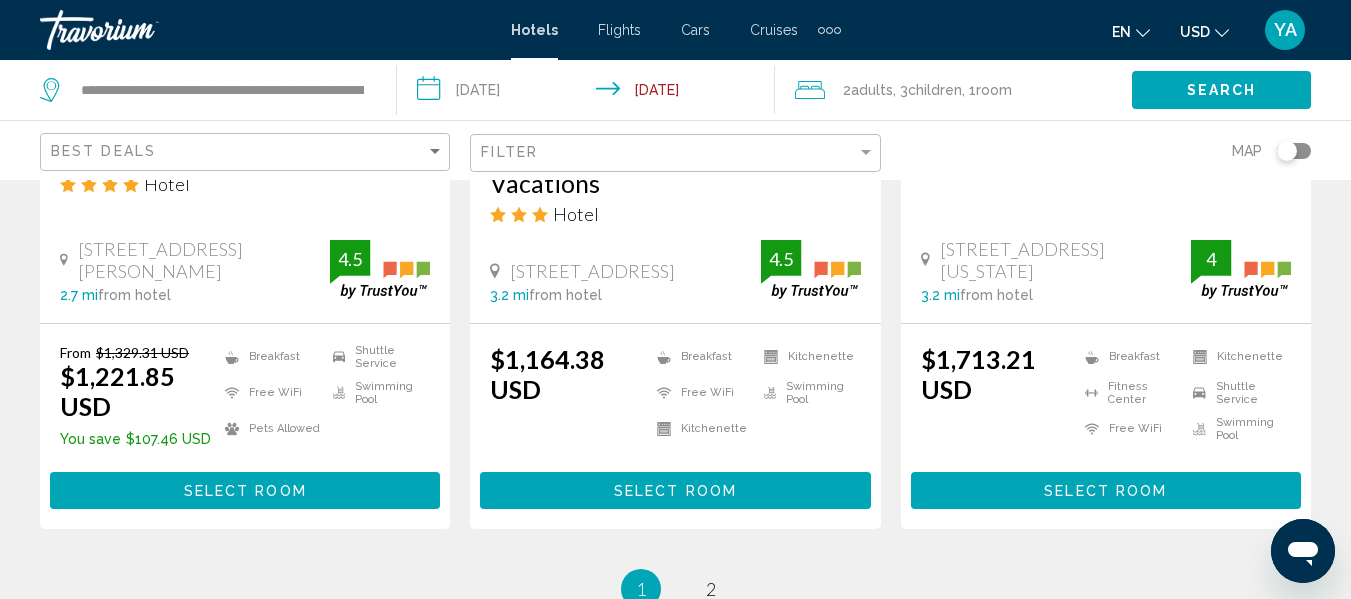 scroll, scrollTop: 2816, scrollLeft: 0, axis: vertical 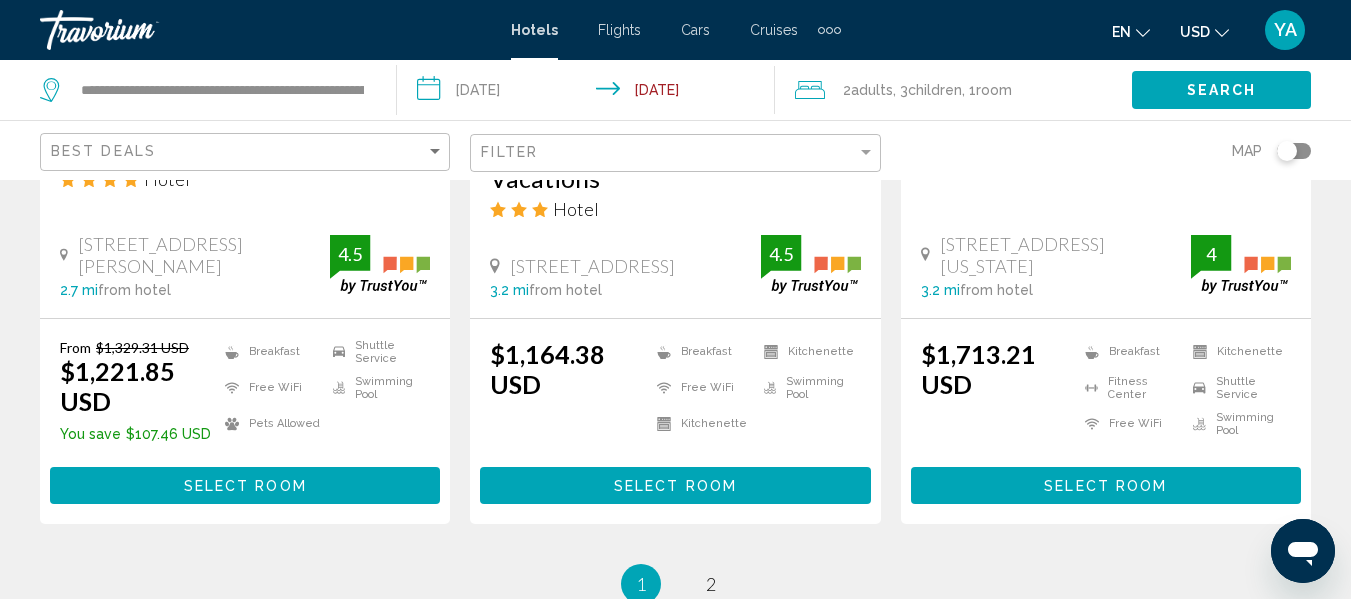 click on "page  2" at bounding box center (711, 584) 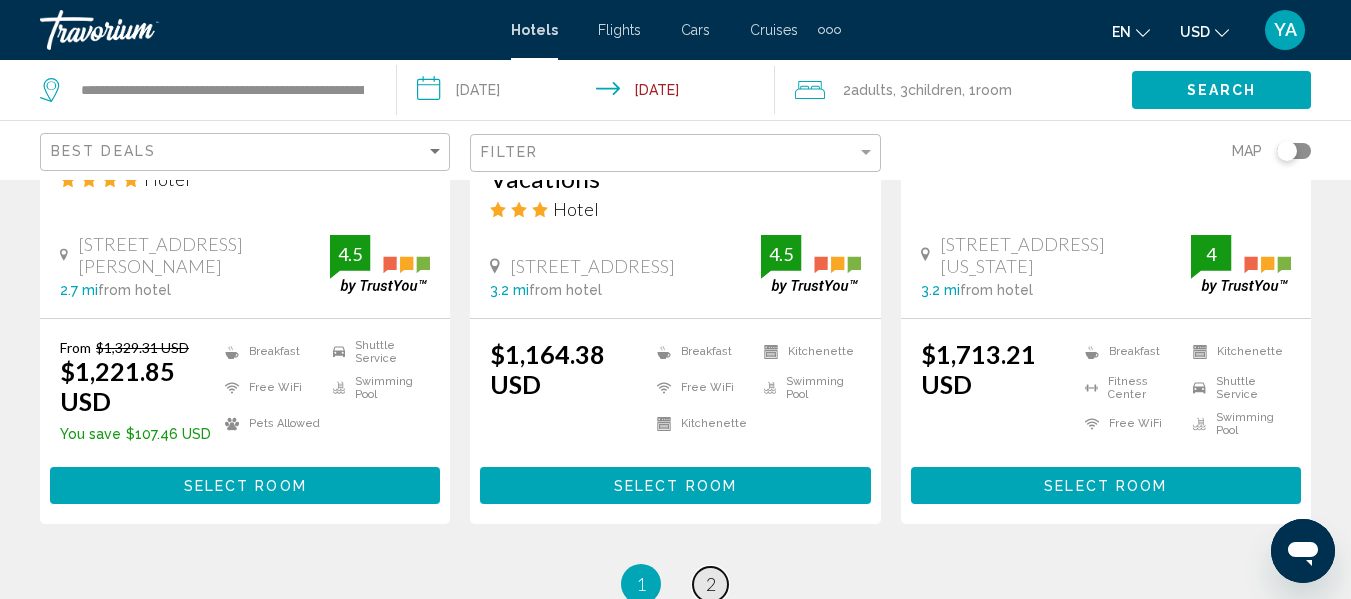 click on "2" at bounding box center (711, 584) 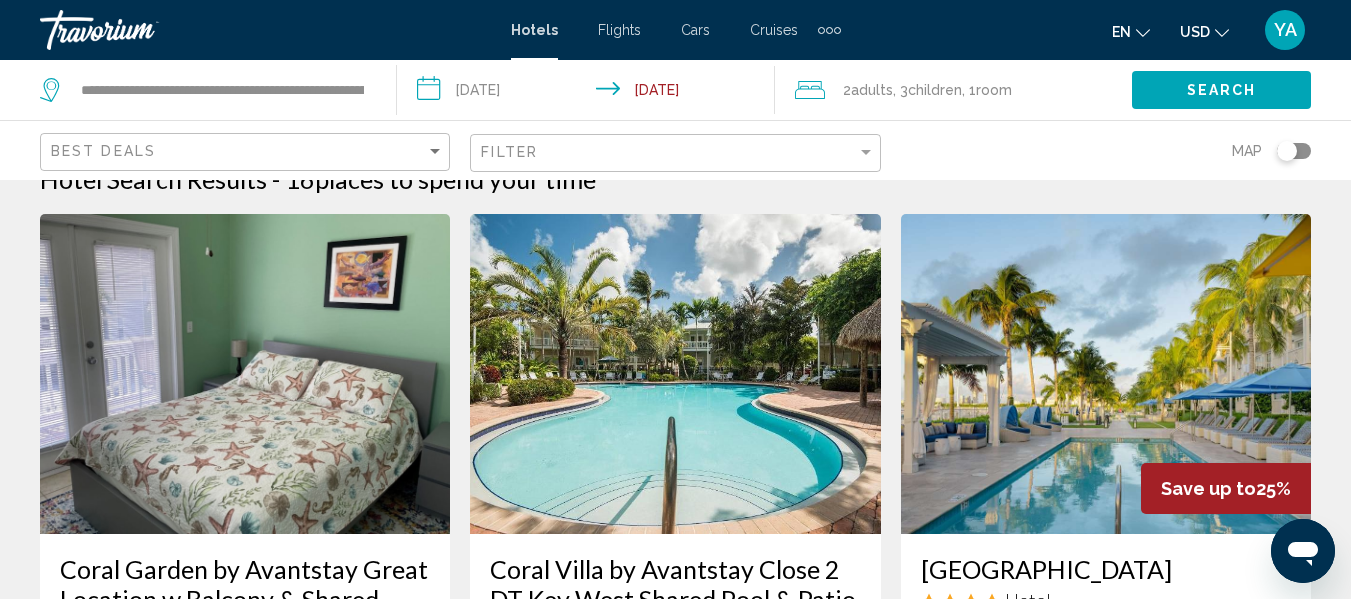 scroll, scrollTop: 0, scrollLeft: 0, axis: both 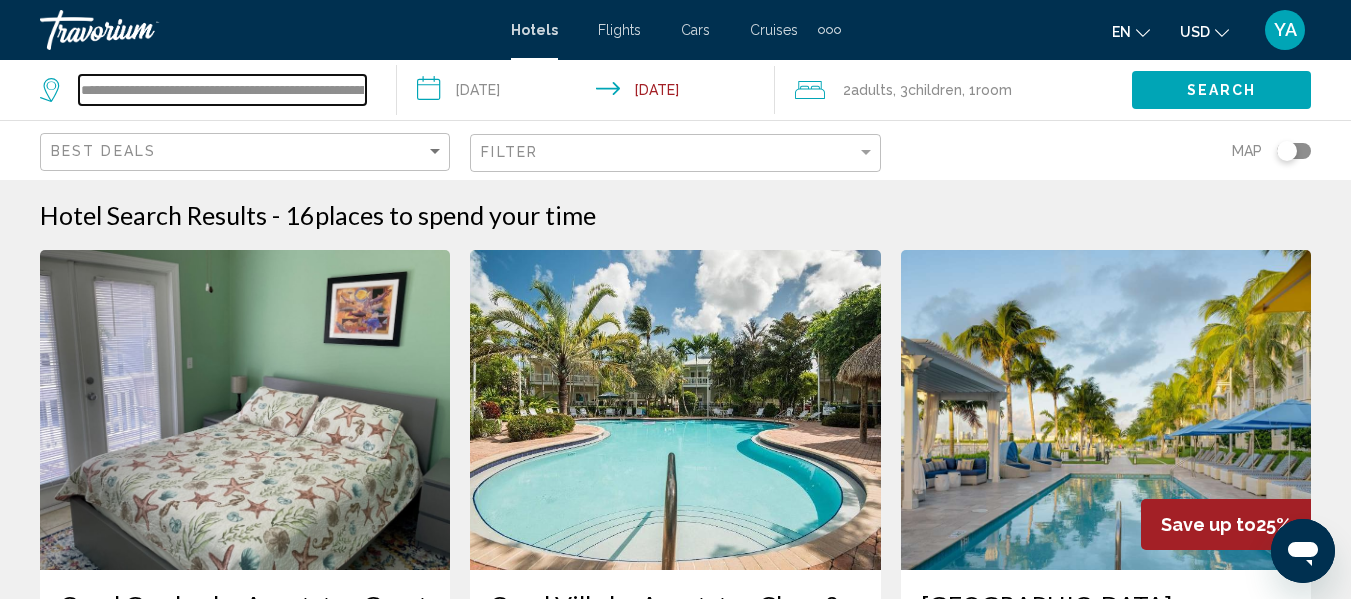 click on "**********" at bounding box center [222, 90] 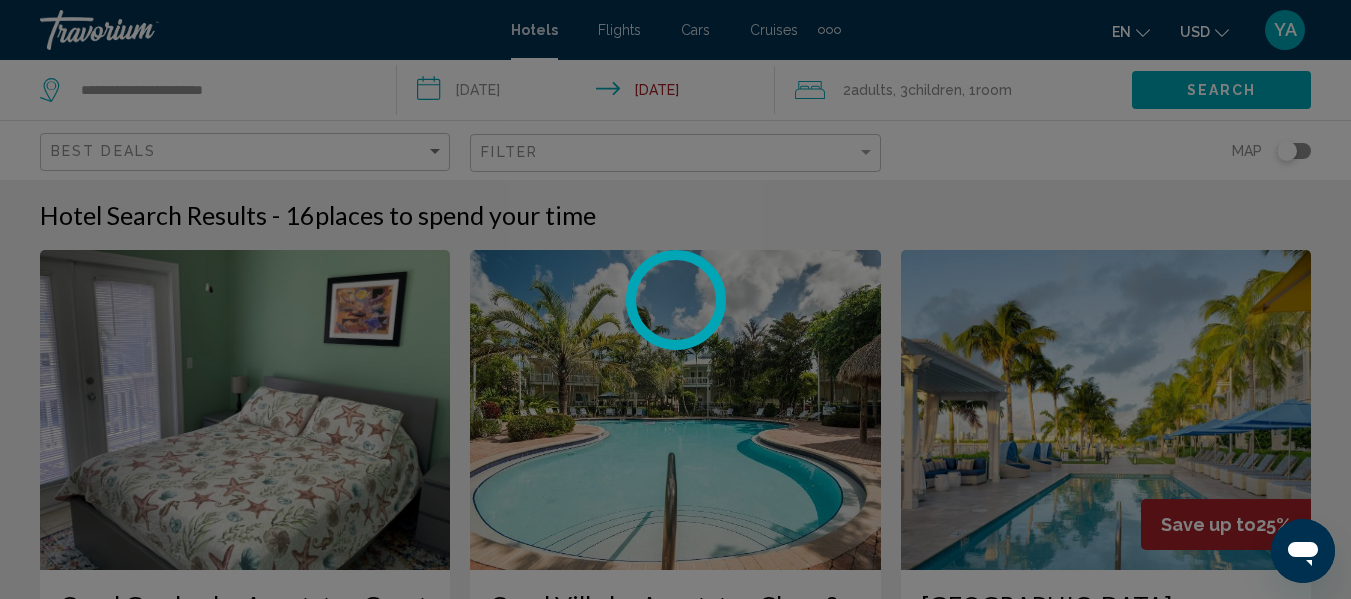 click at bounding box center [675, 299] 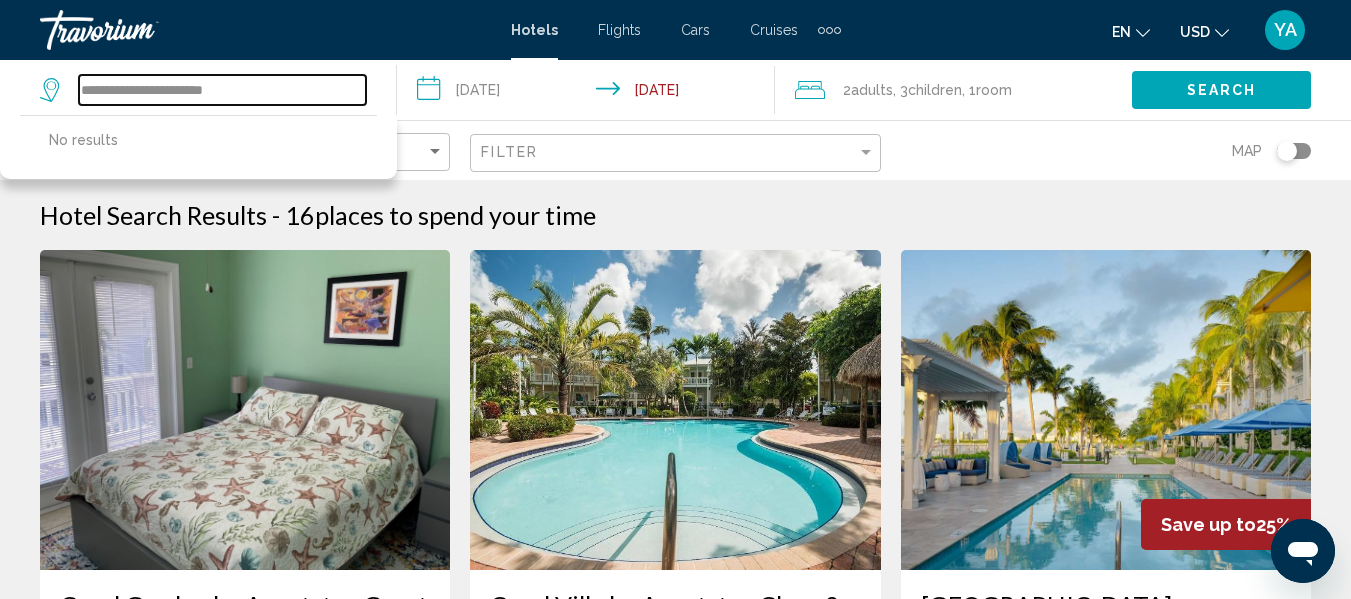 click on "**********" at bounding box center (222, 90) 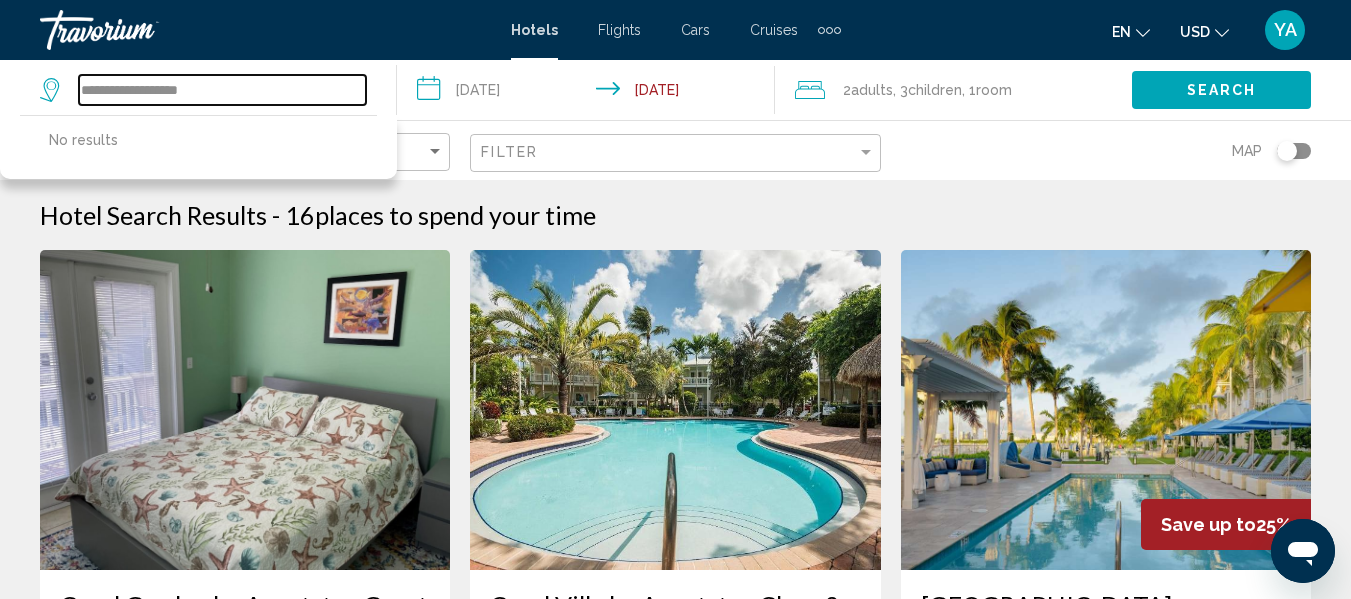 click on "**********" at bounding box center (222, 90) 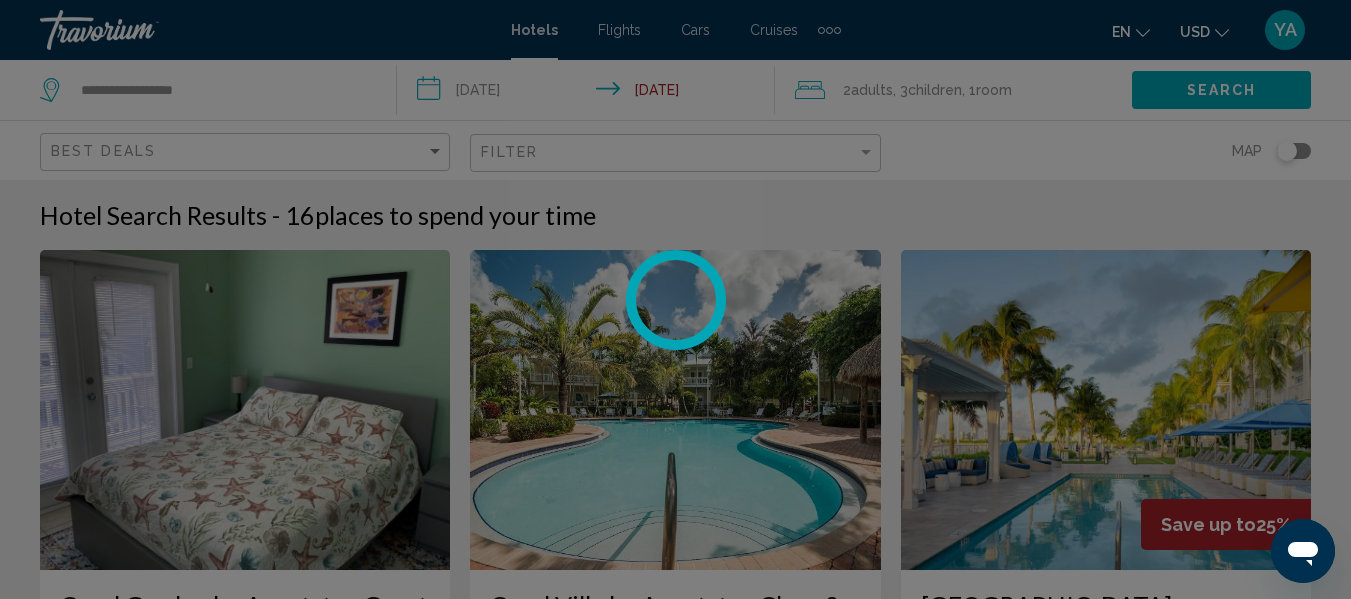 click at bounding box center [675, 299] 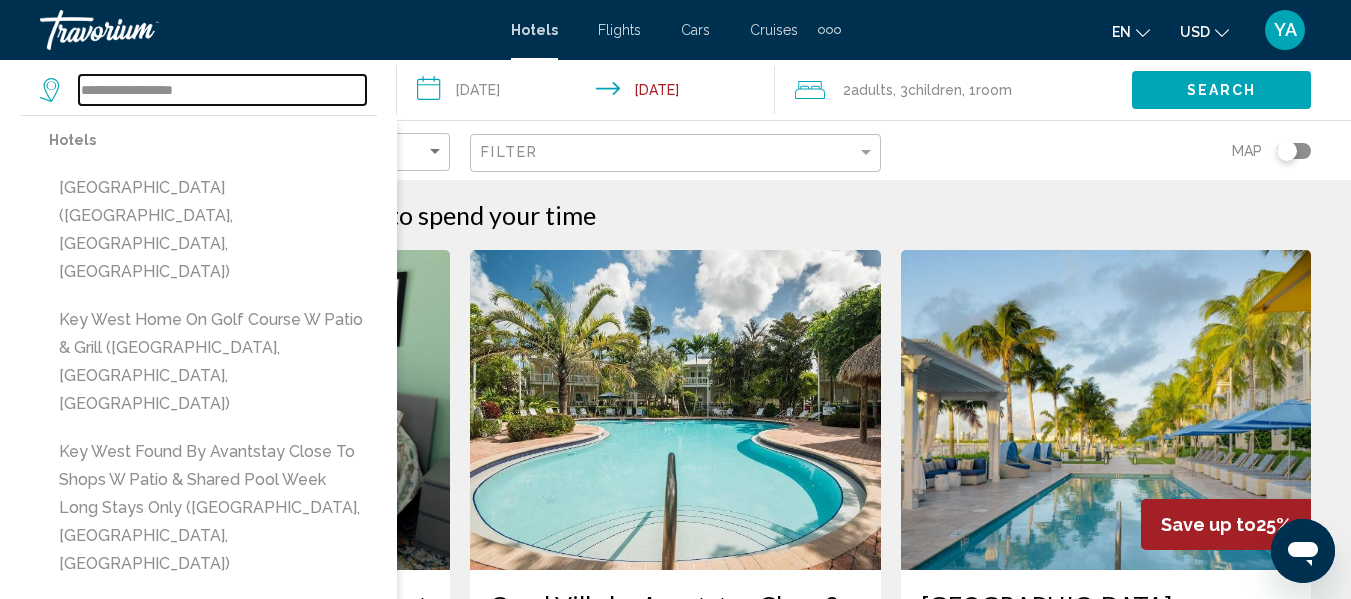 click on "**********" at bounding box center [222, 90] 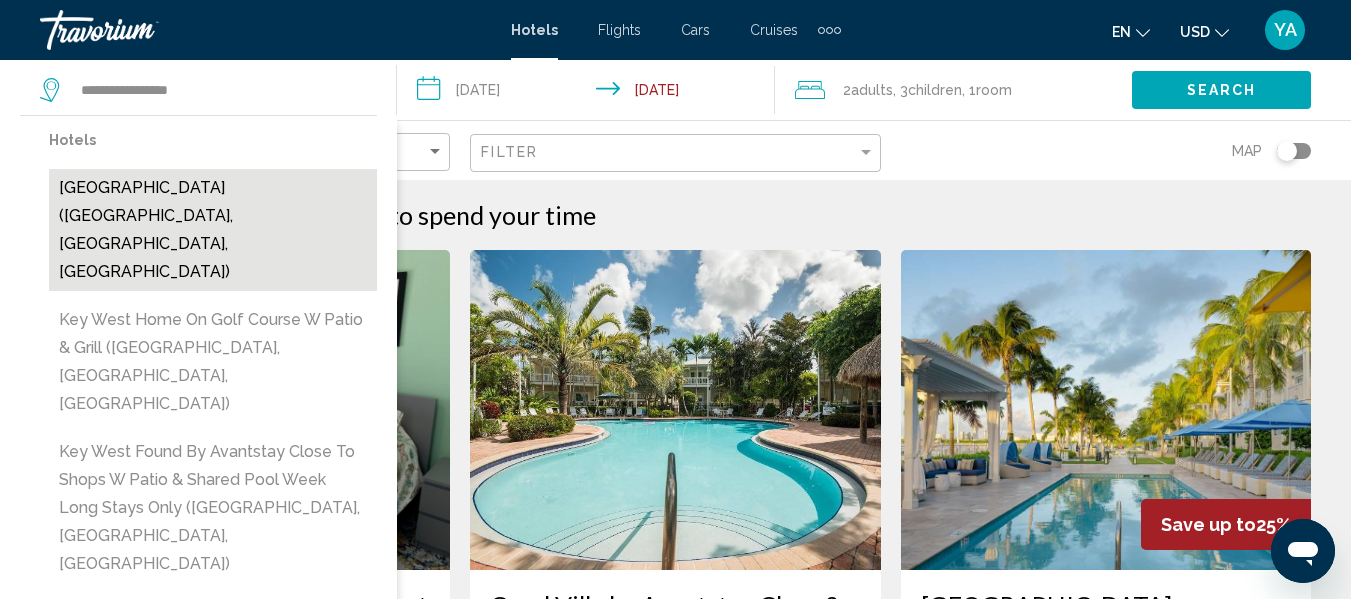 click on "[GEOGRAPHIC_DATA] ([GEOGRAPHIC_DATA], [GEOGRAPHIC_DATA], [GEOGRAPHIC_DATA])" at bounding box center (213, 230) 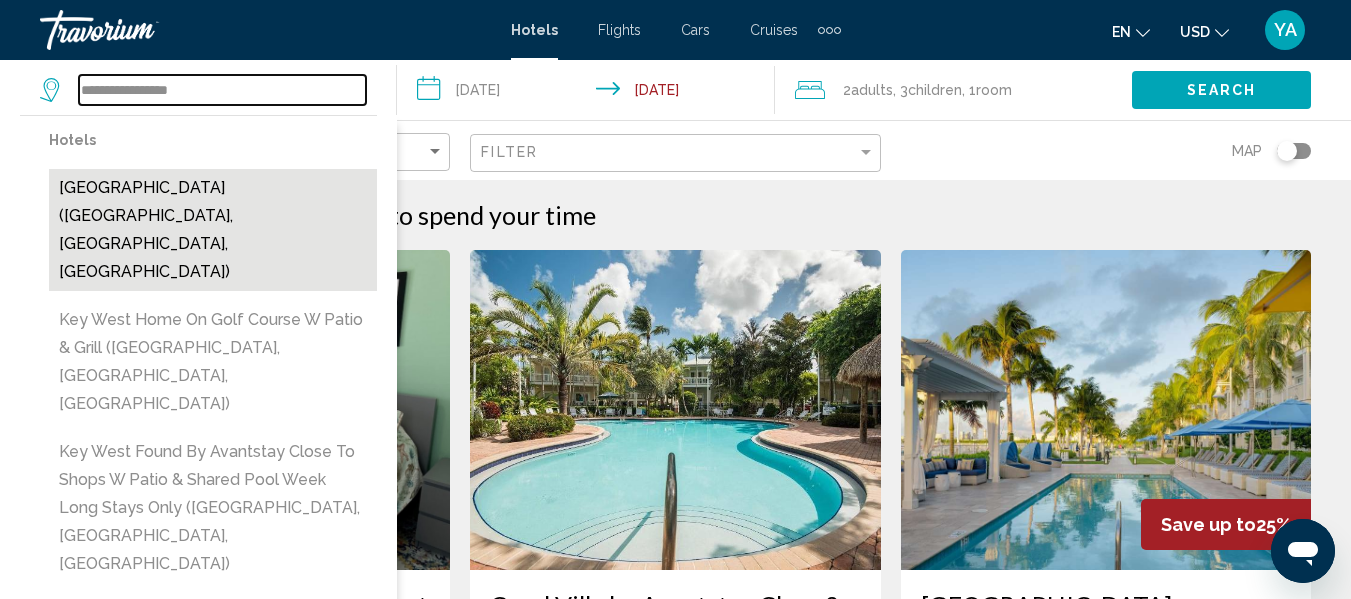type on "**********" 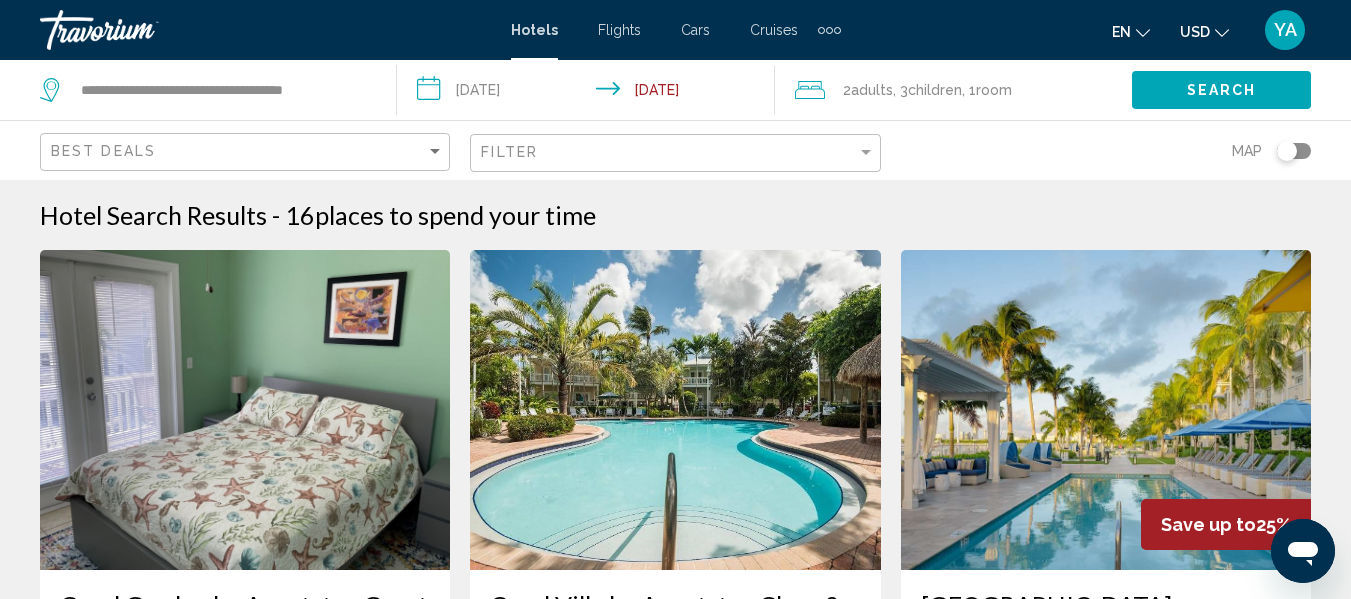 click on "Search" 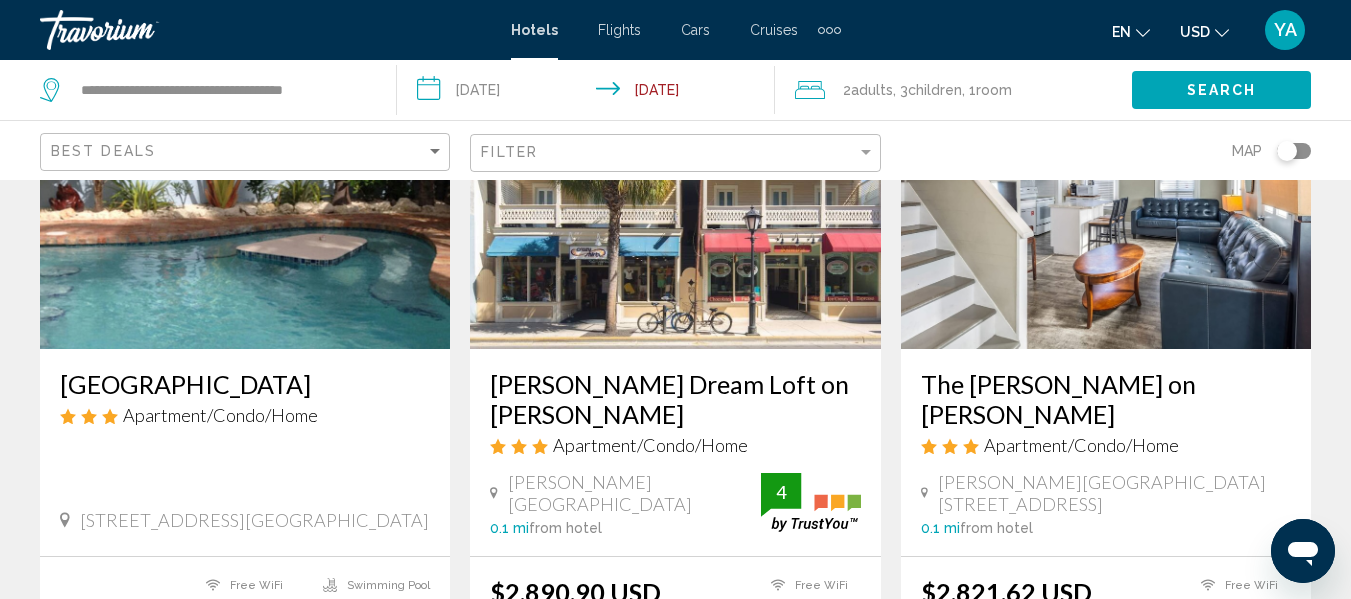 scroll, scrollTop: 227, scrollLeft: 0, axis: vertical 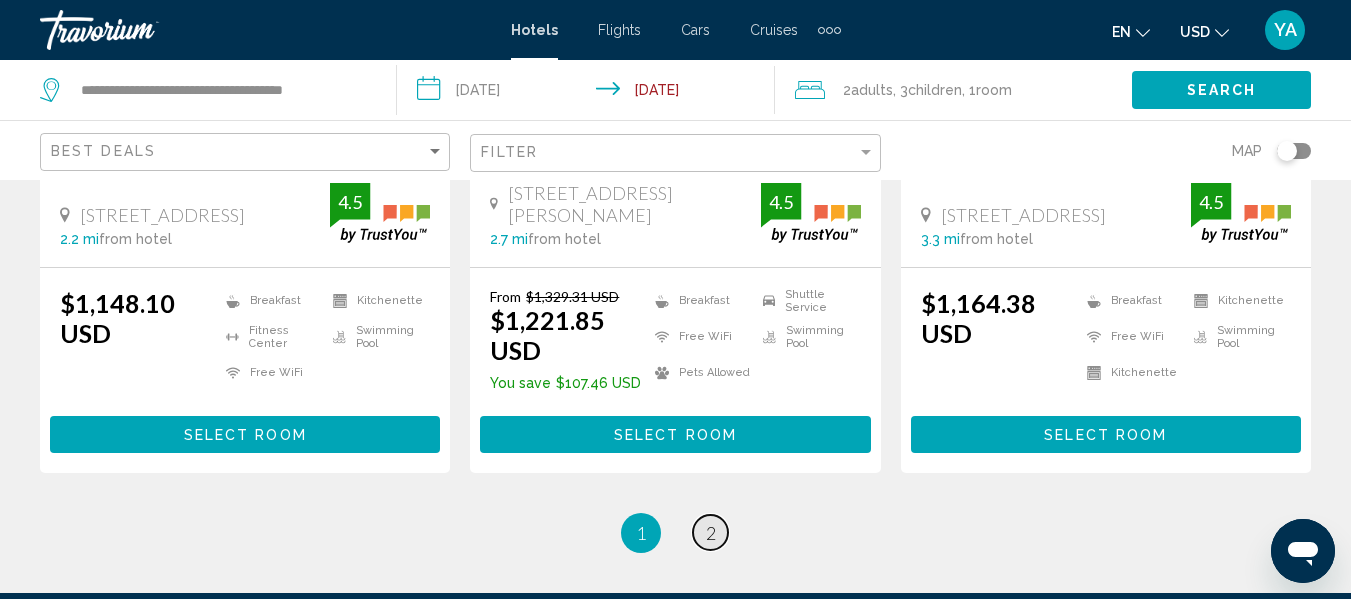 click on "2" at bounding box center (711, 533) 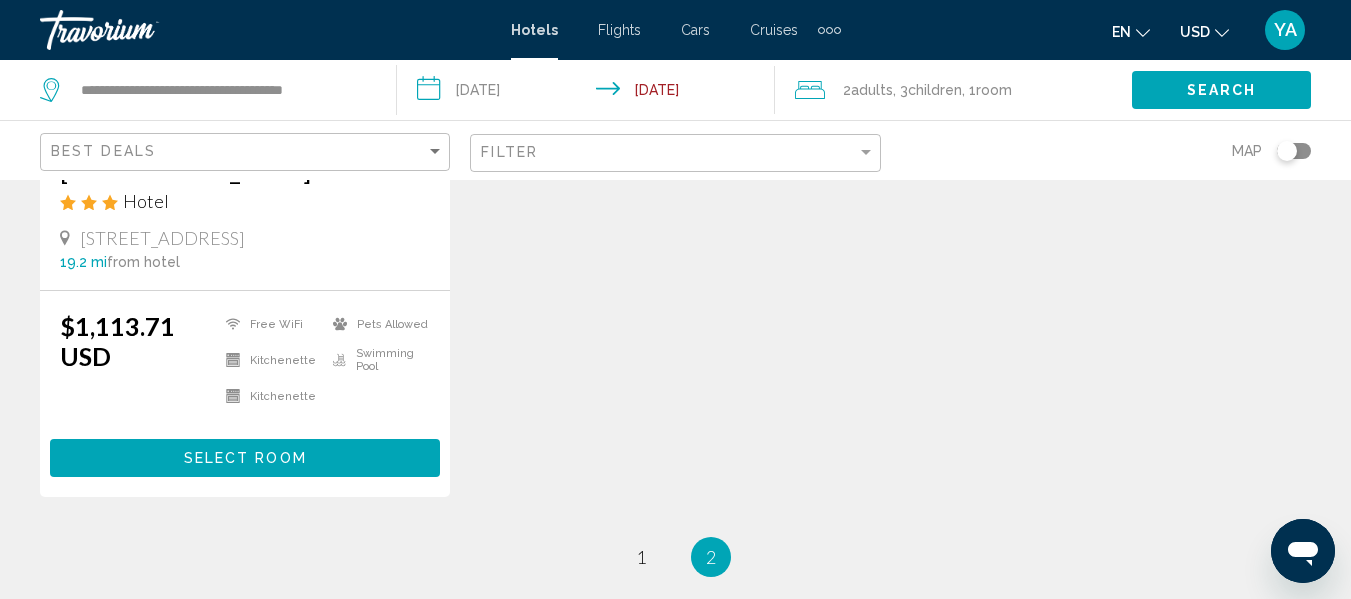 scroll, scrollTop: 1227, scrollLeft: 0, axis: vertical 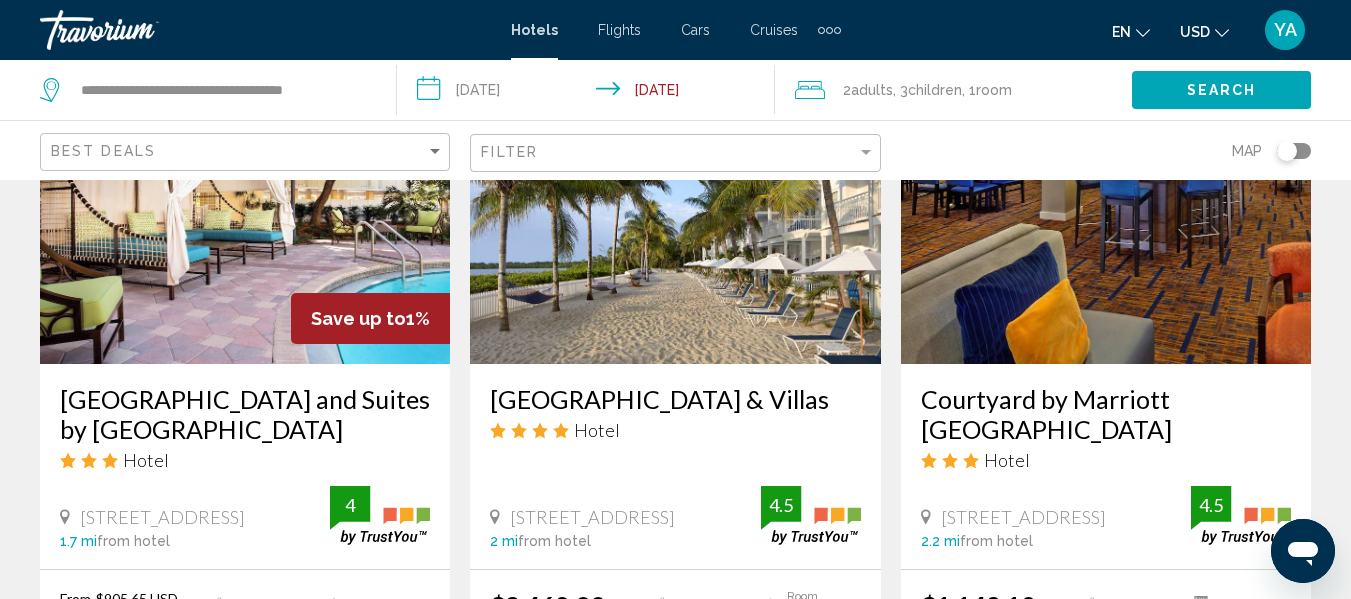 click at bounding box center (245, 204) 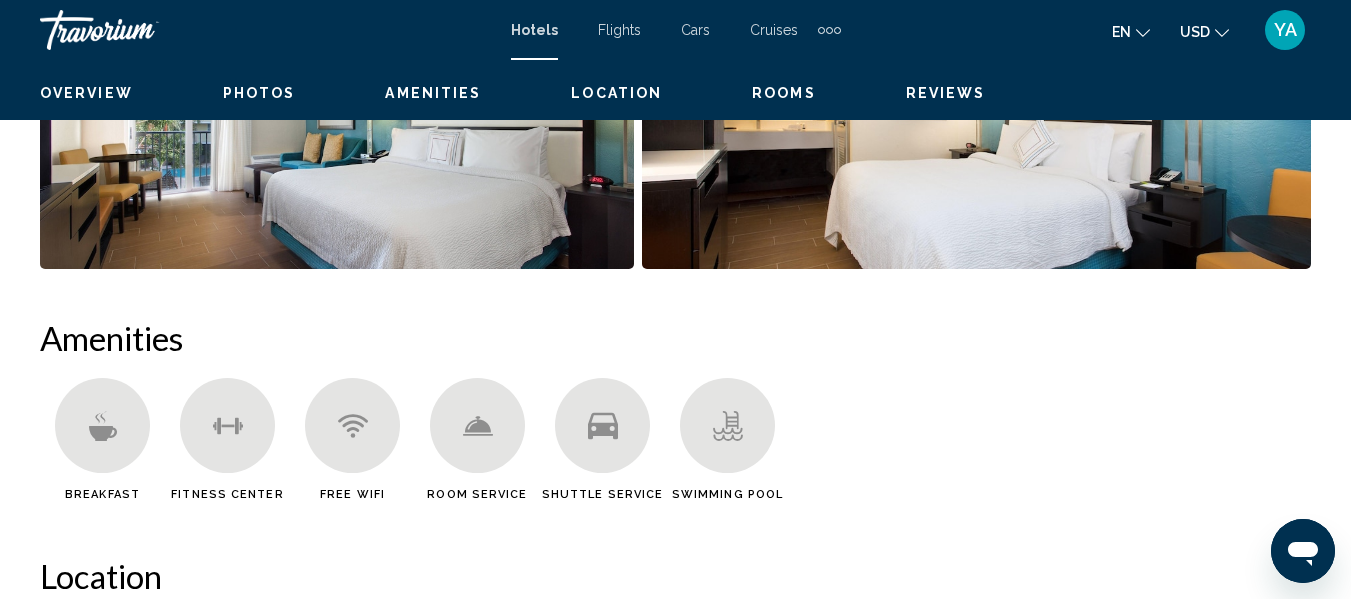scroll, scrollTop: 235, scrollLeft: 0, axis: vertical 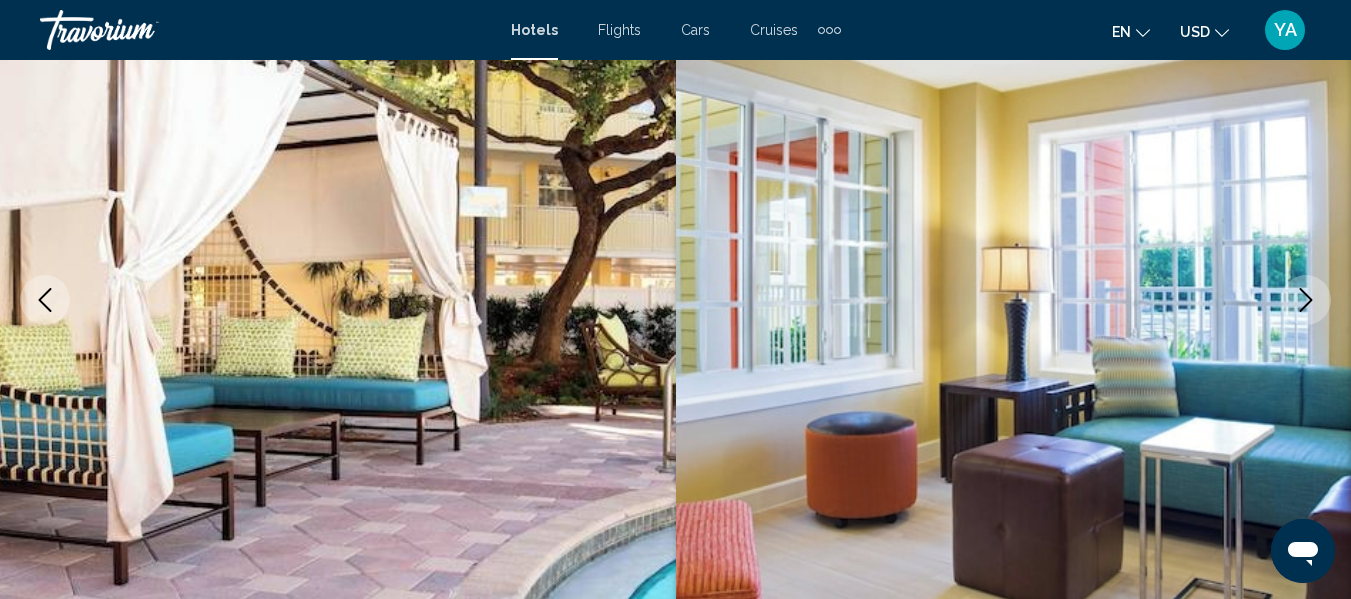 click 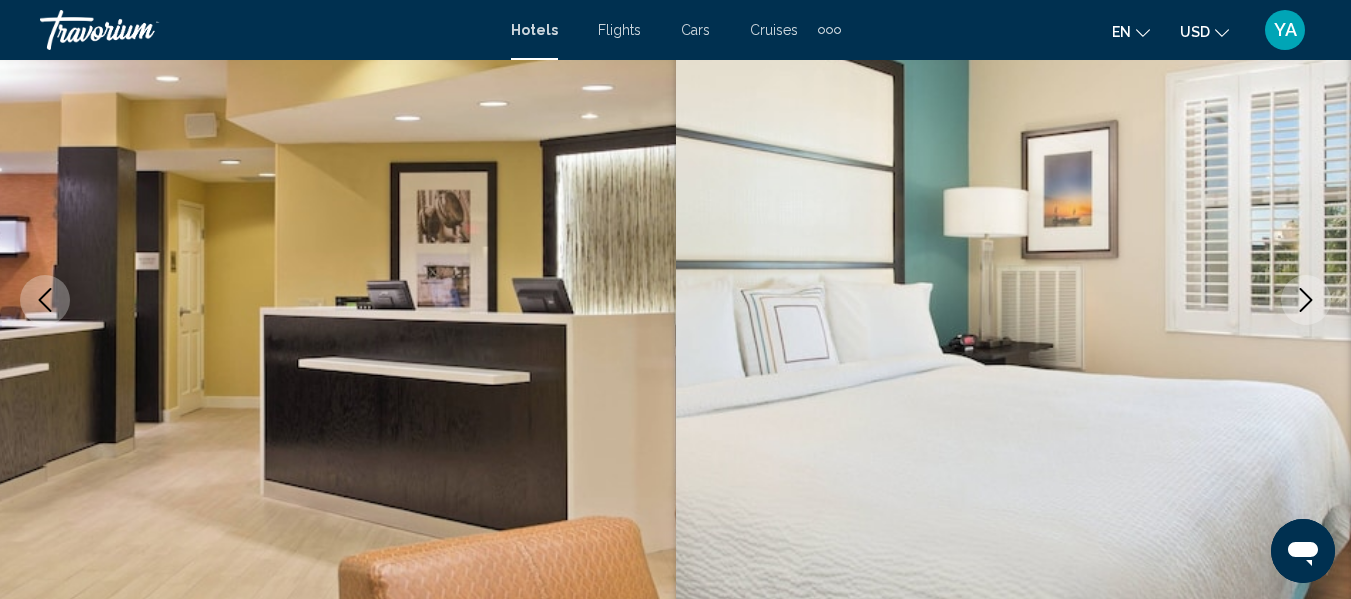 click 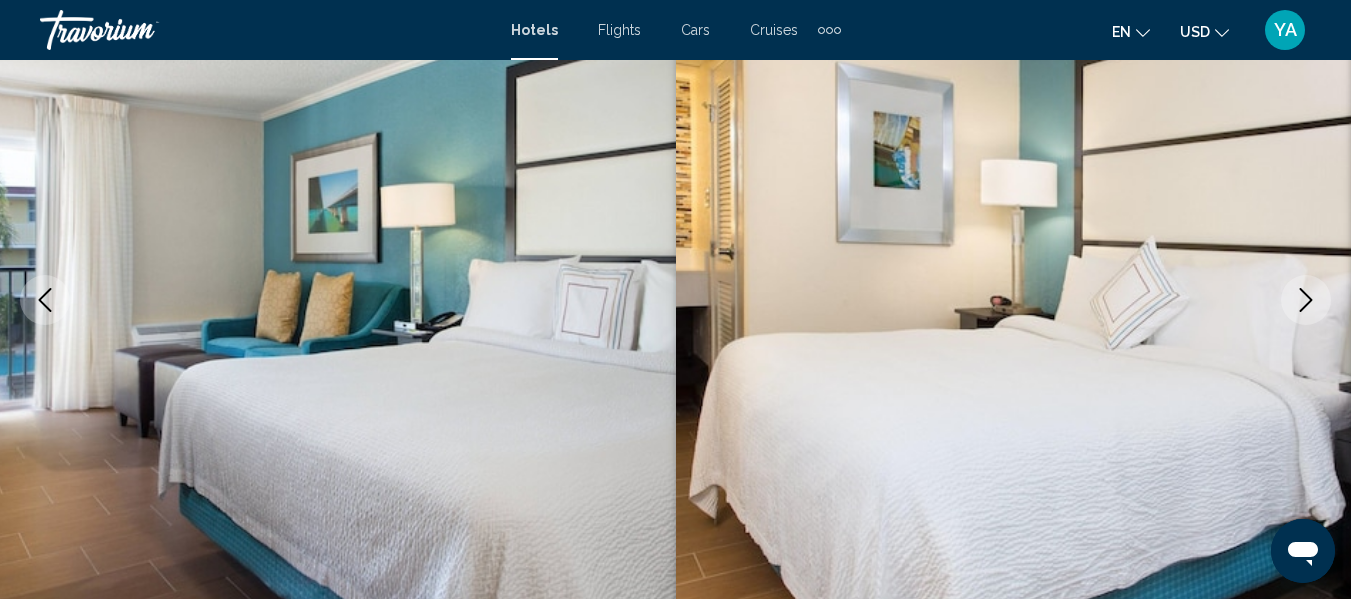 click 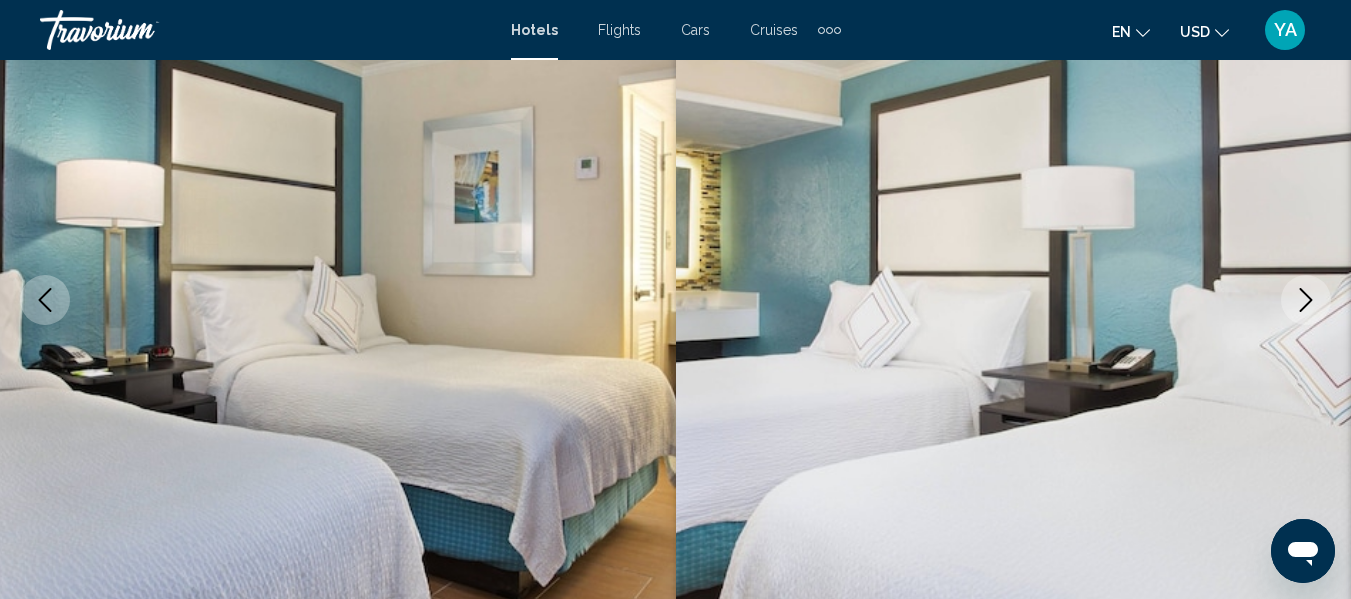 click 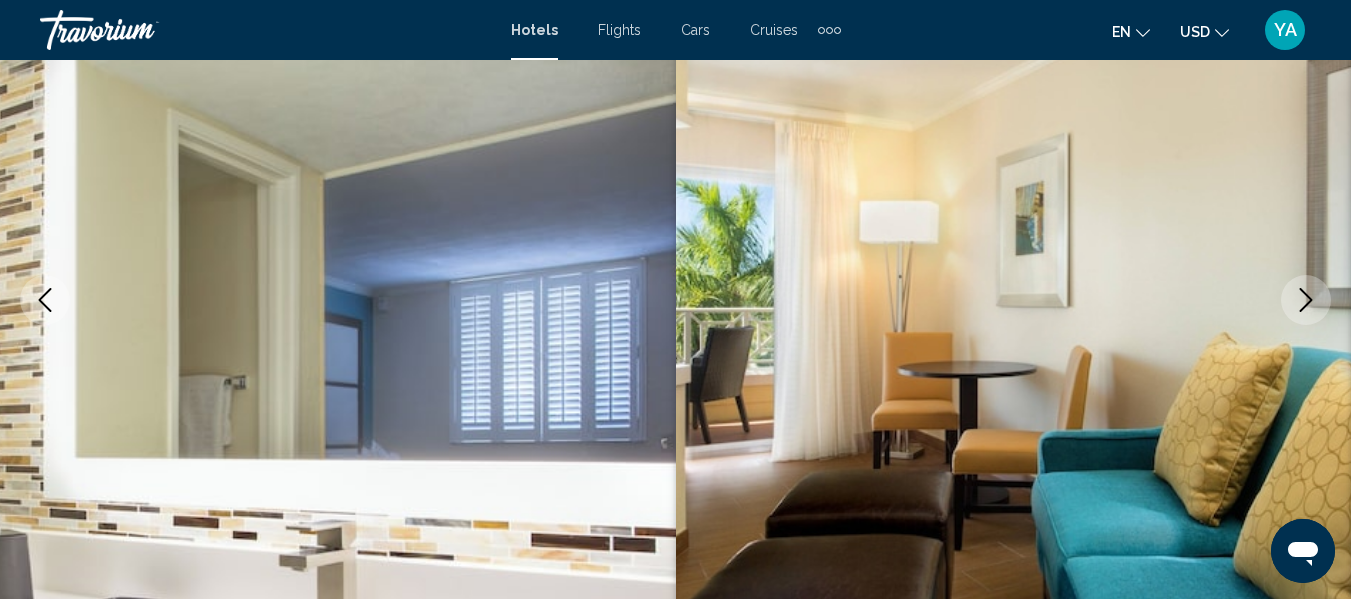 click 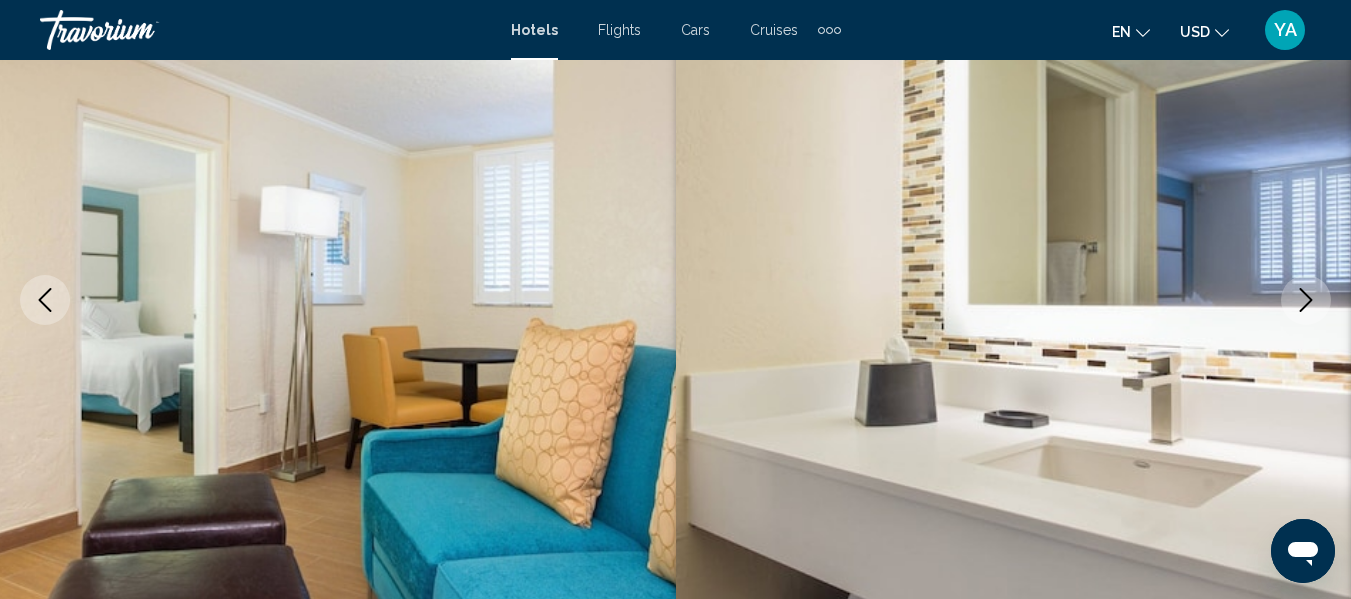 click 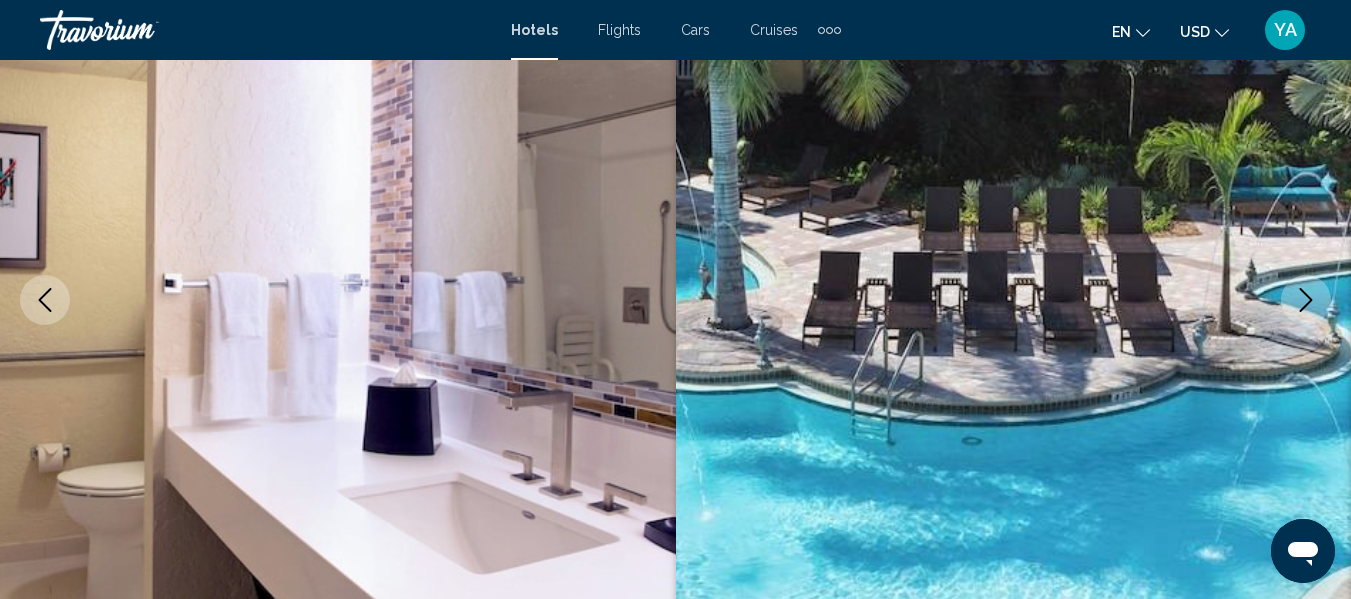 click 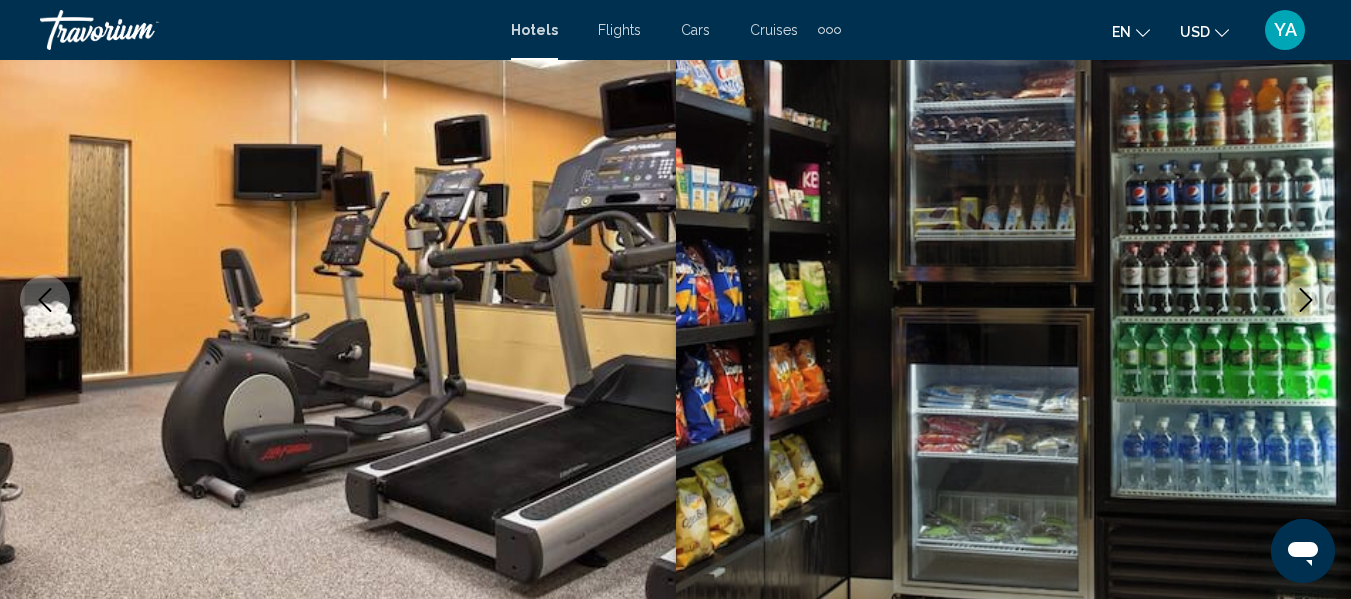 click 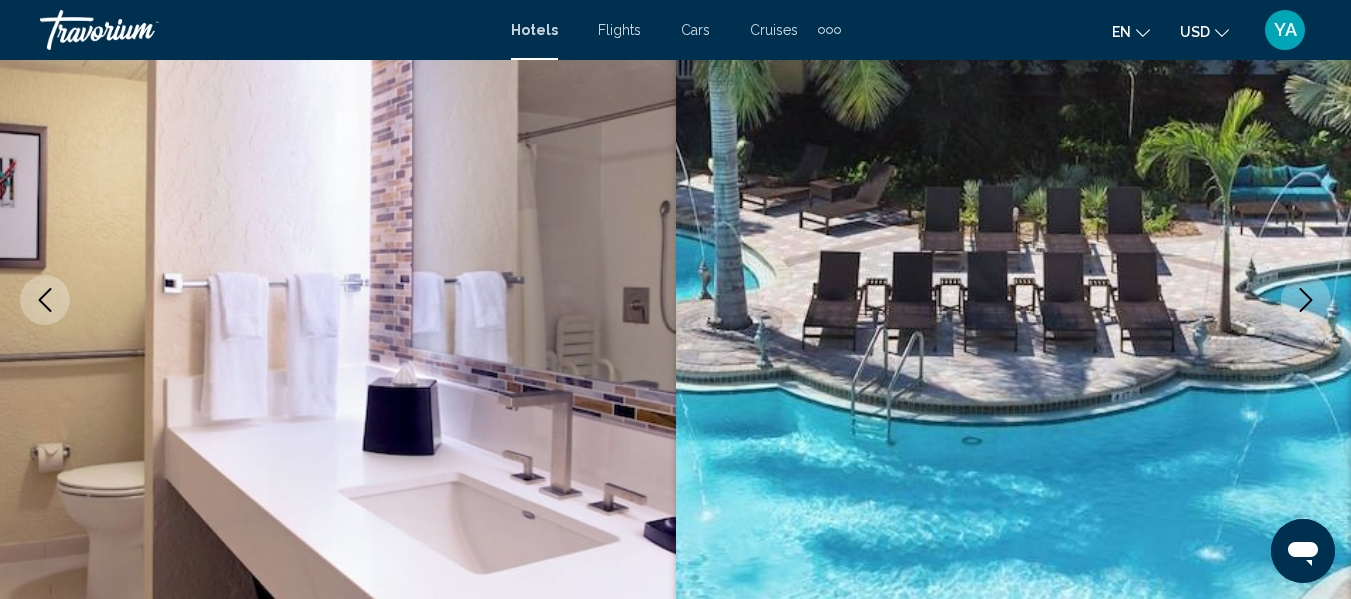 click 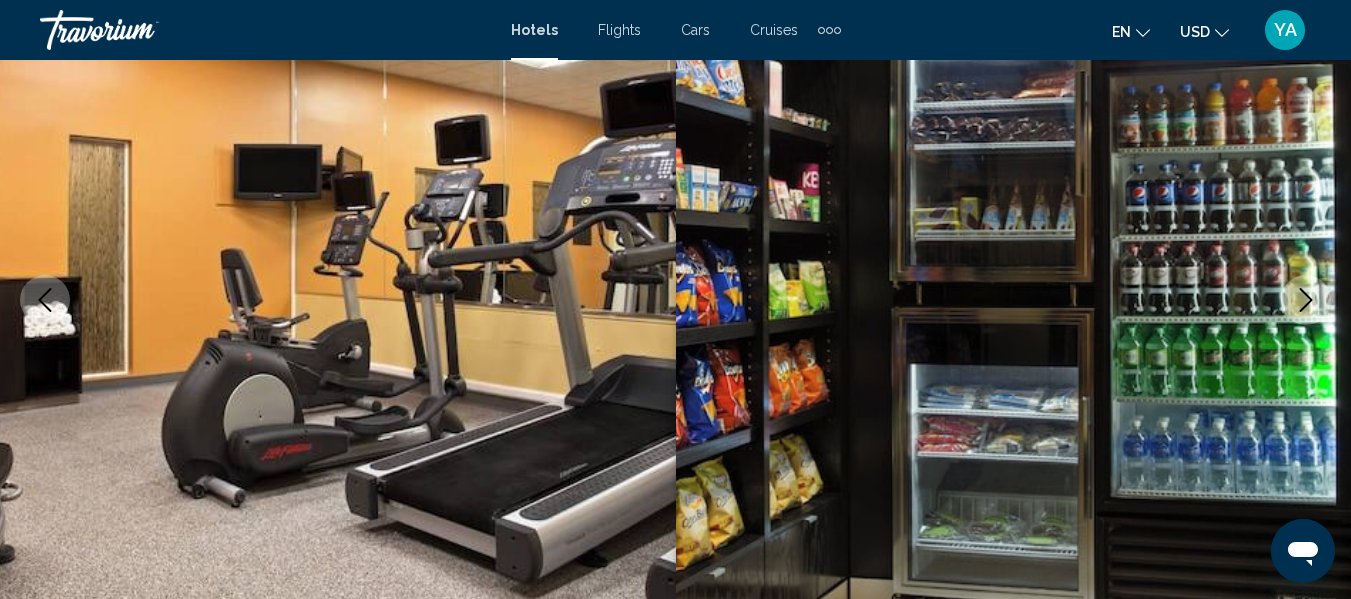 click 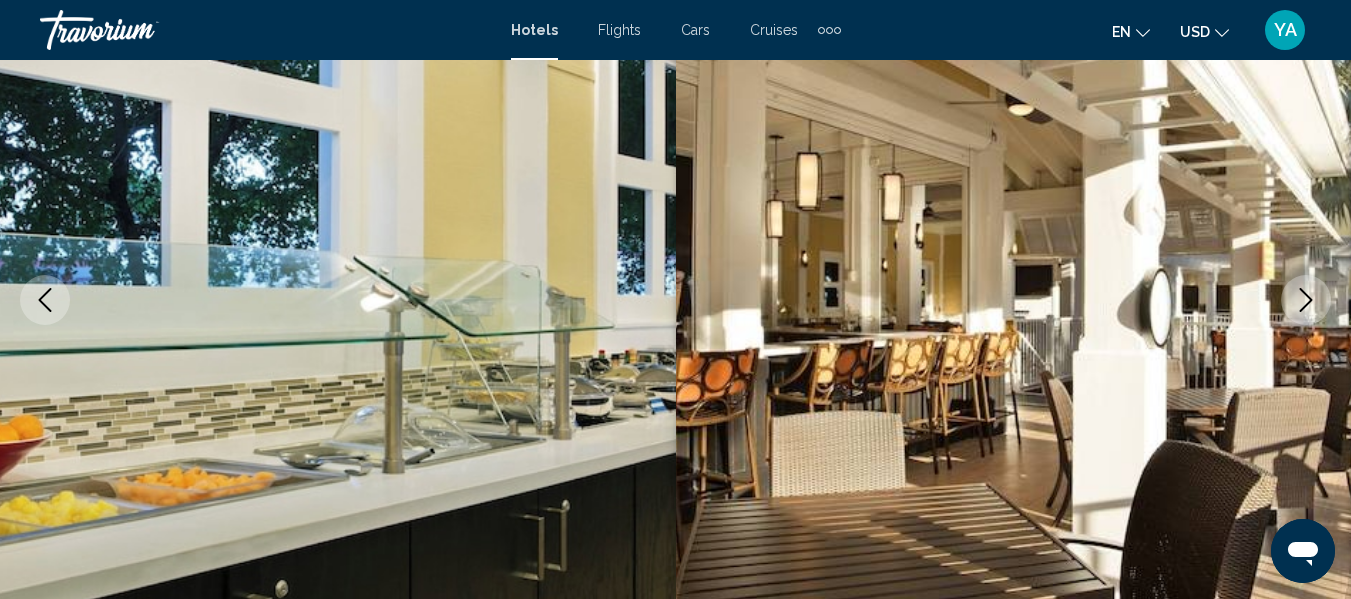 click 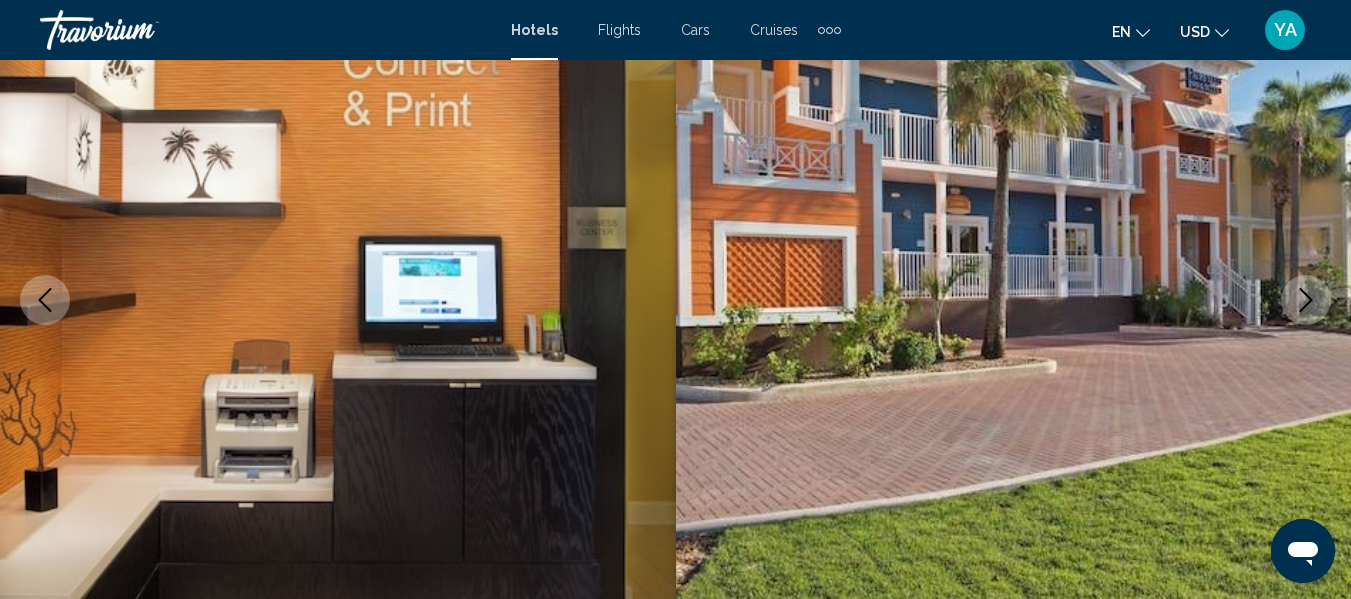 click 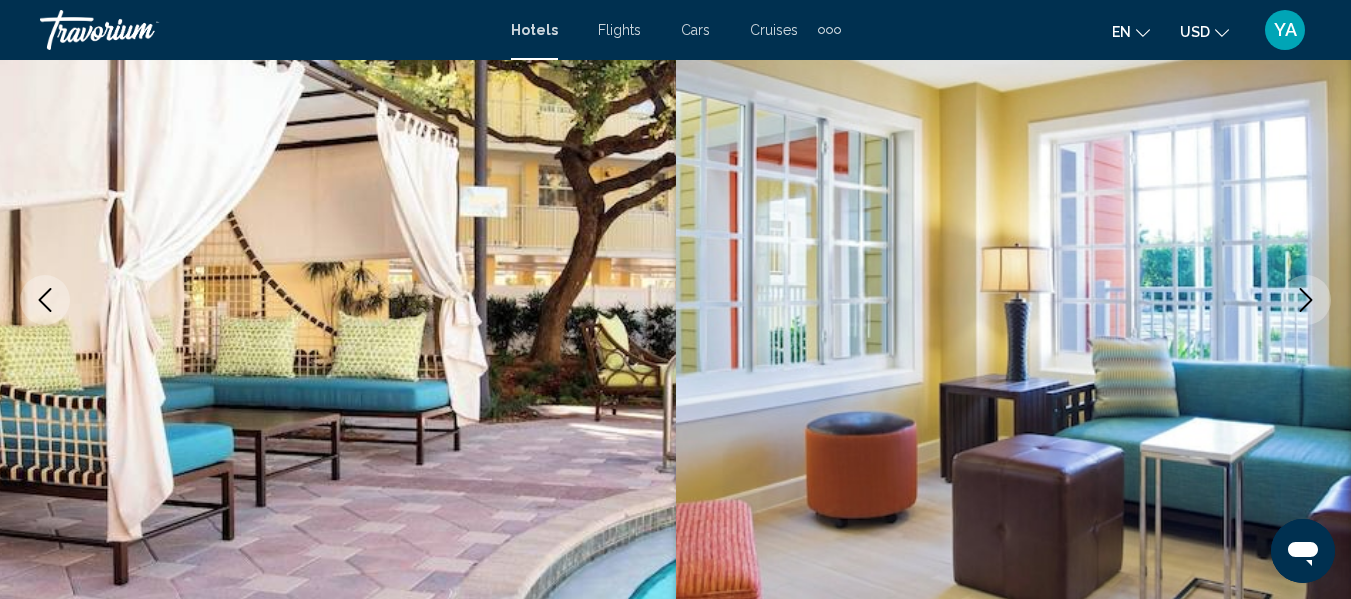 click 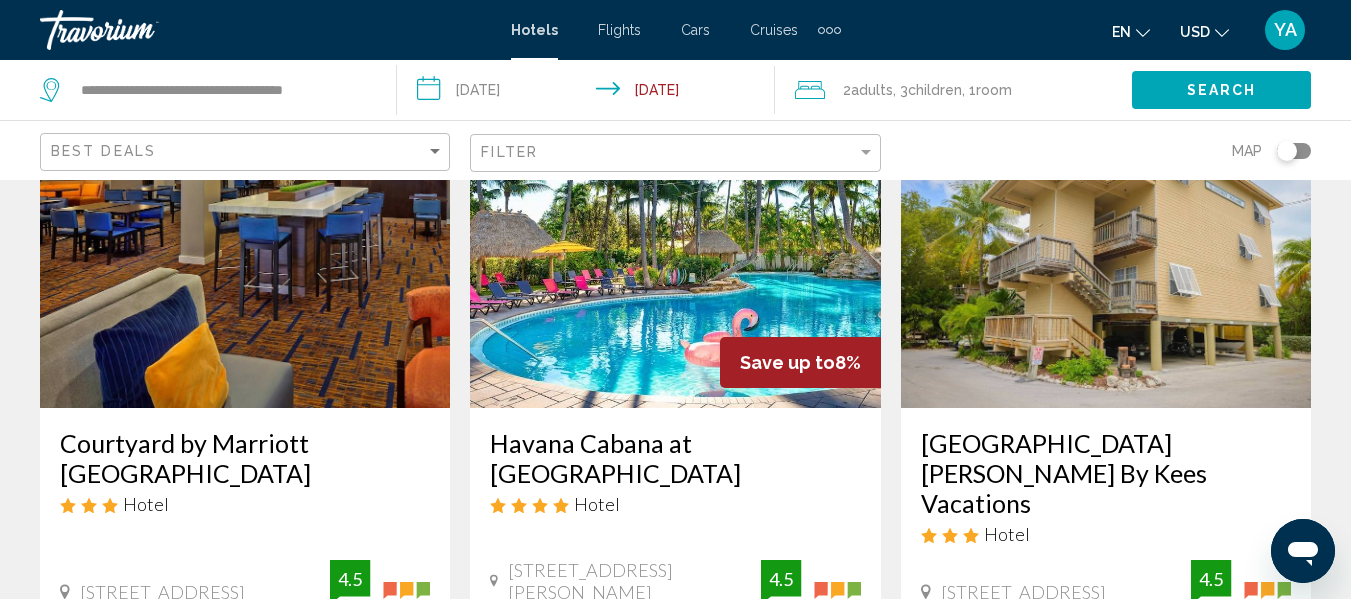 scroll, scrollTop: 2486, scrollLeft: 0, axis: vertical 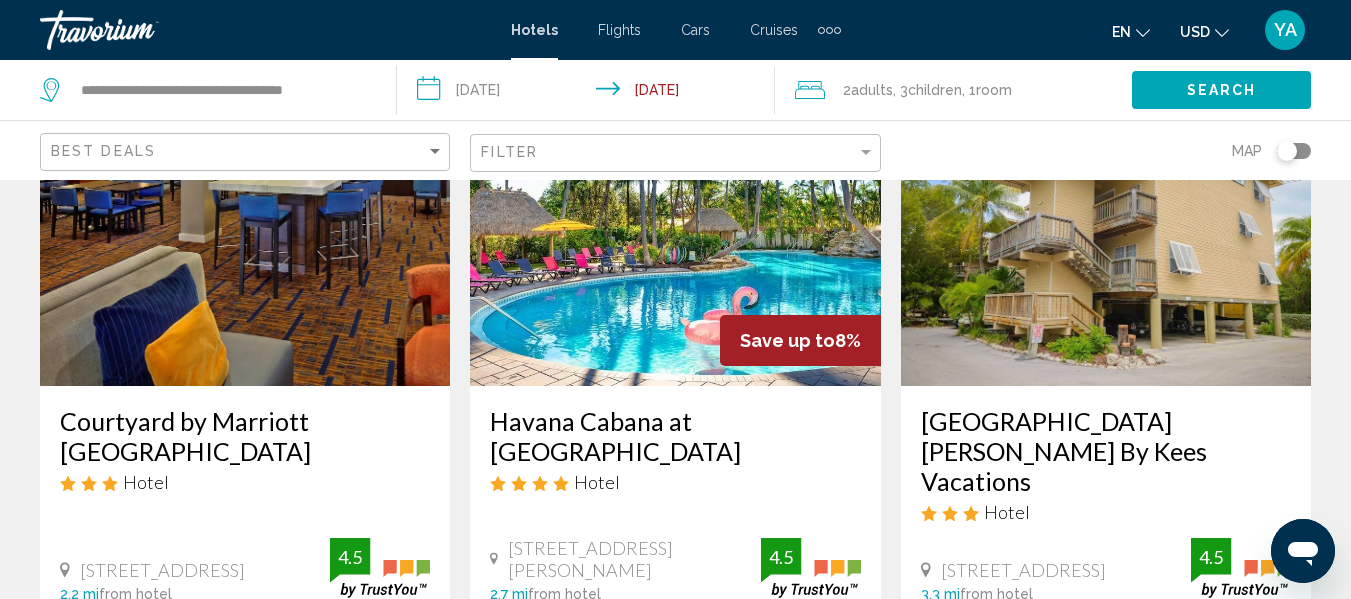 click at bounding box center (675, 226) 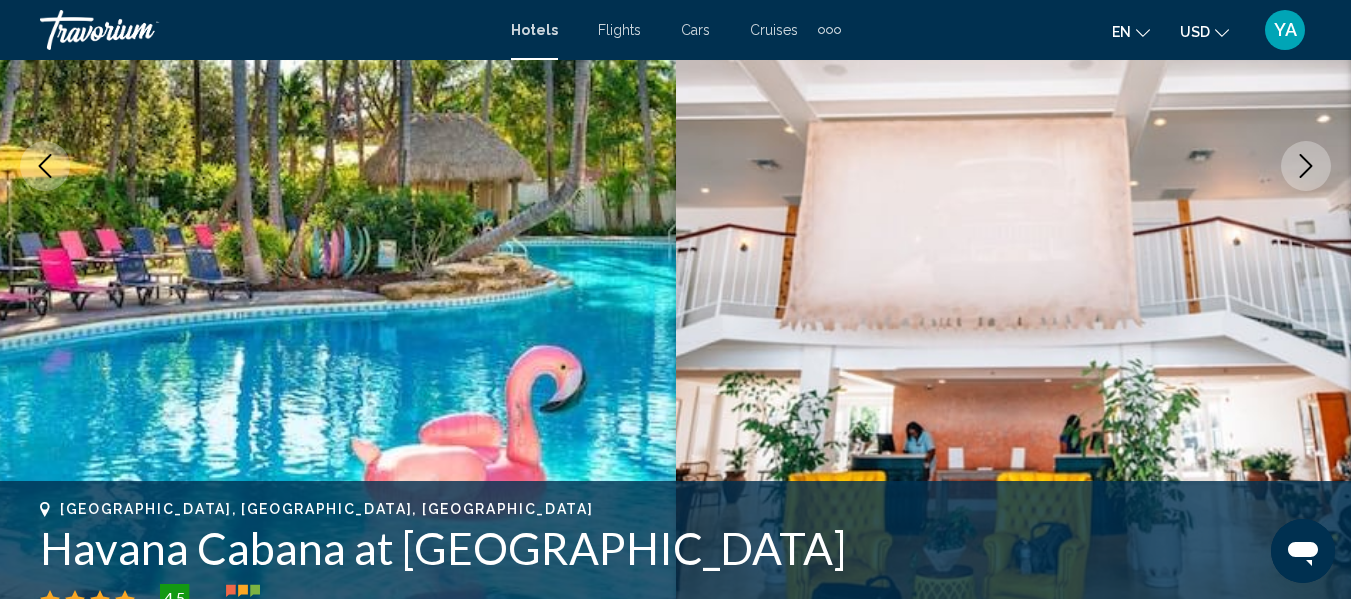 scroll, scrollTop: 415, scrollLeft: 0, axis: vertical 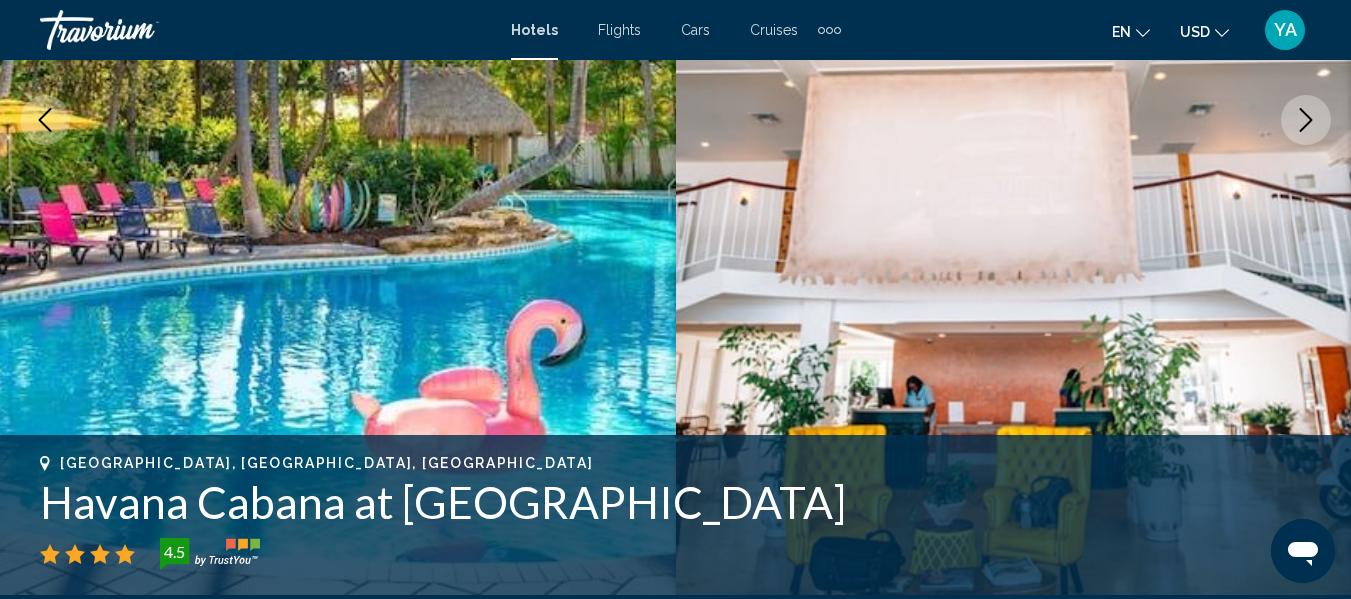 click 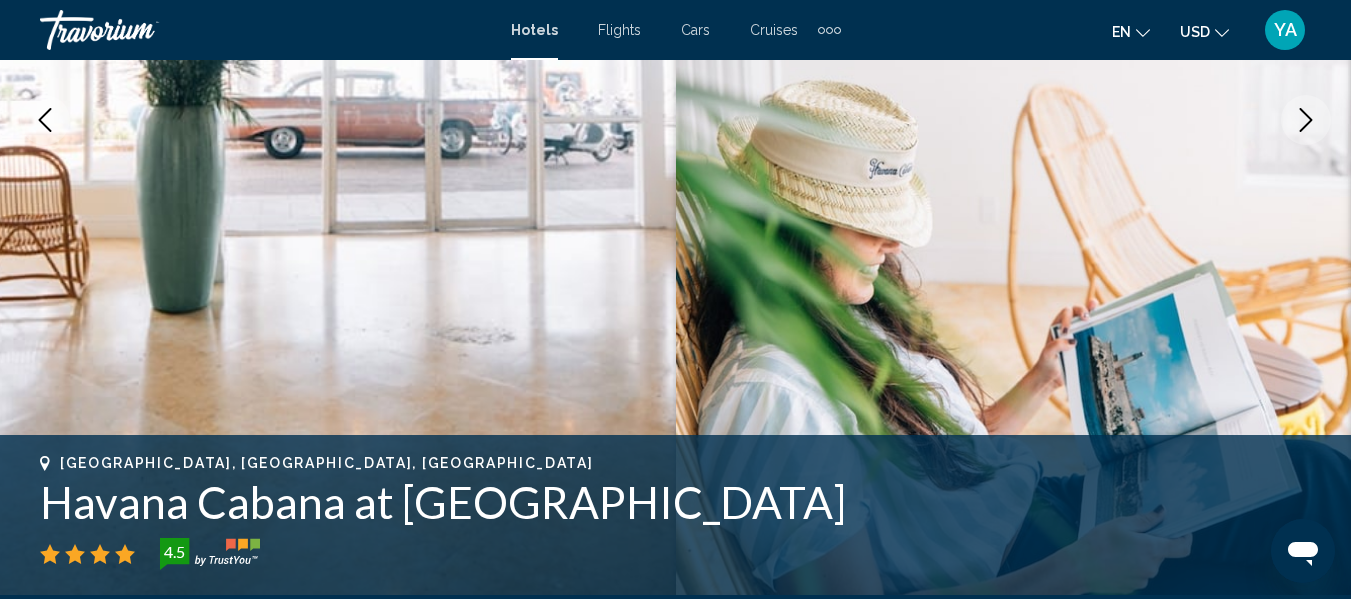 click 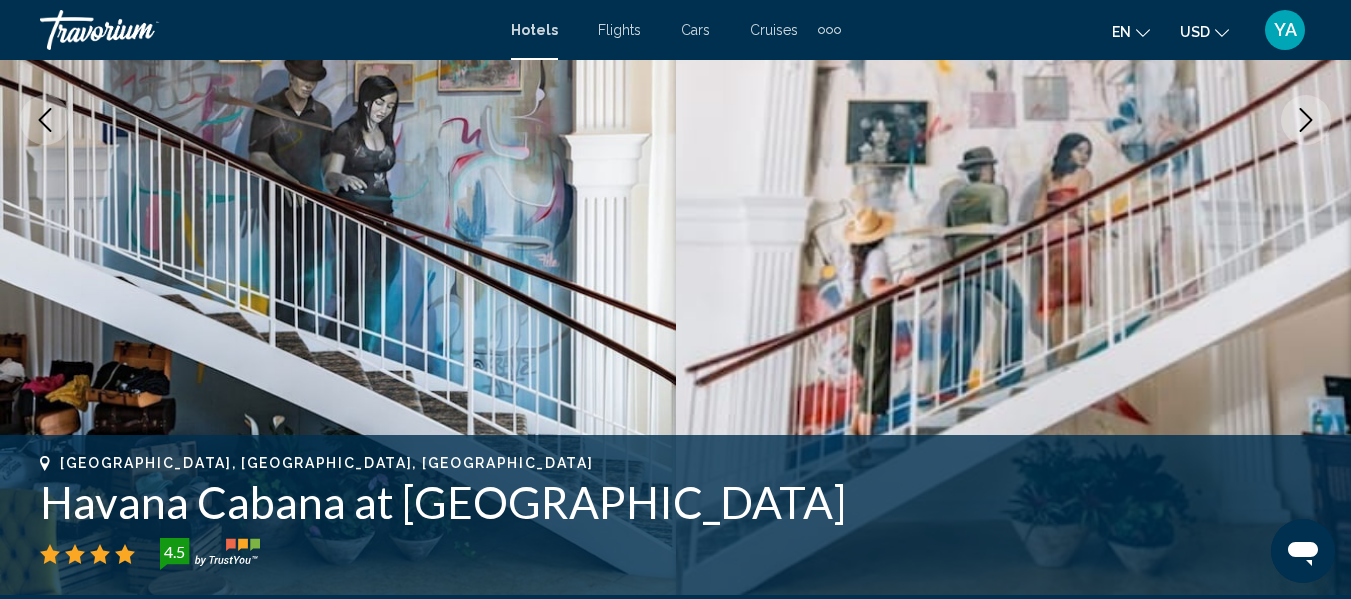 click 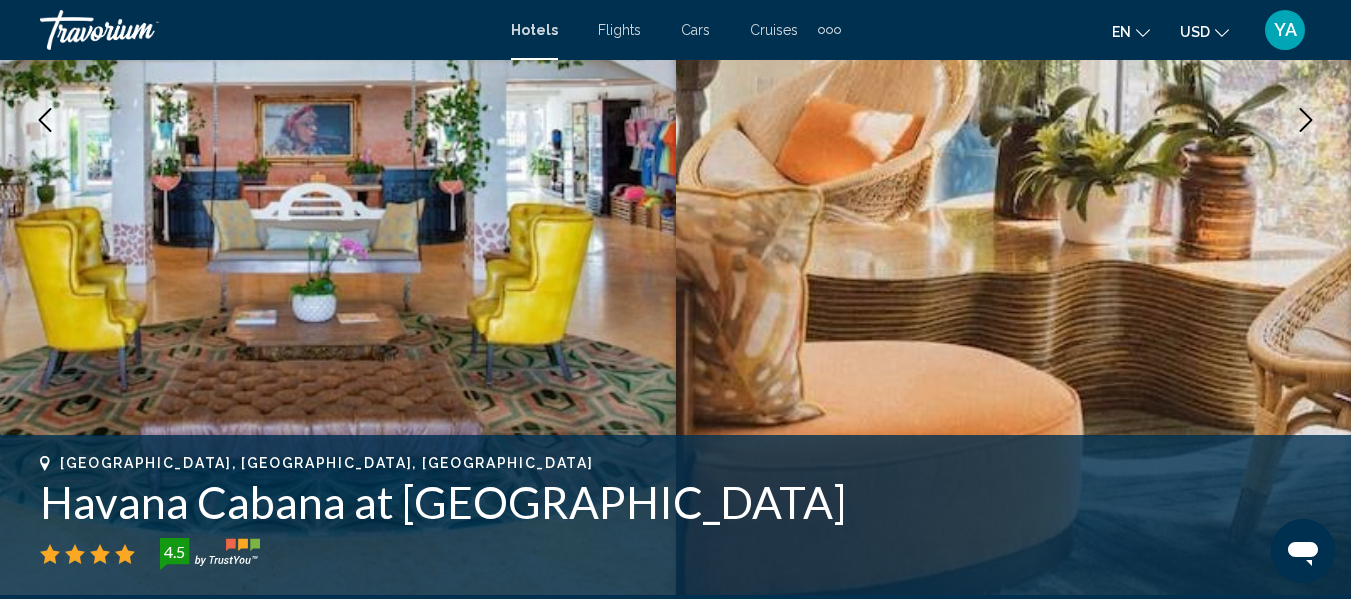 click 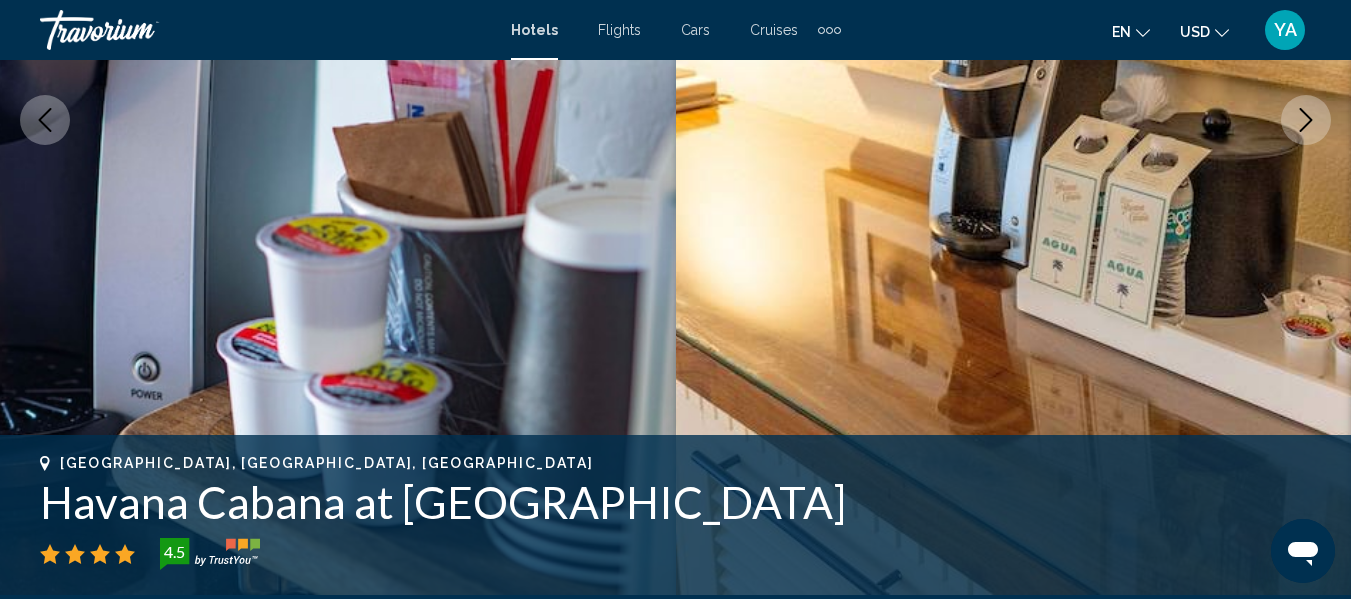 click 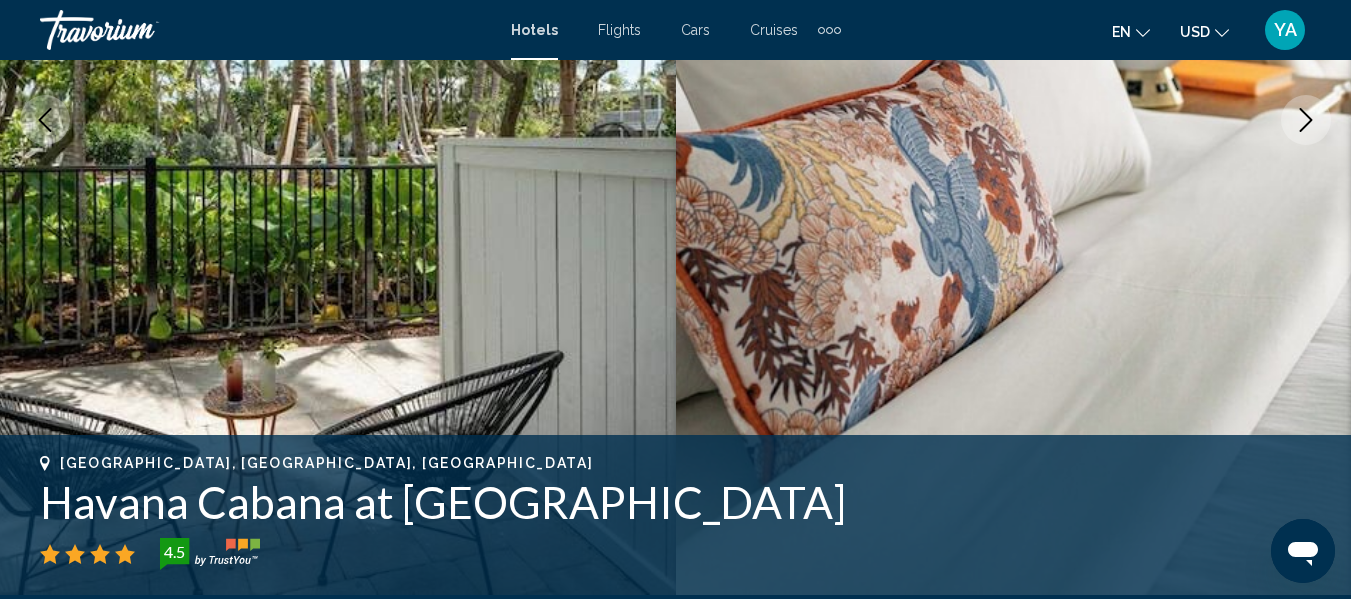 click 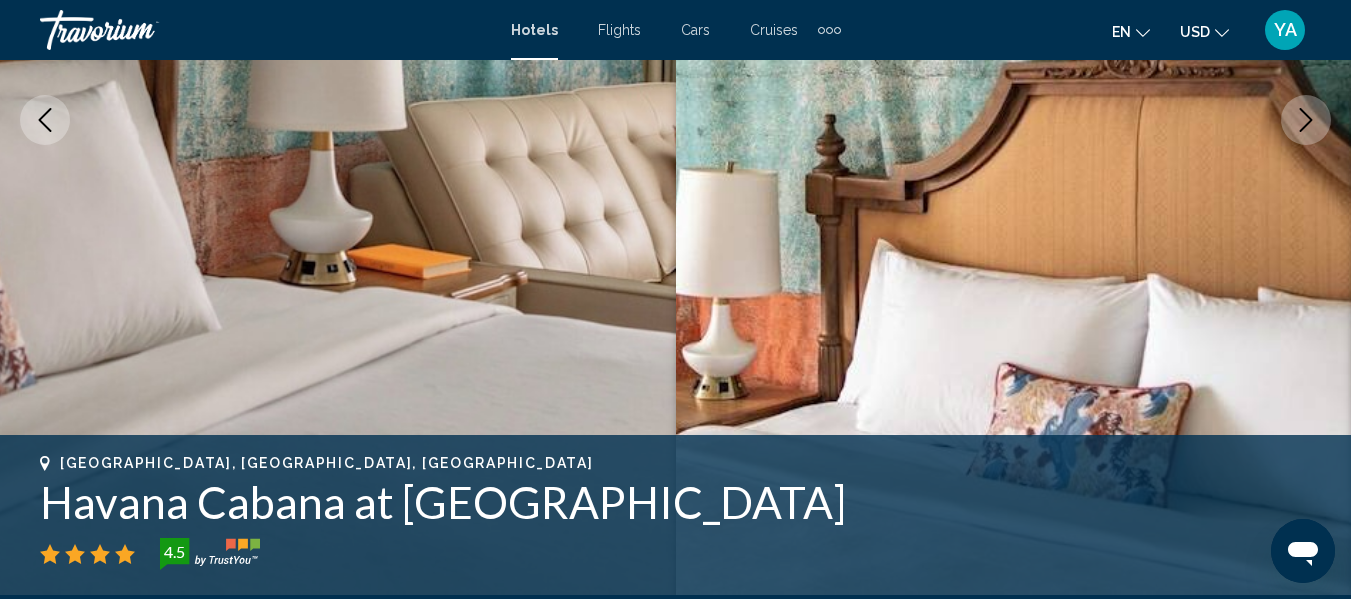 click 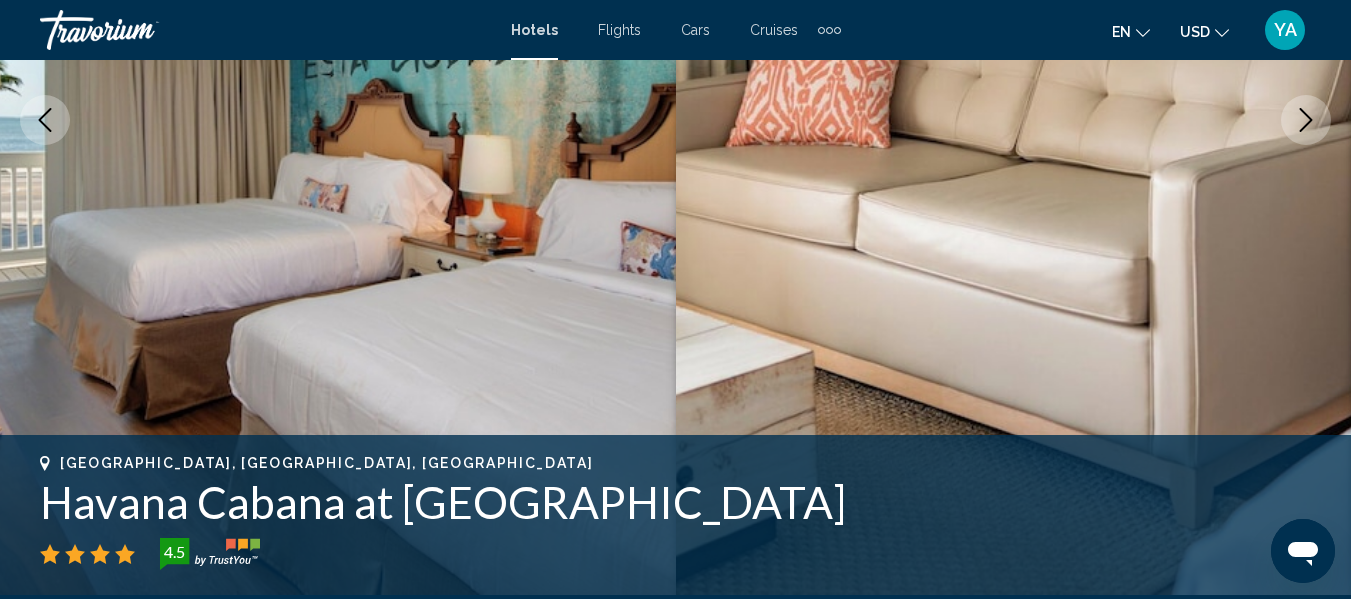 click 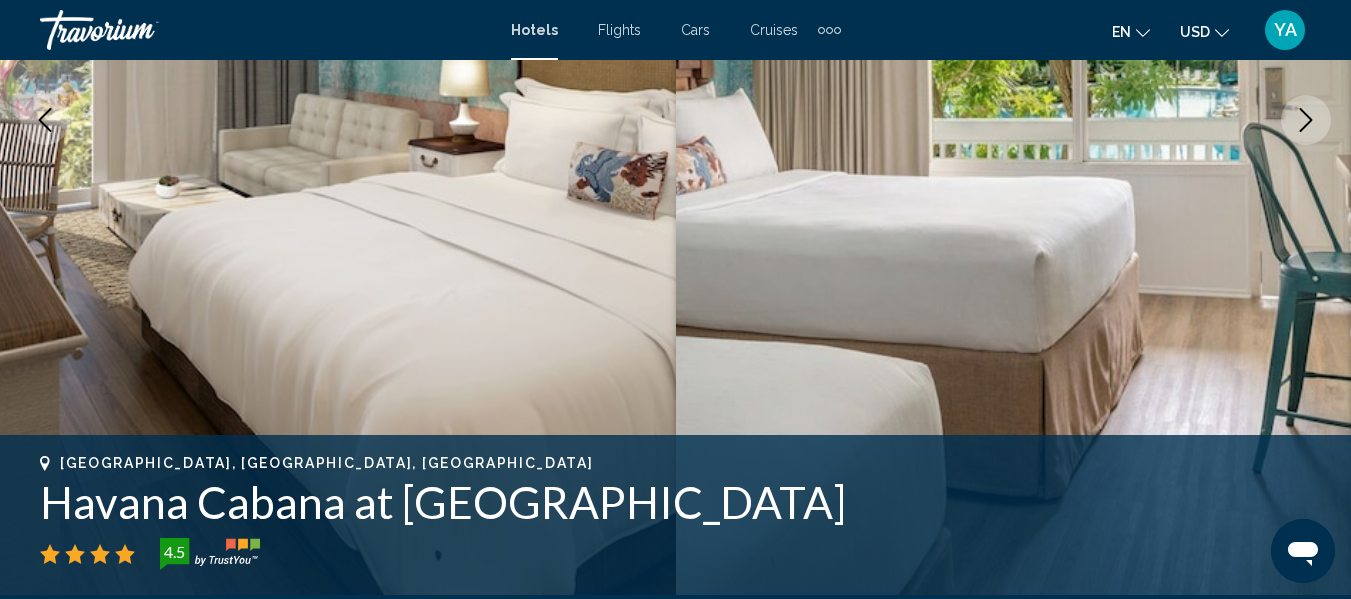 click 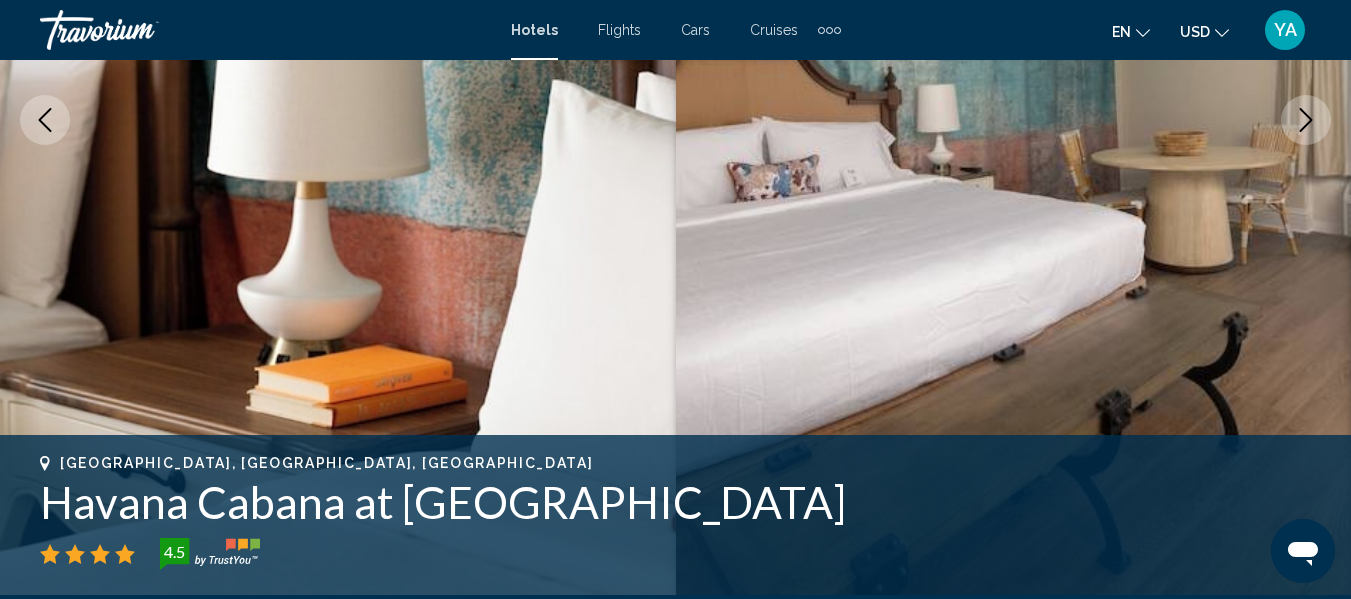 click 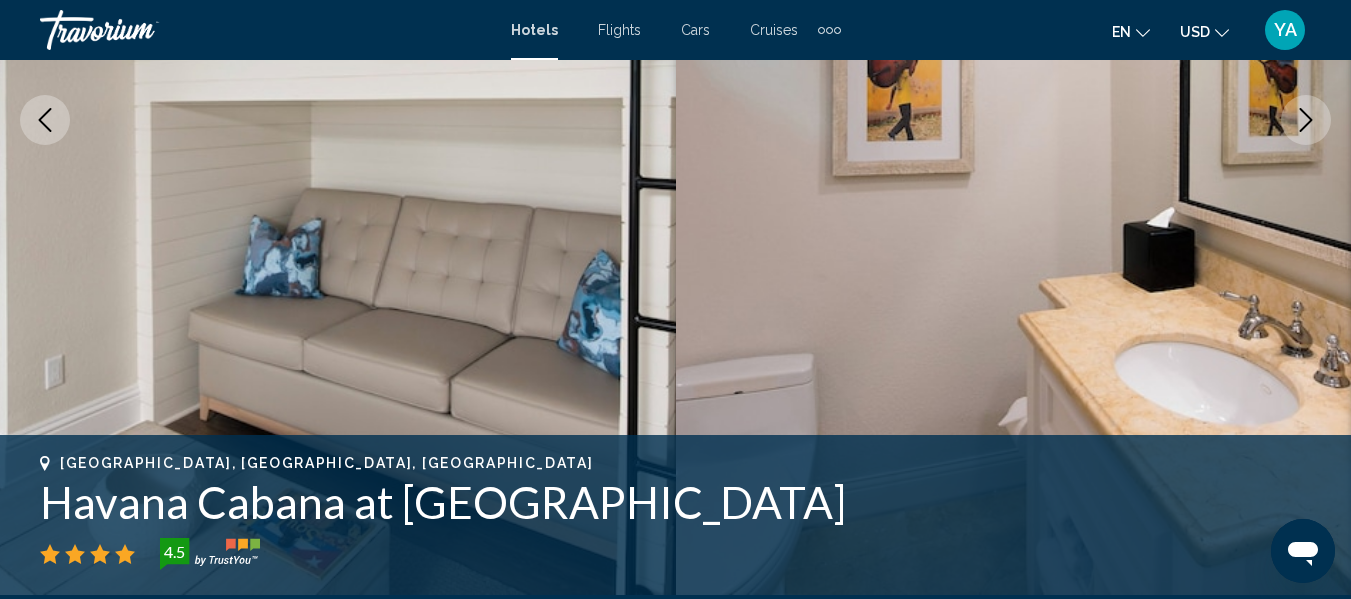 click 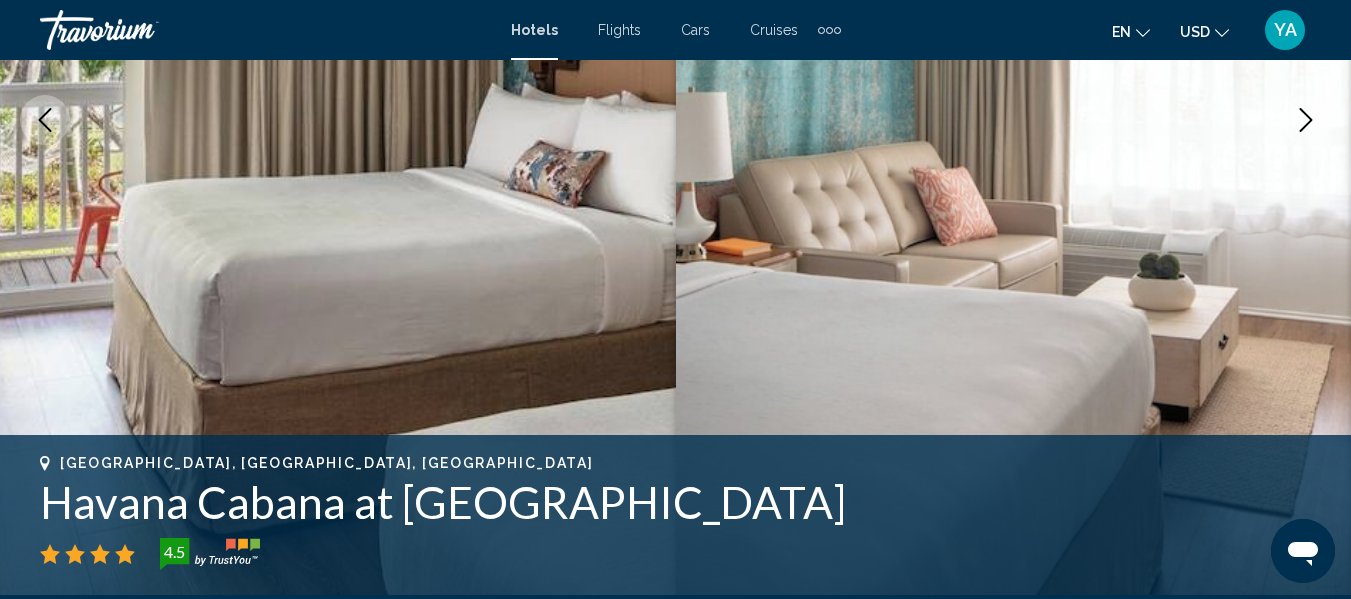 click 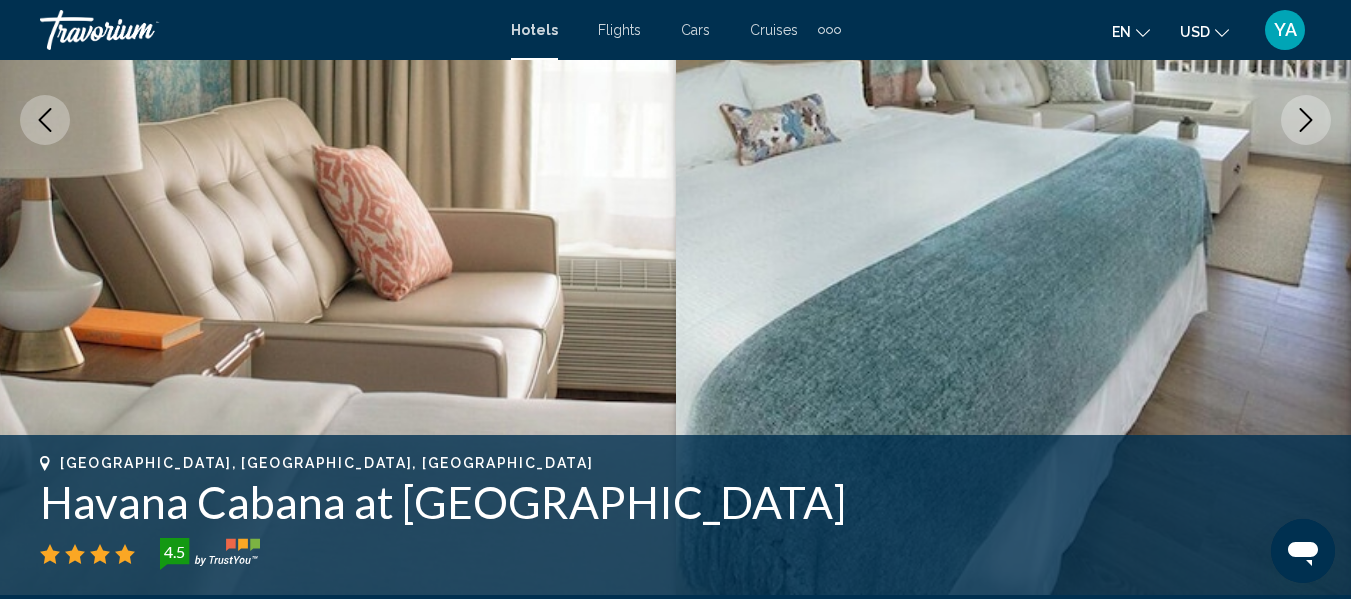 click 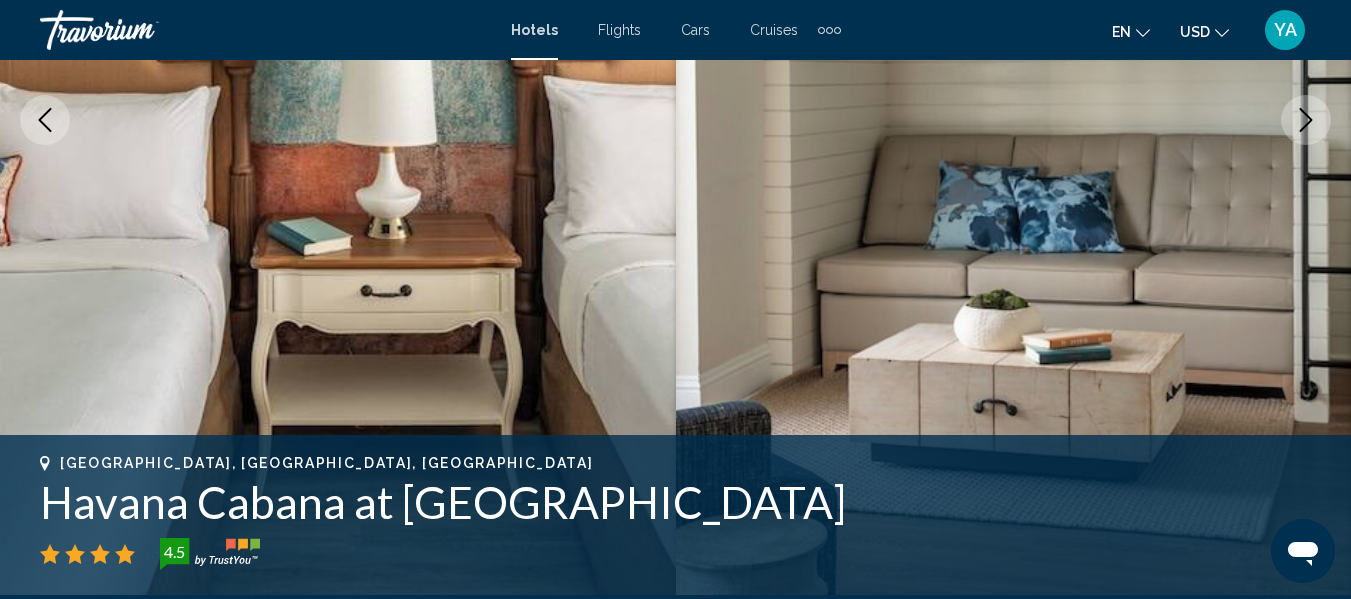 click 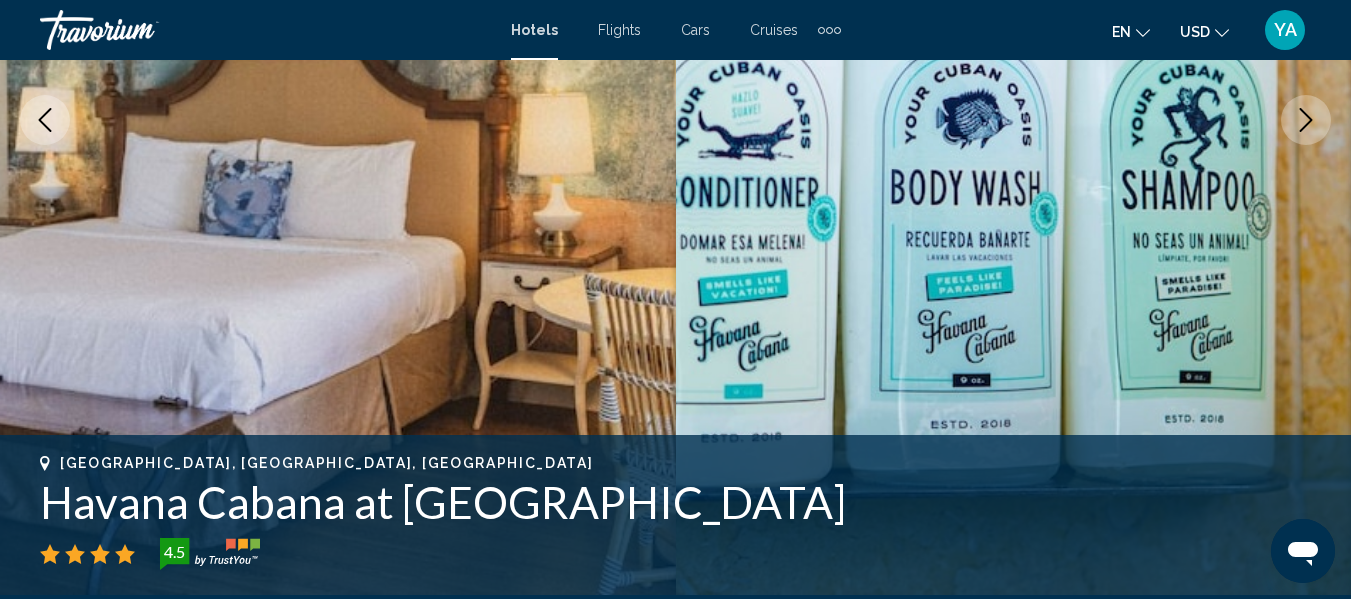 click 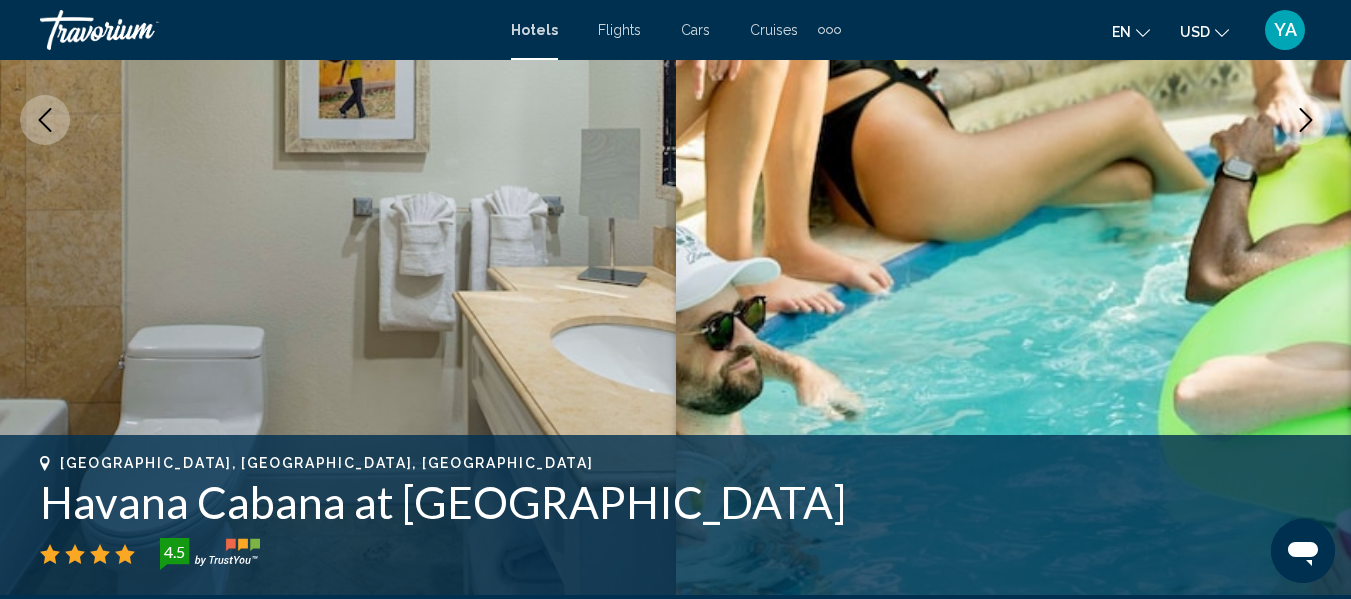 click 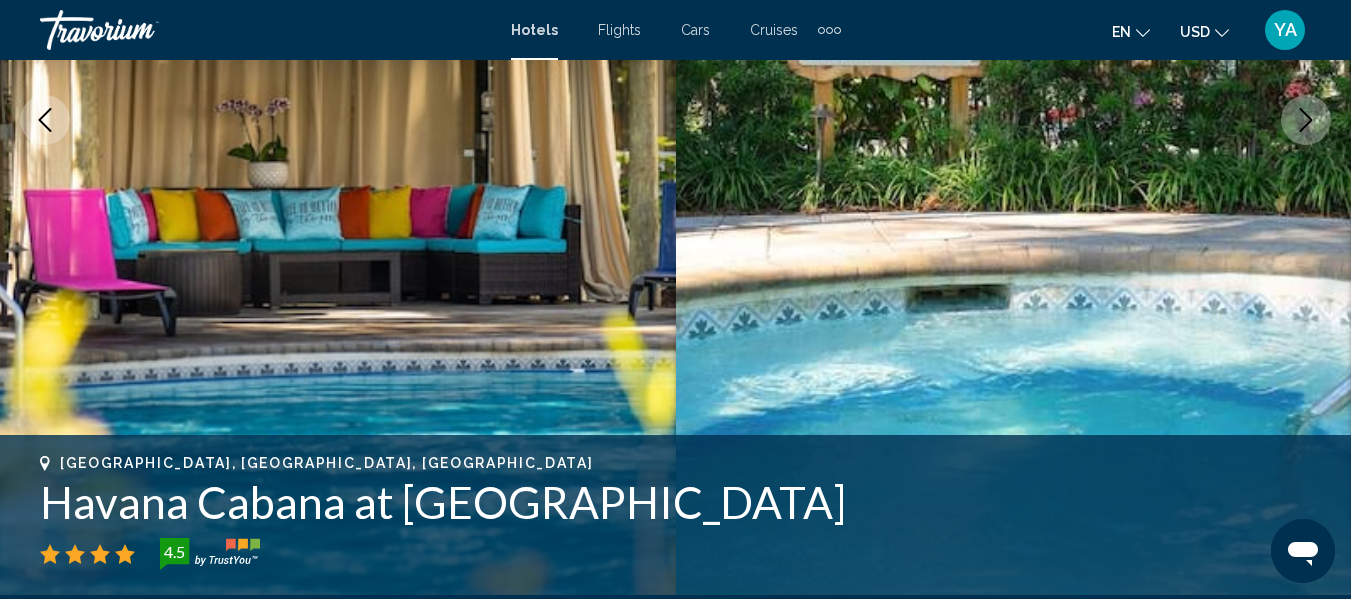 click 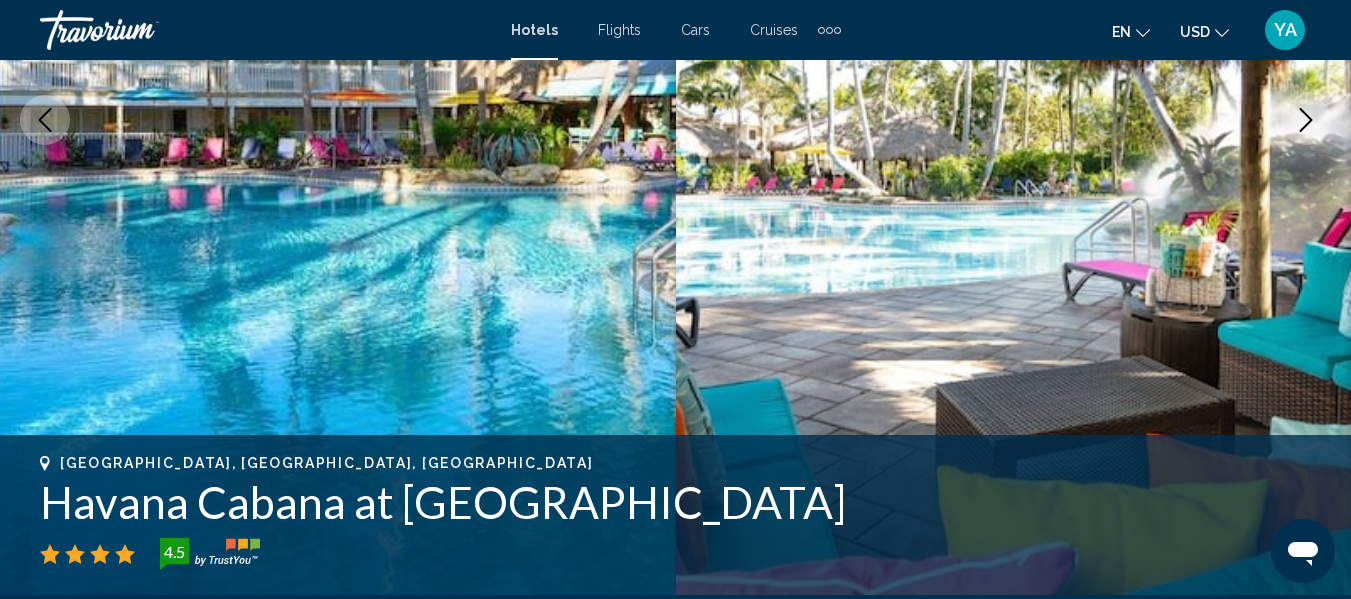 click 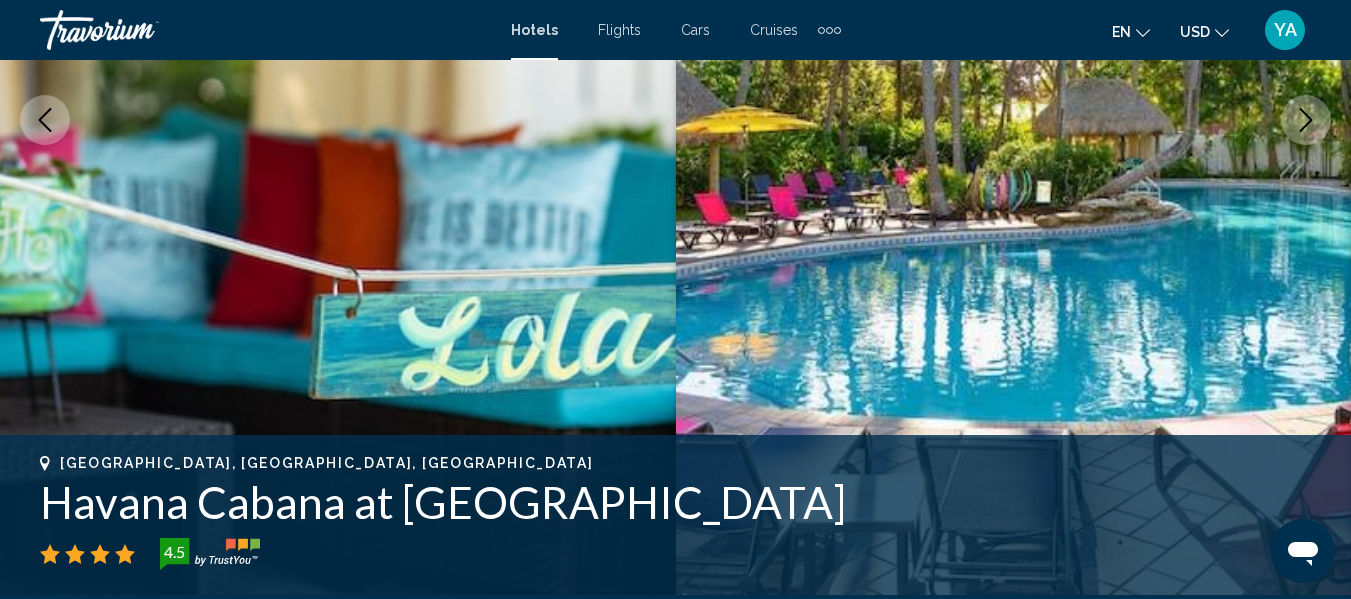 click 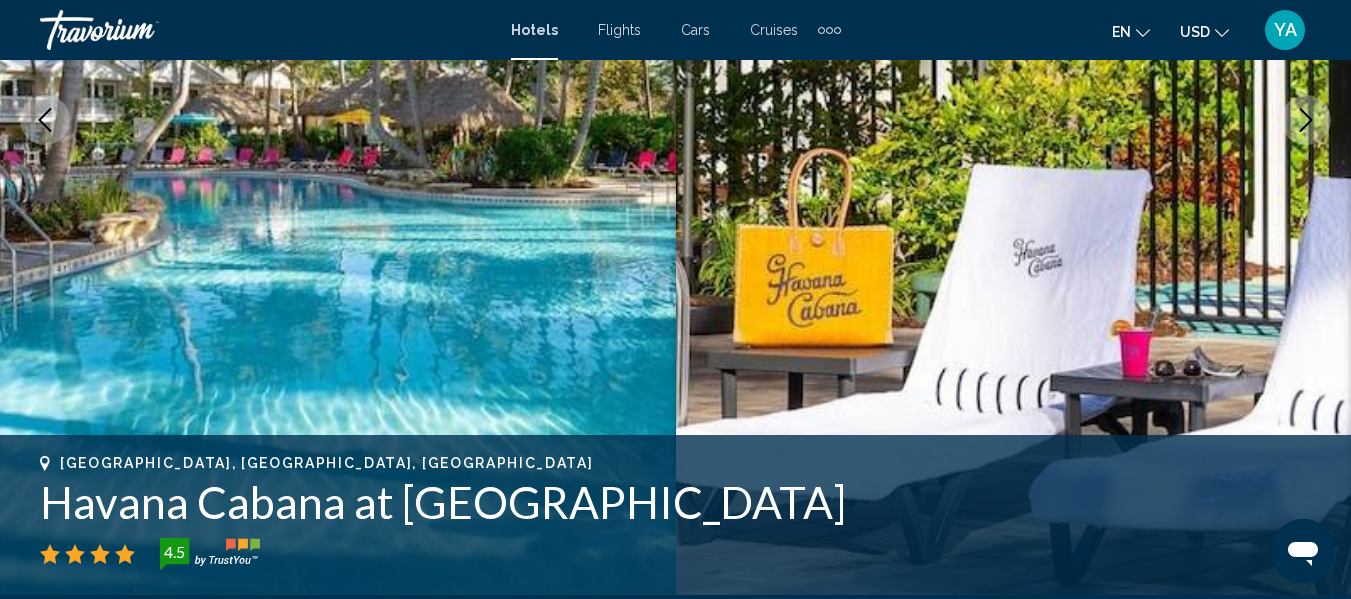 click 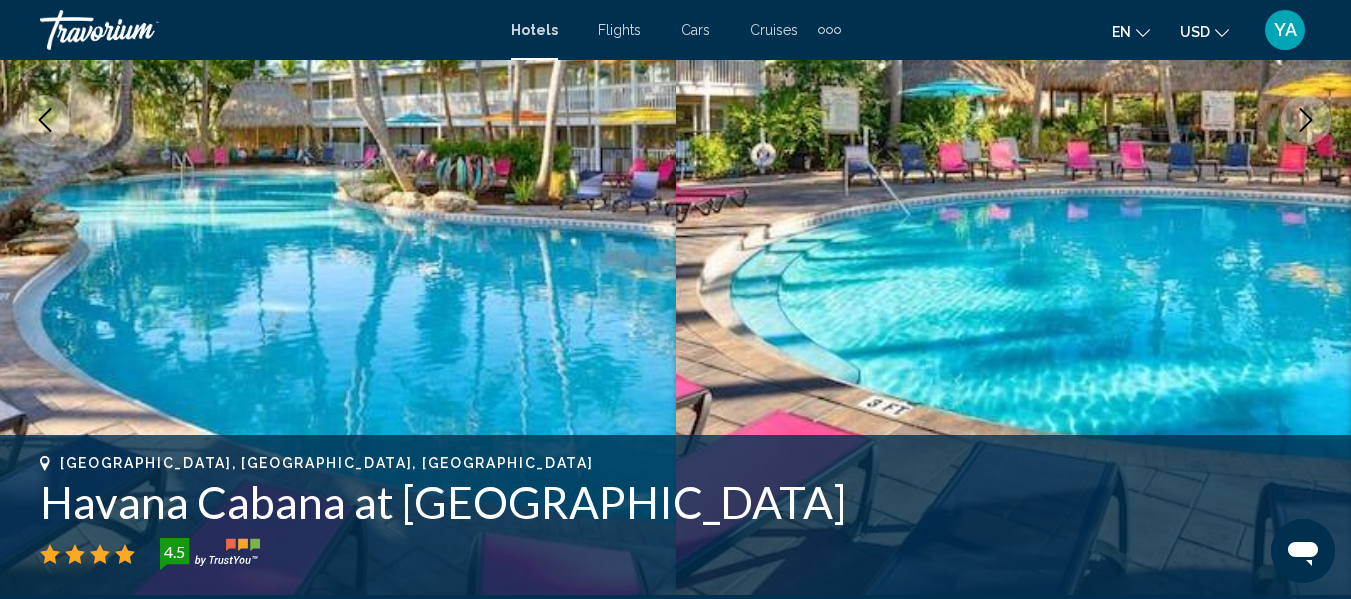 click 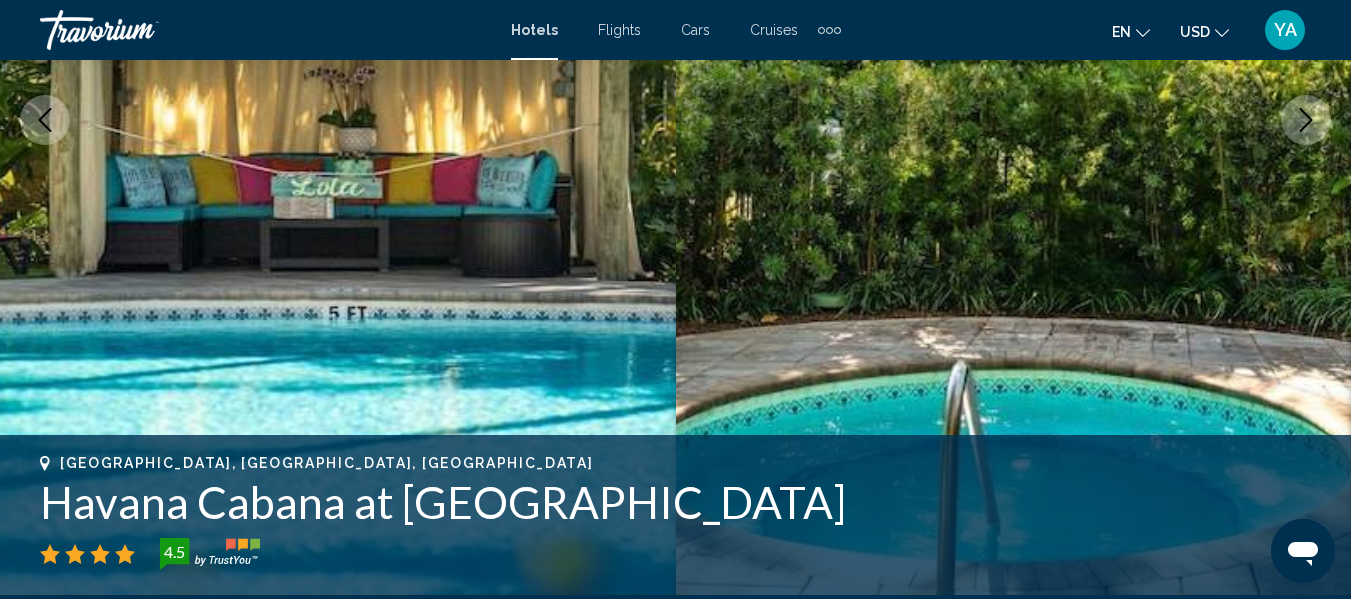 click 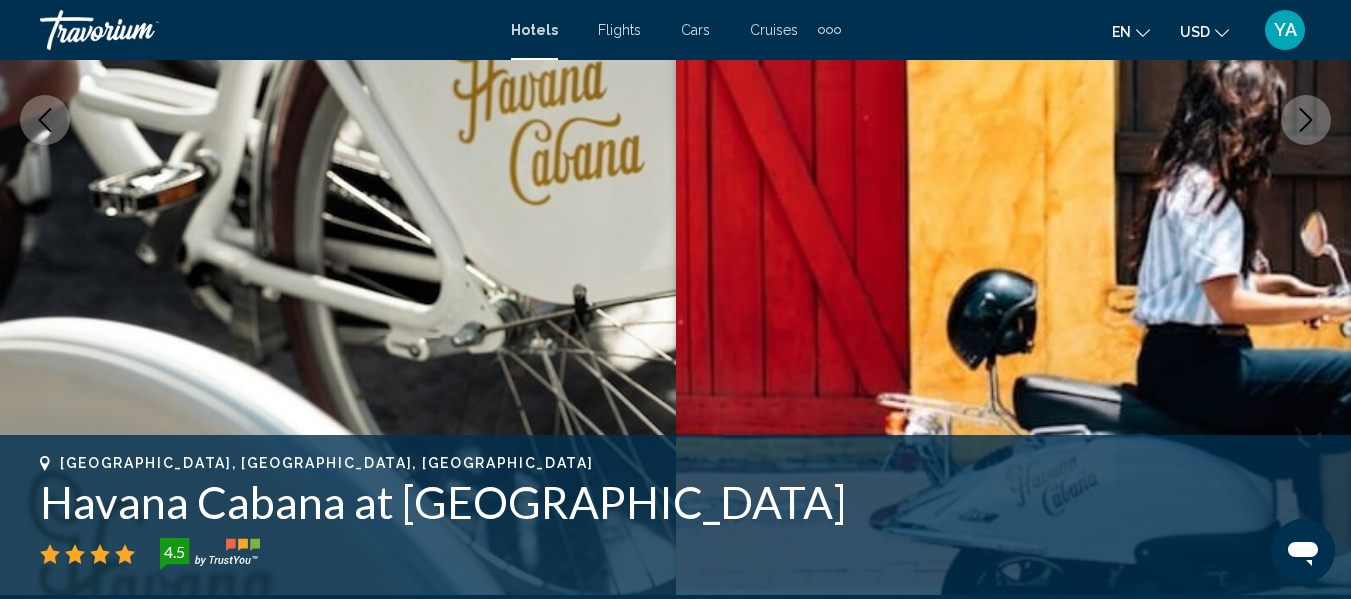 click 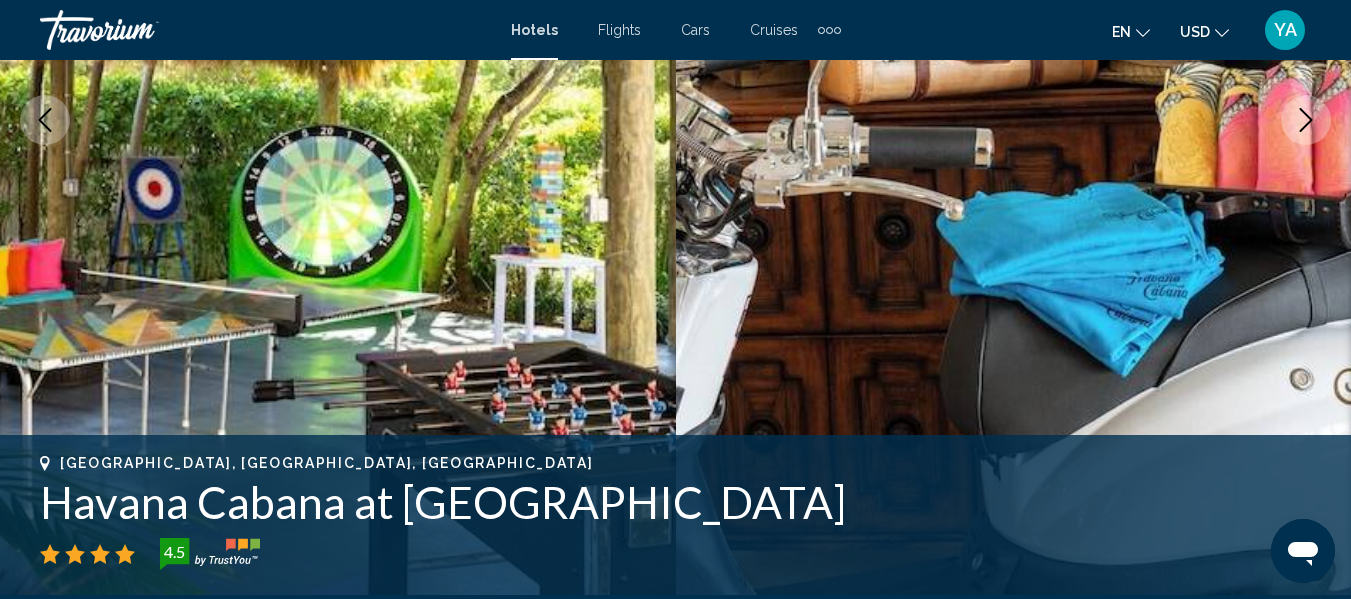 click 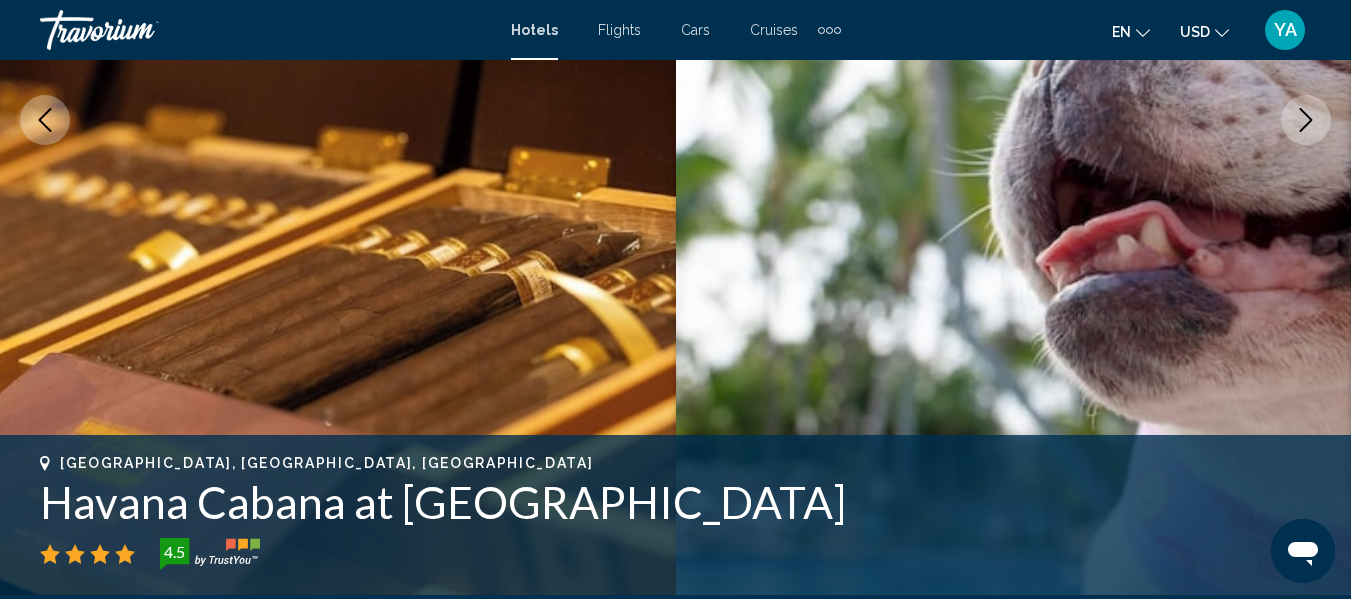 click 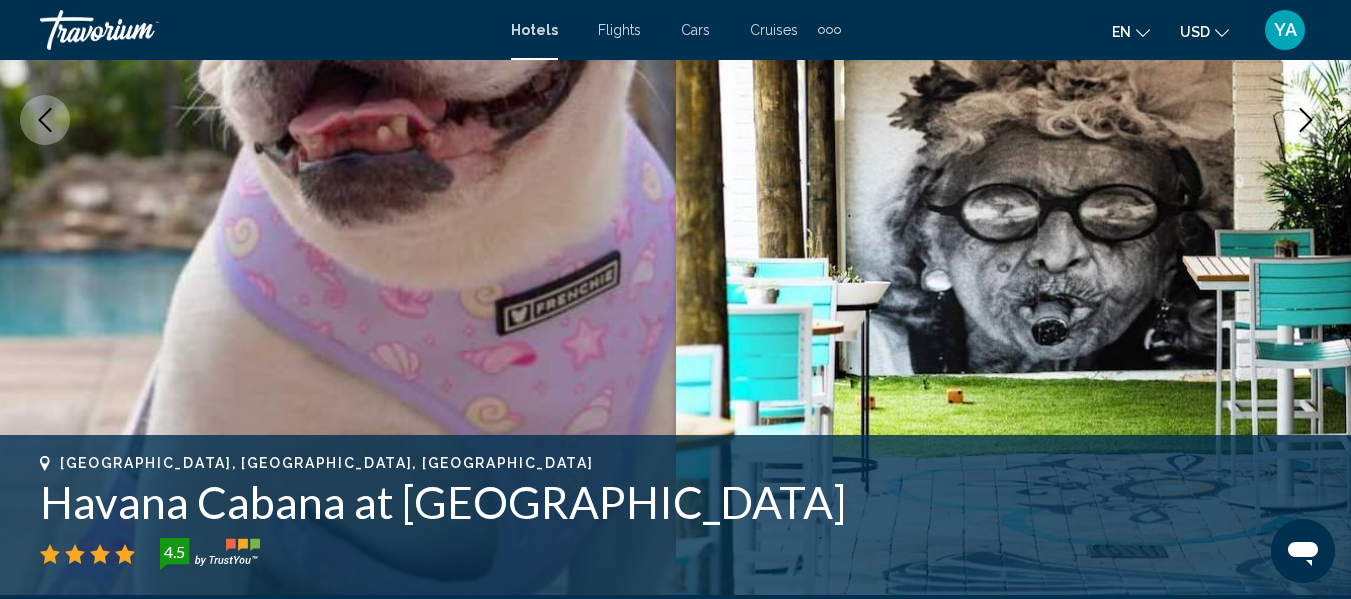 click 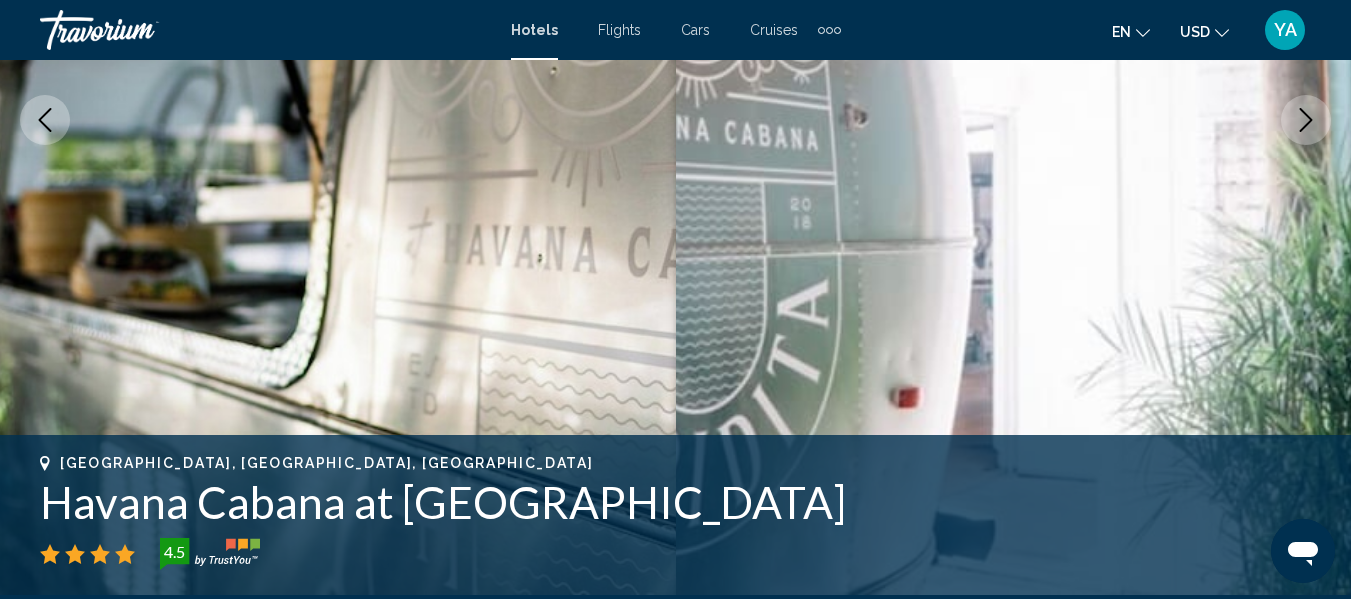 click 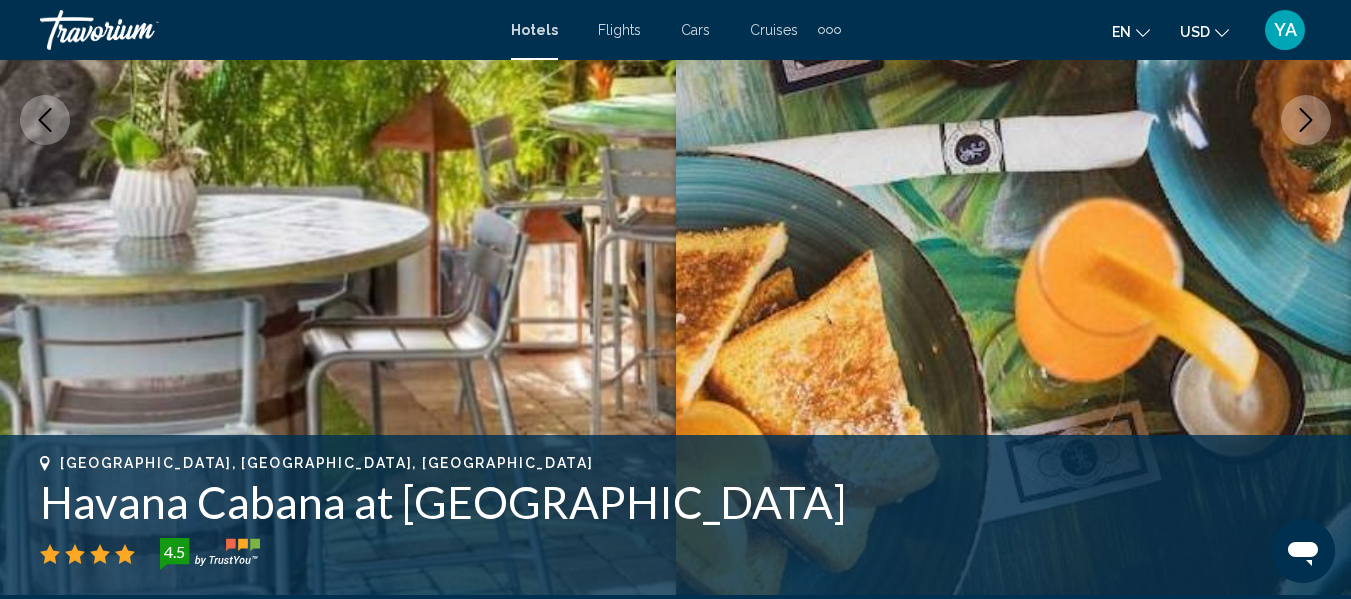 click at bounding box center (1014, 120) 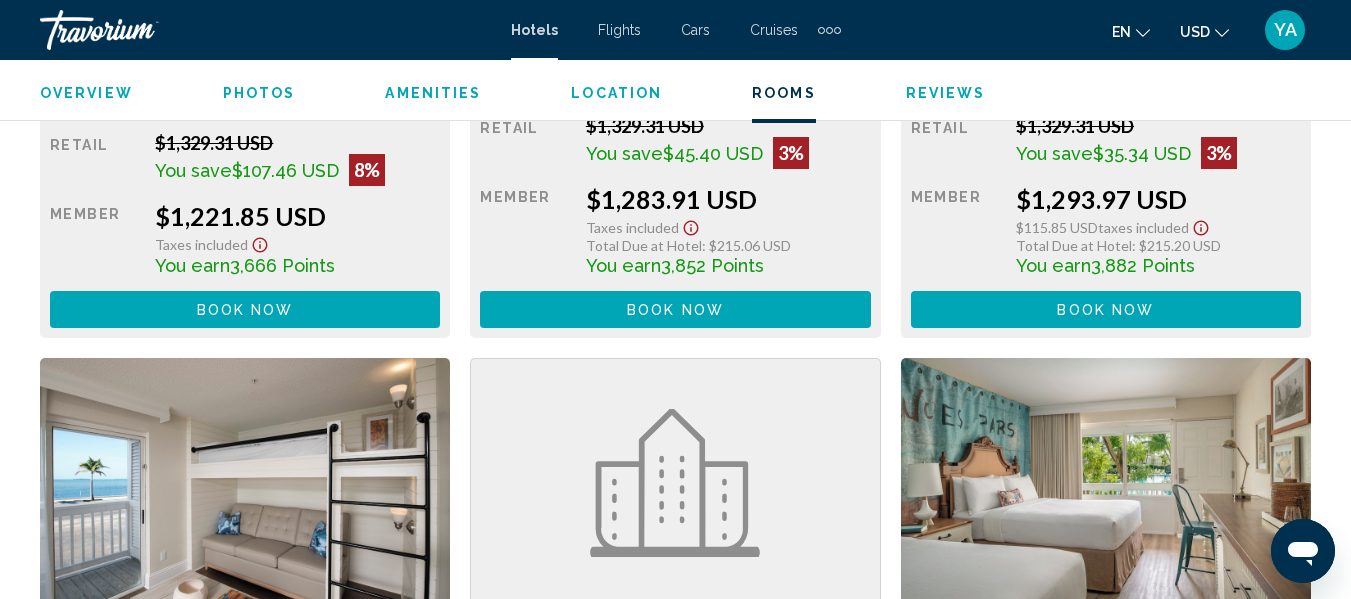 scroll, scrollTop: 3482, scrollLeft: 0, axis: vertical 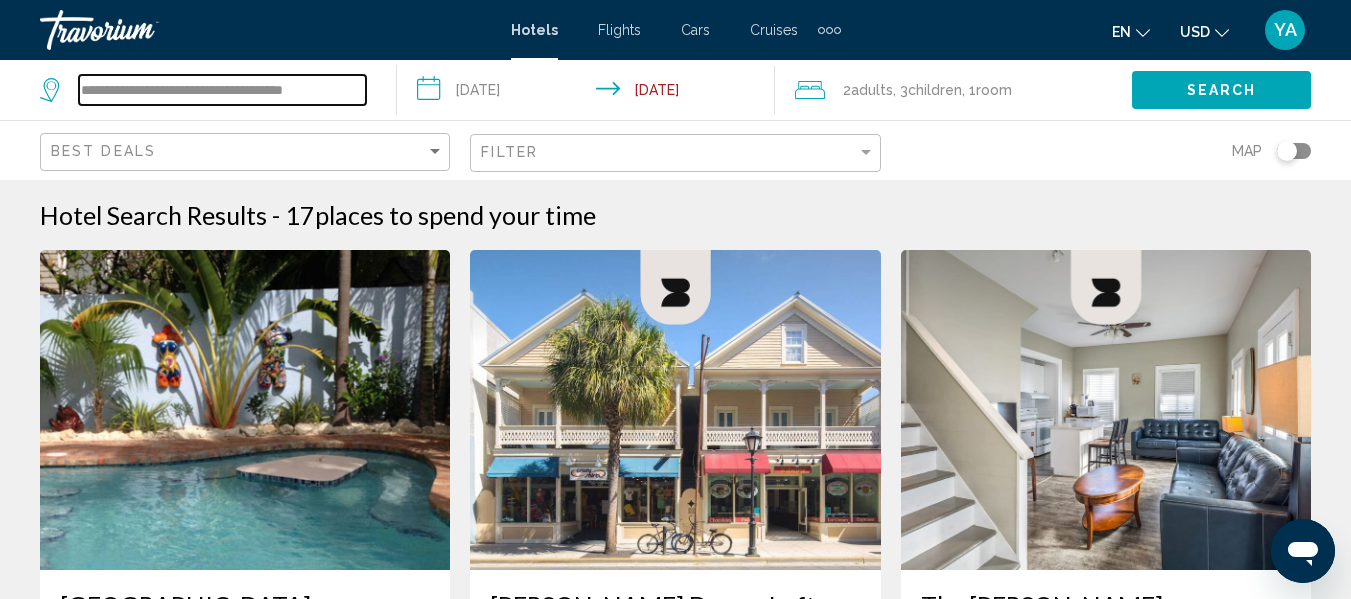 click on "**********" at bounding box center (222, 90) 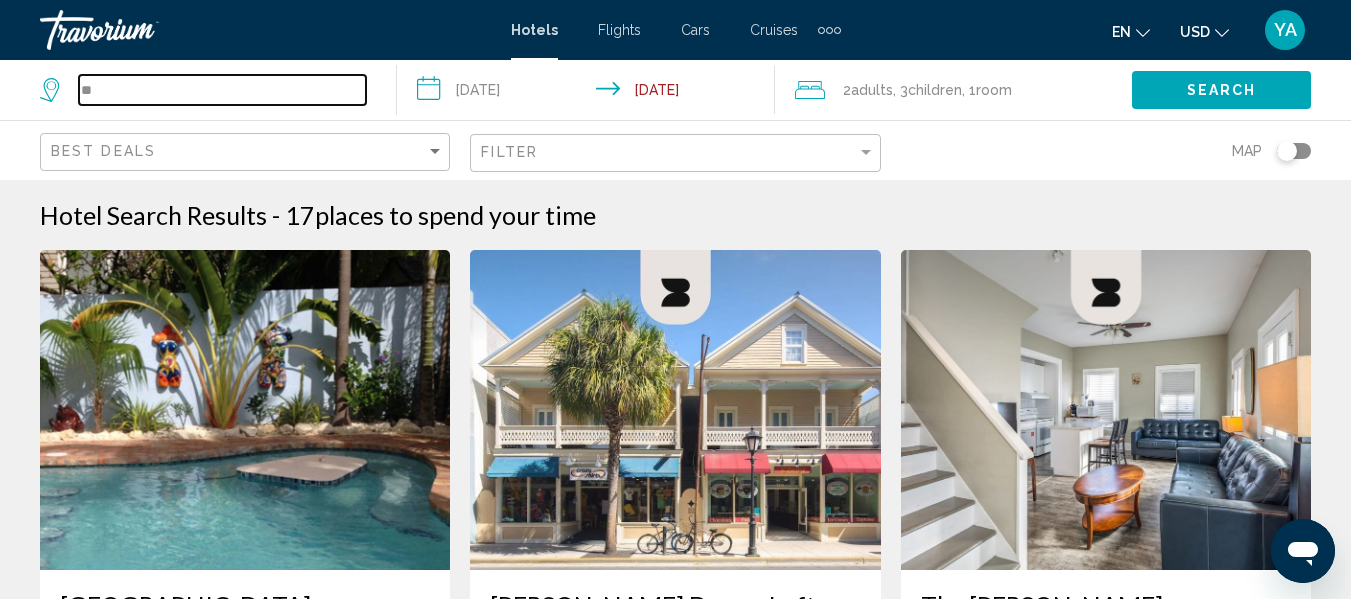 click on "**" at bounding box center (222, 90) 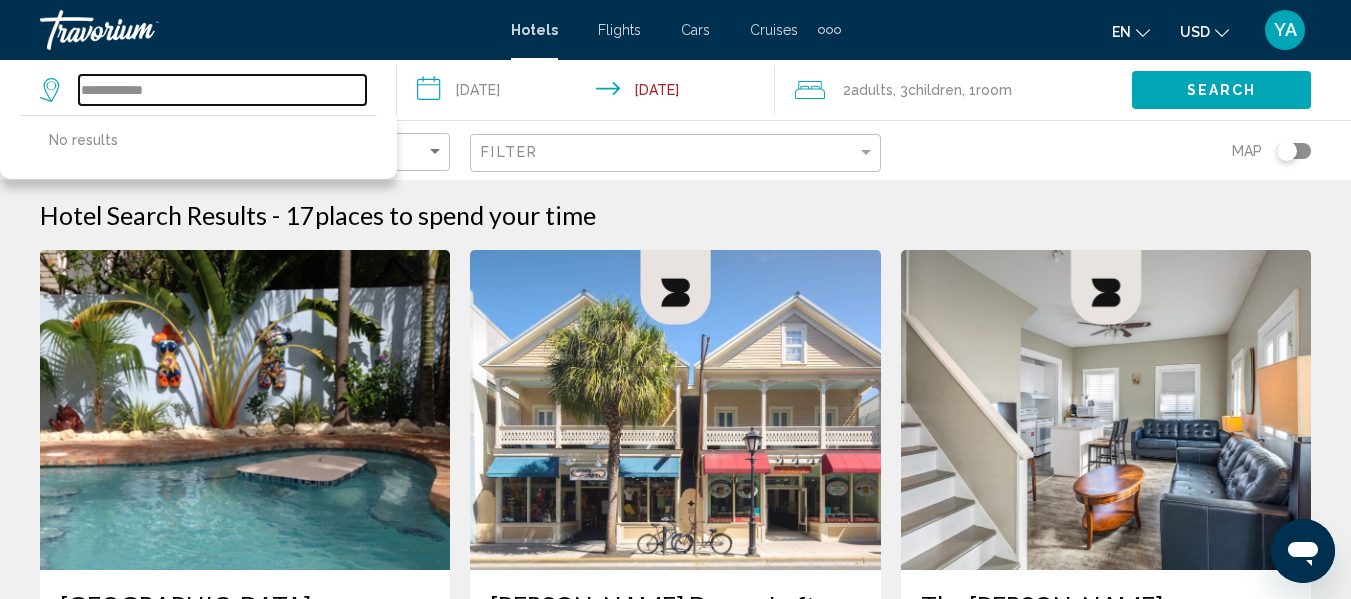 click on "**********" at bounding box center (222, 90) 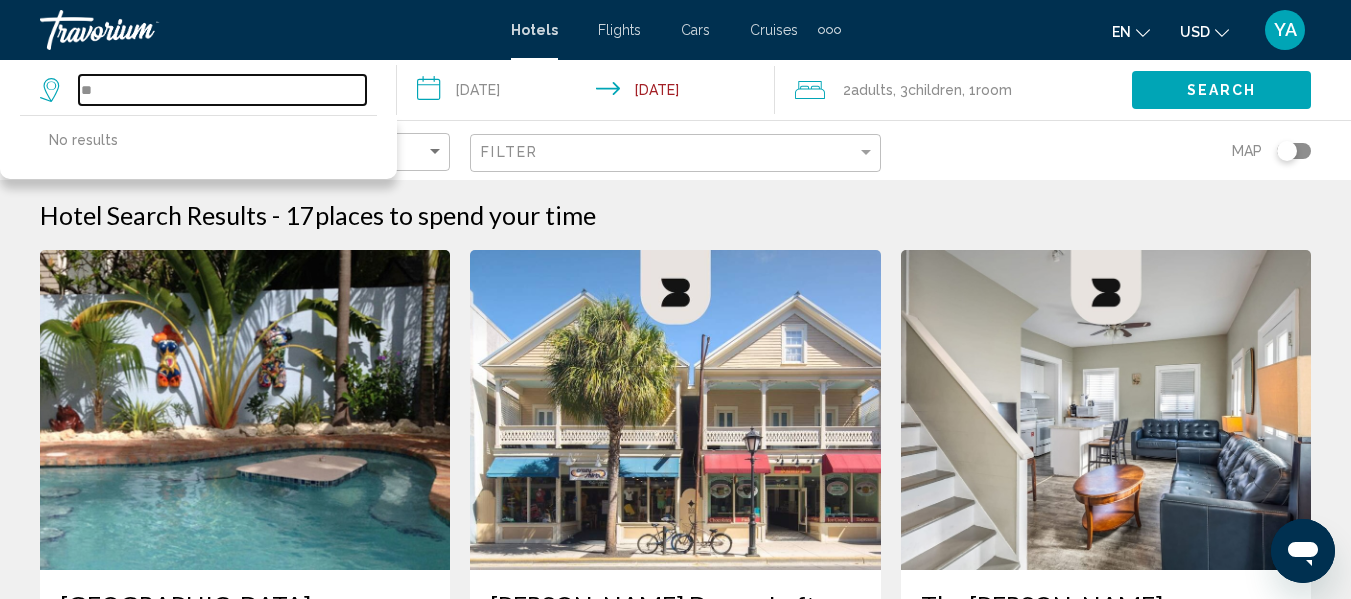 type on "*" 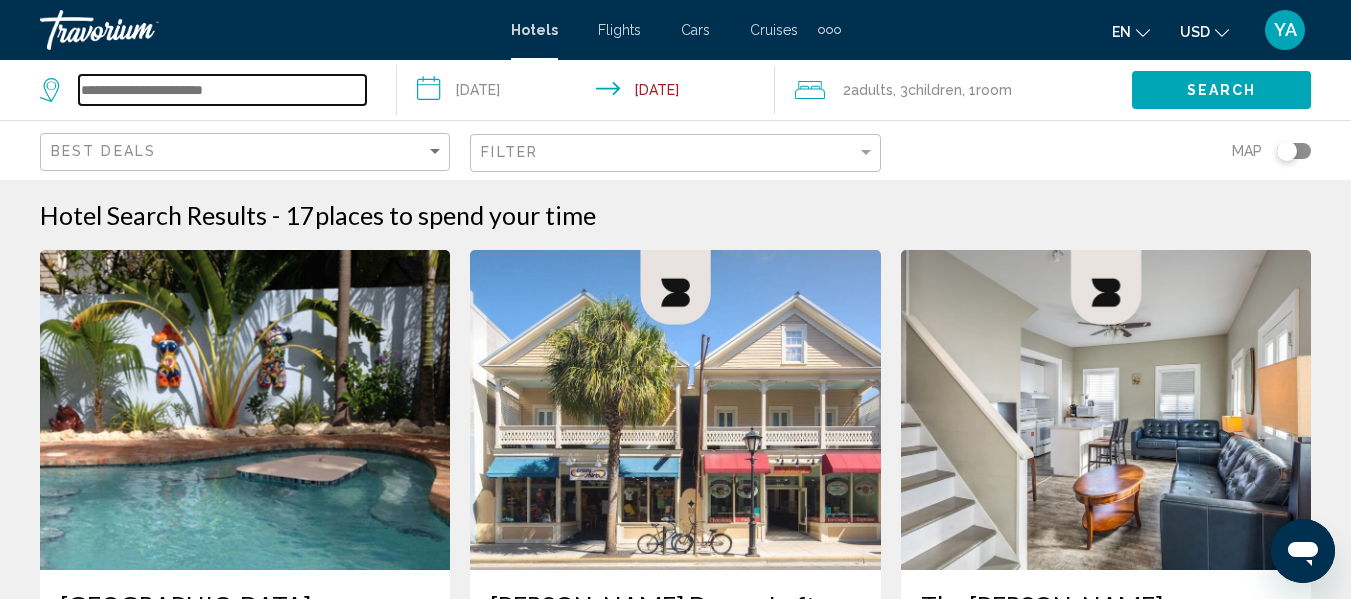 click at bounding box center (222, 90) 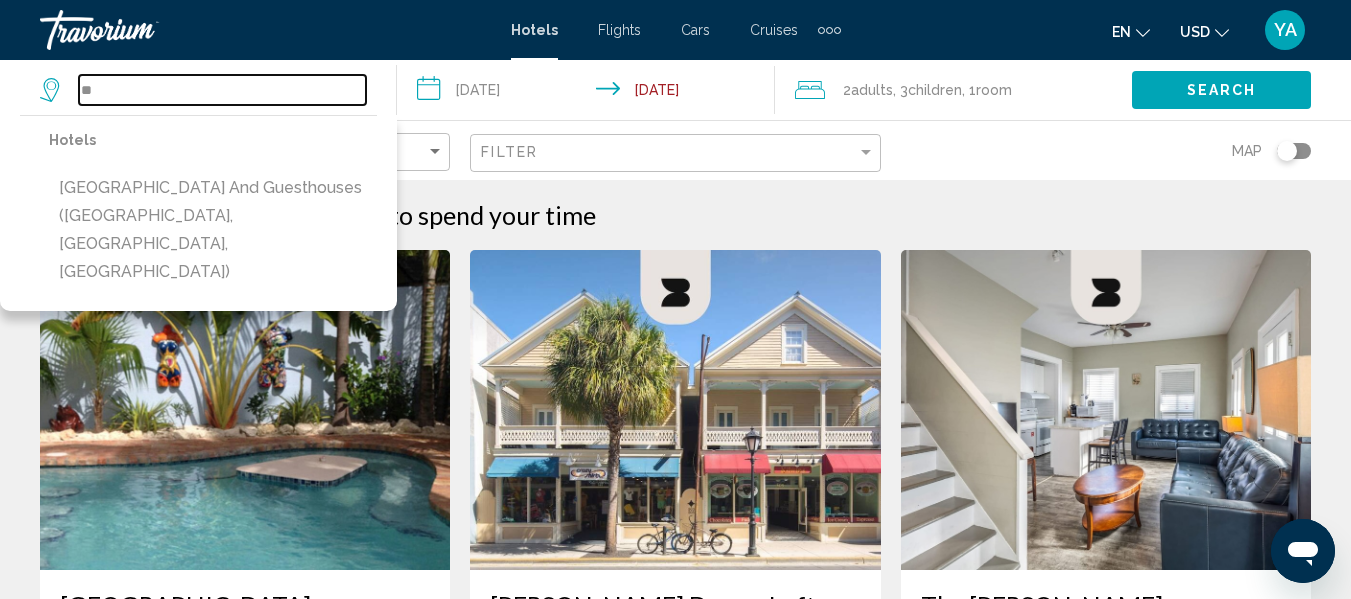 type on "*" 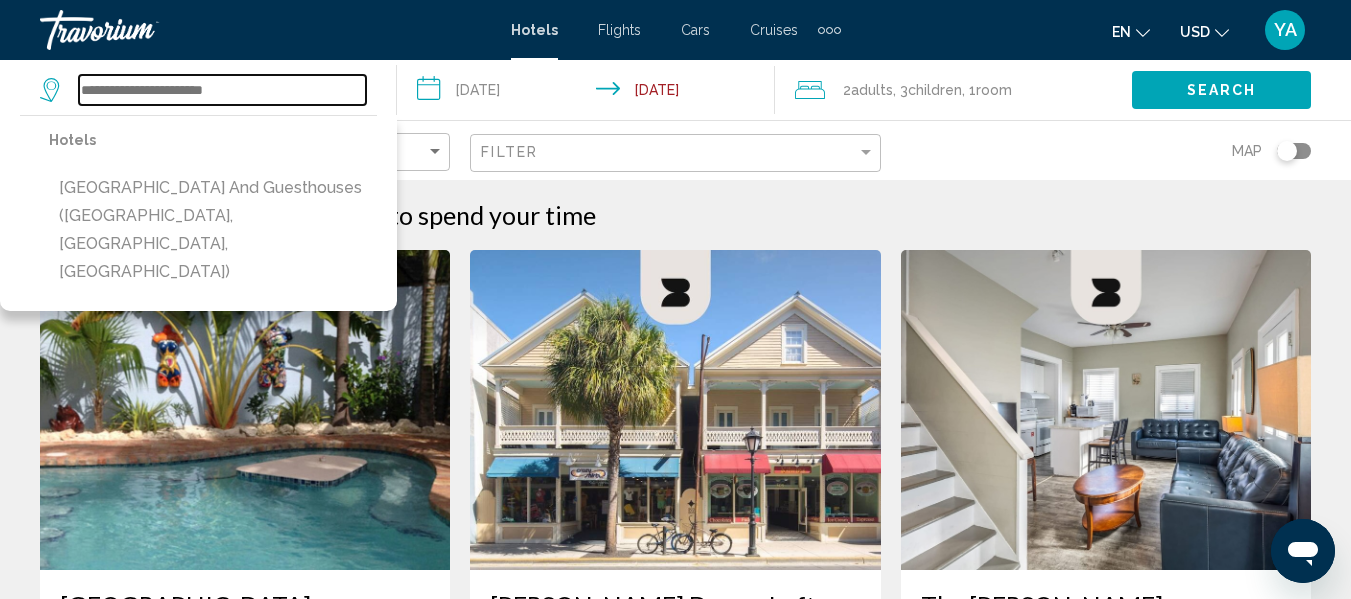 paste on "**********" 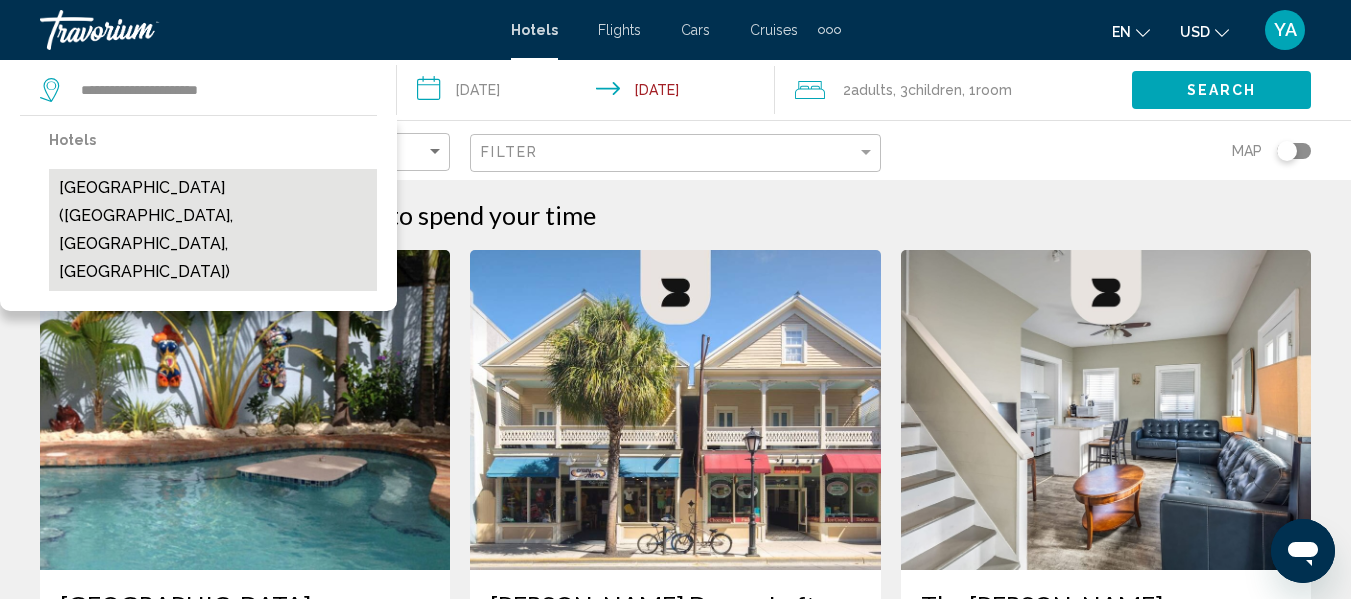 click on "[GEOGRAPHIC_DATA] ([GEOGRAPHIC_DATA], [GEOGRAPHIC_DATA], [GEOGRAPHIC_DATA])" at bounding box center [213, 230] 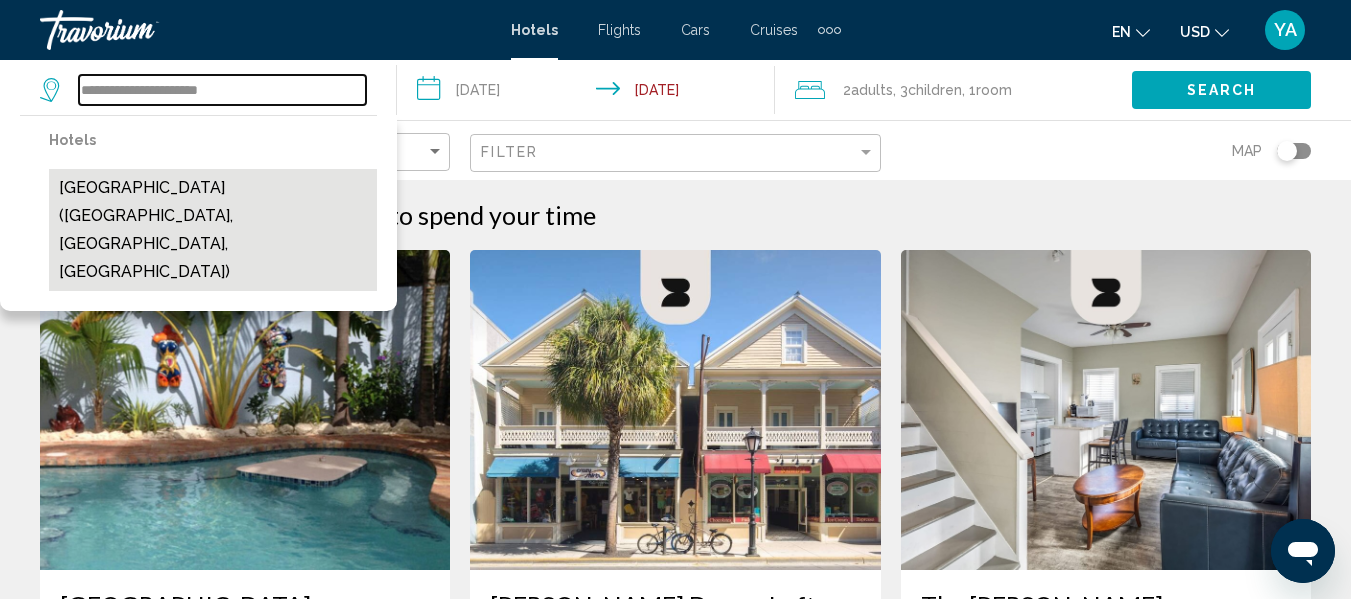 type on "**********" 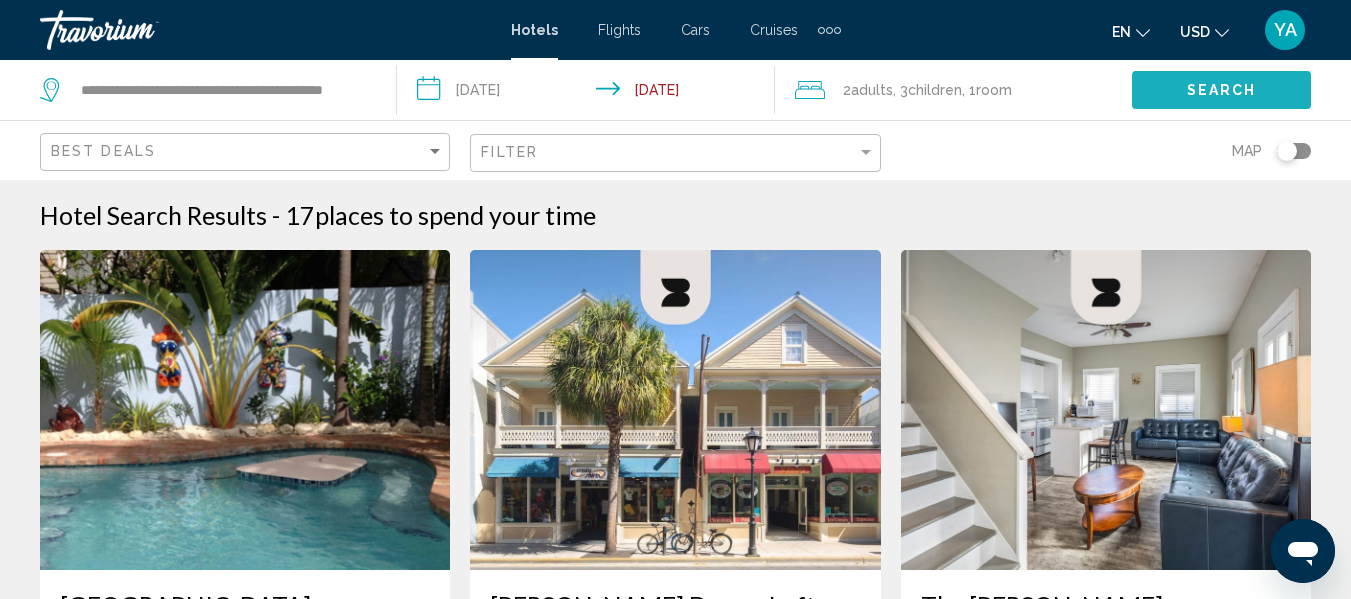 click on "Search" 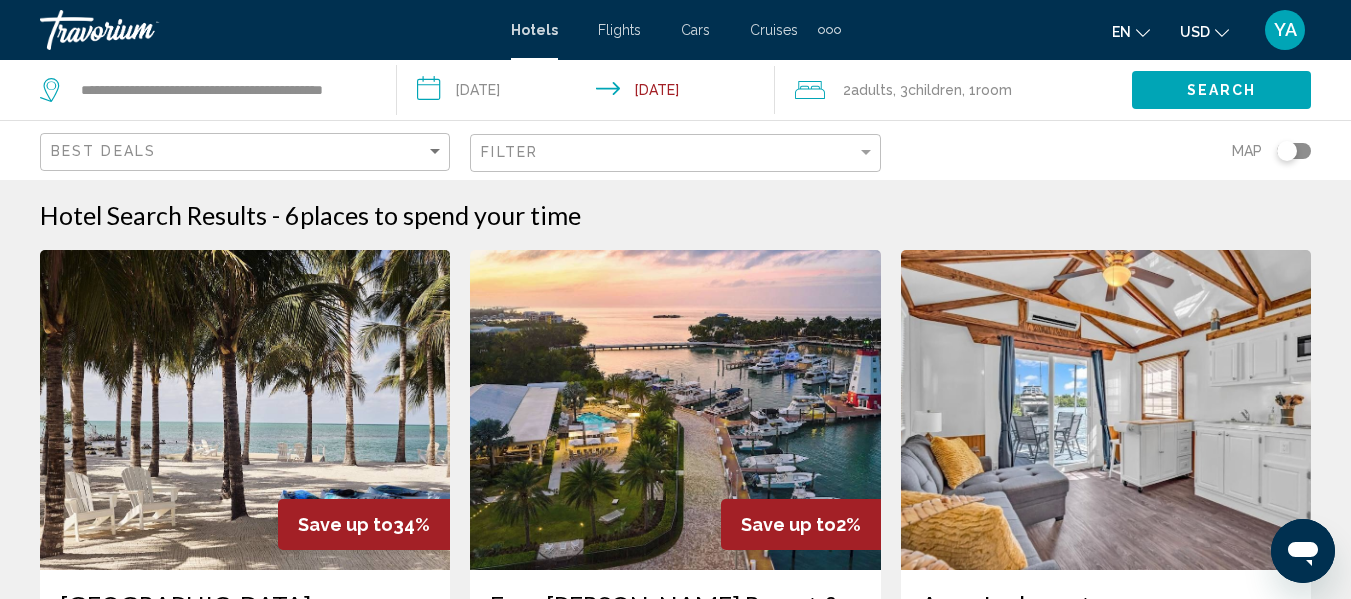 scroll, scrollTop: 109, scrollLeft: 0, axis: vertical 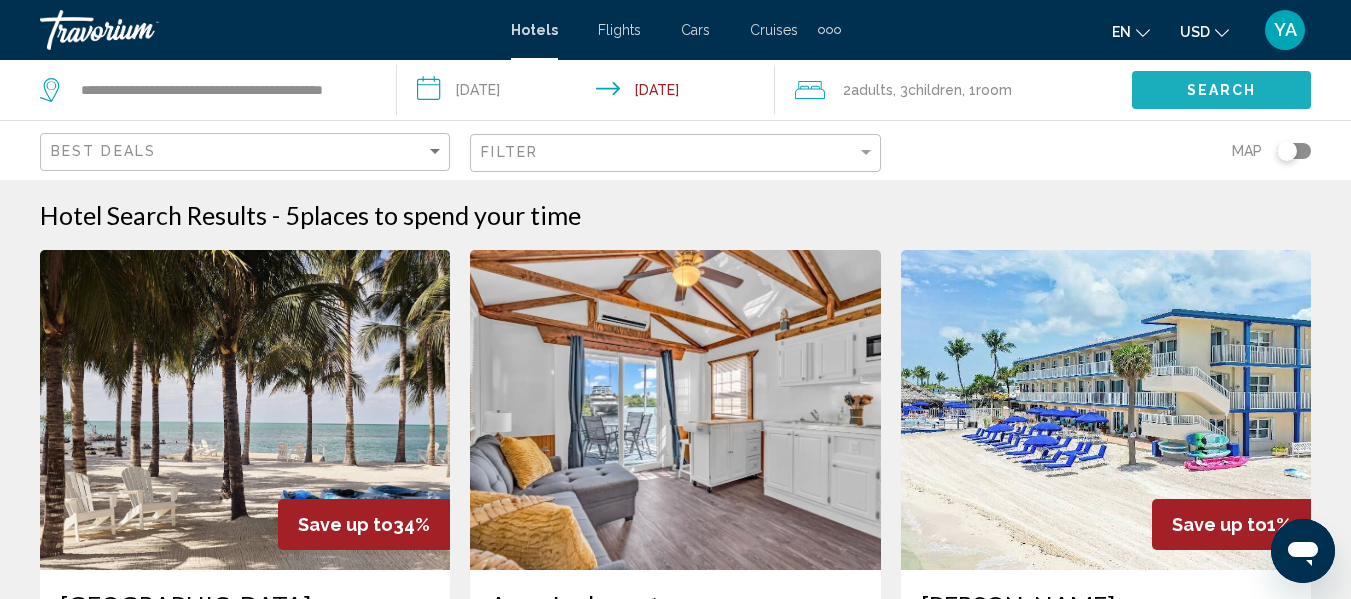 click on "Search" 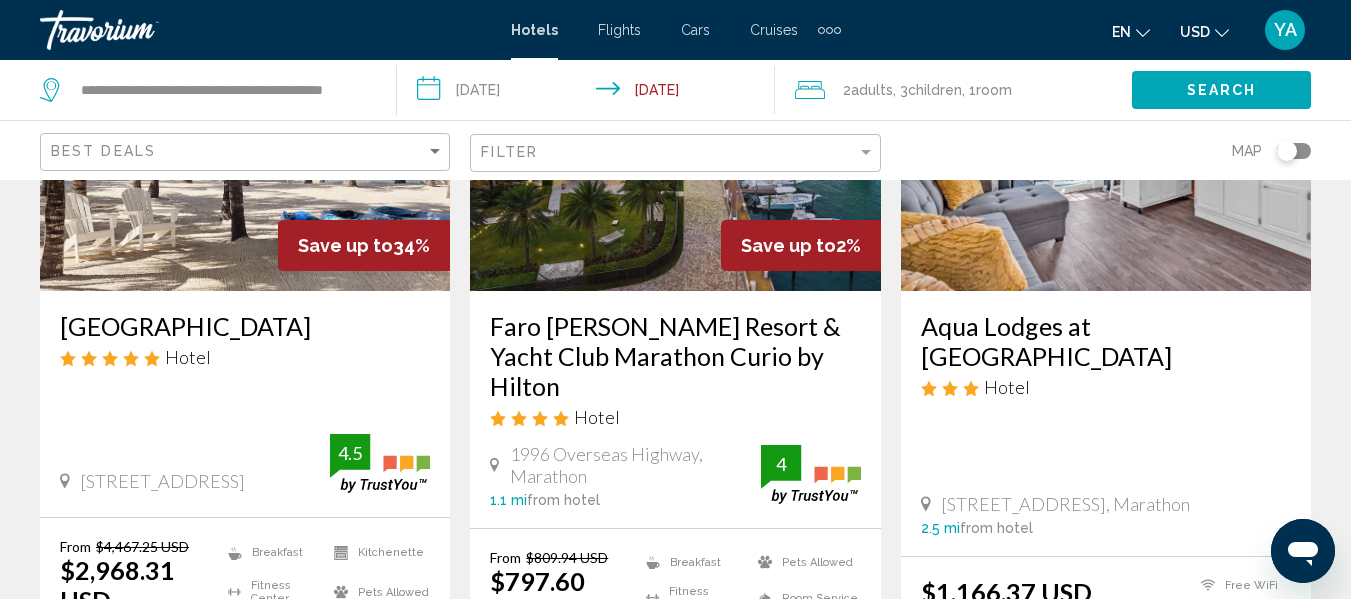 scroll, scrollTop: 283, scrollLeft: 0, axis: vertical 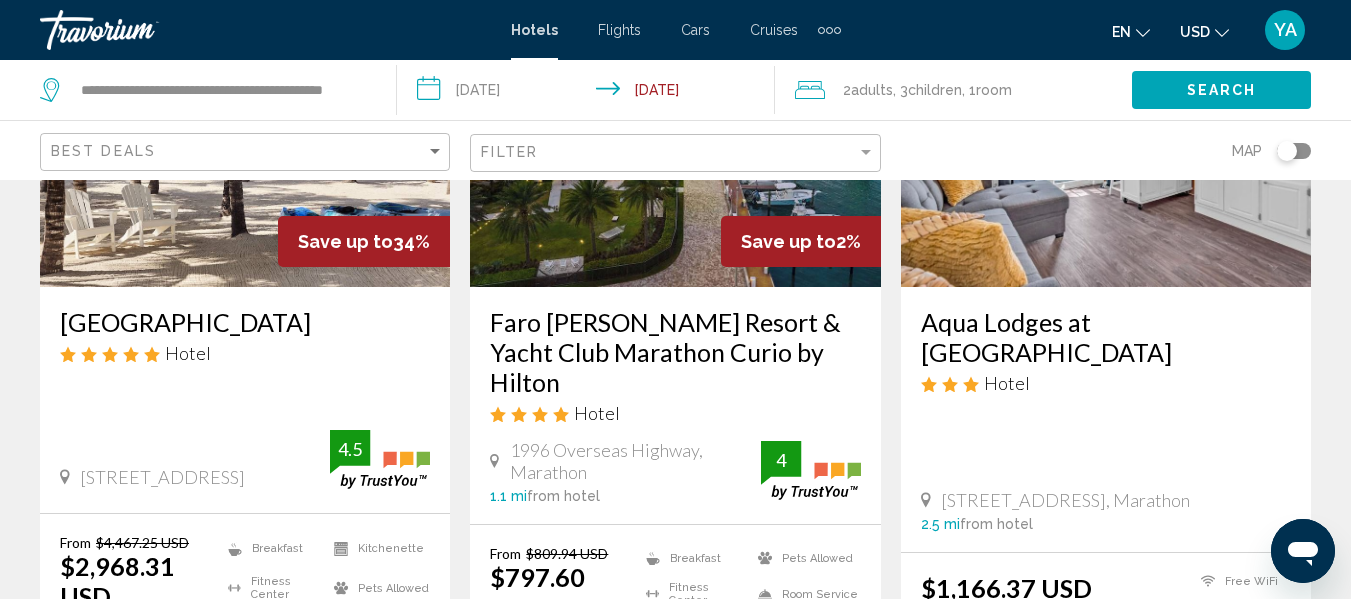 click at bounding box center (675, 127) 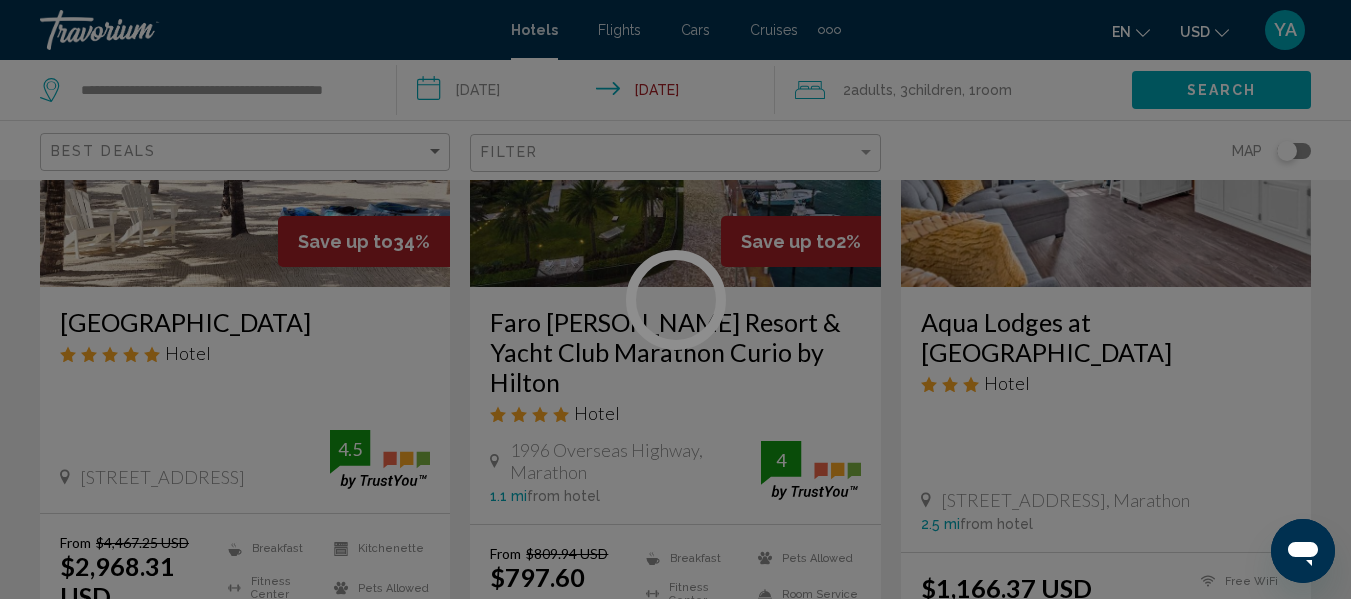 scroll, scrollTop: 235, scrollLeft: 0, axis: vertical 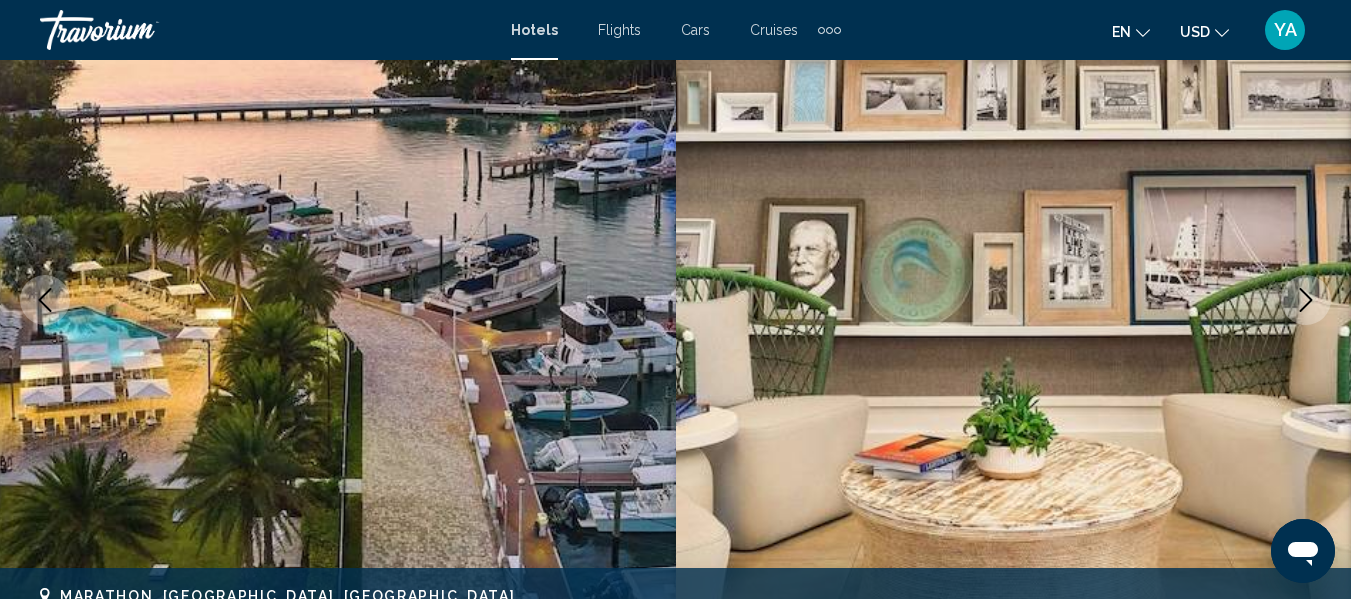 click 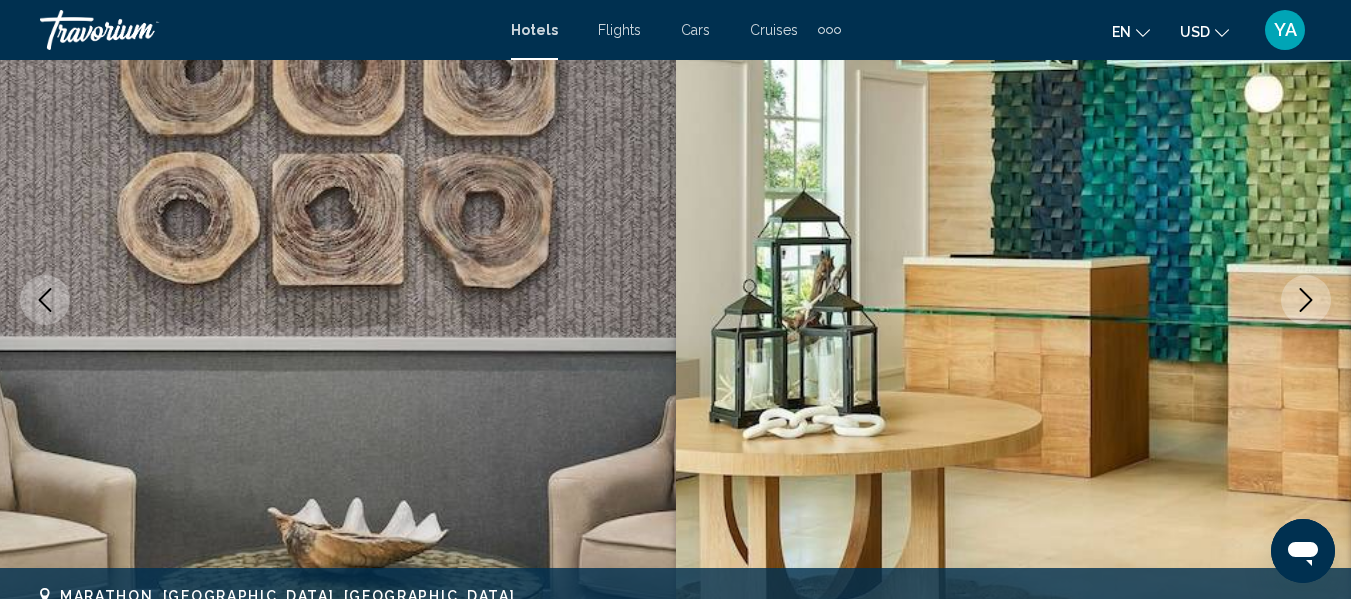 click 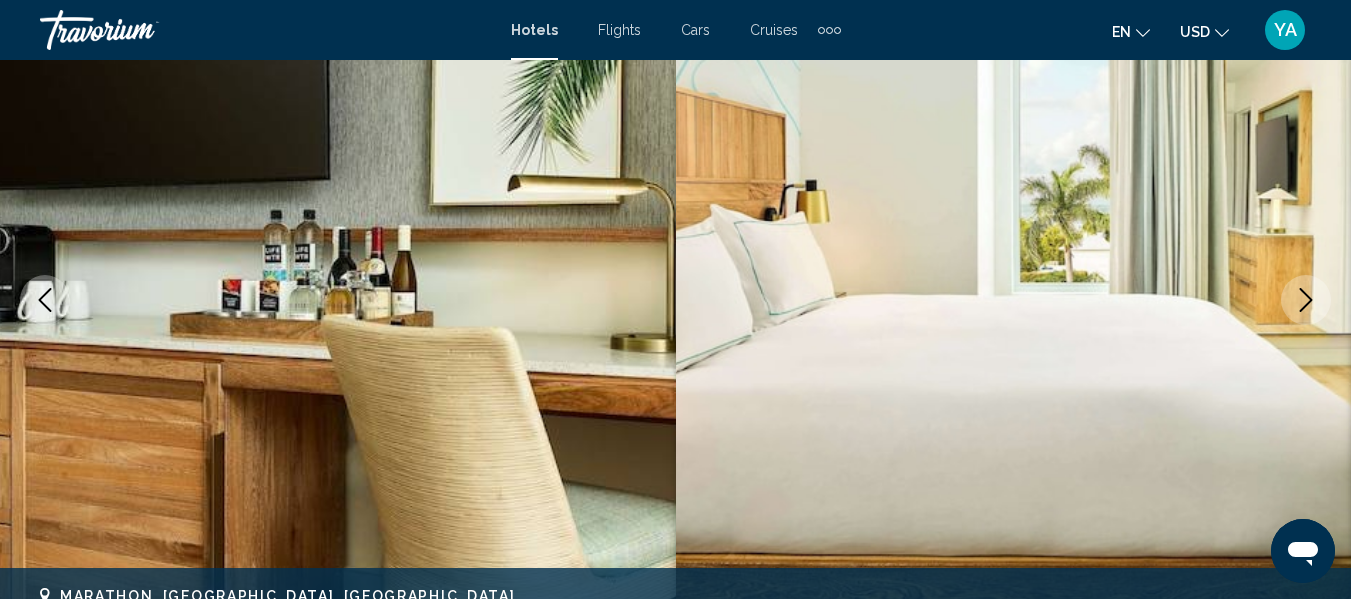 click 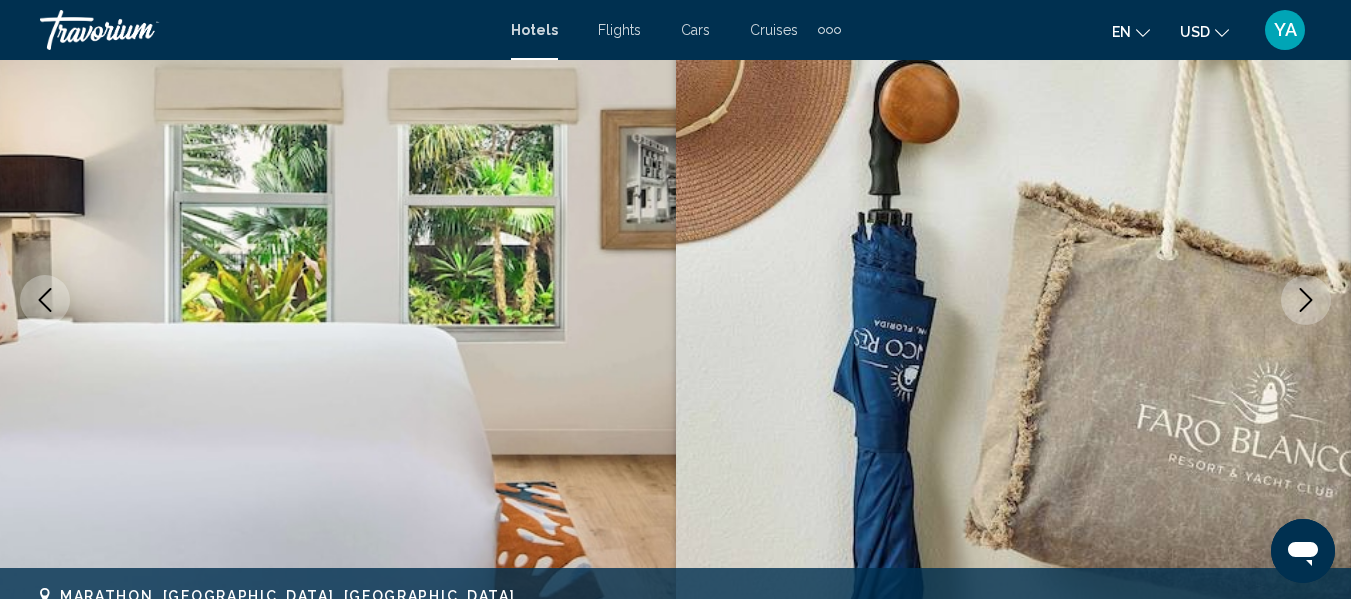 click 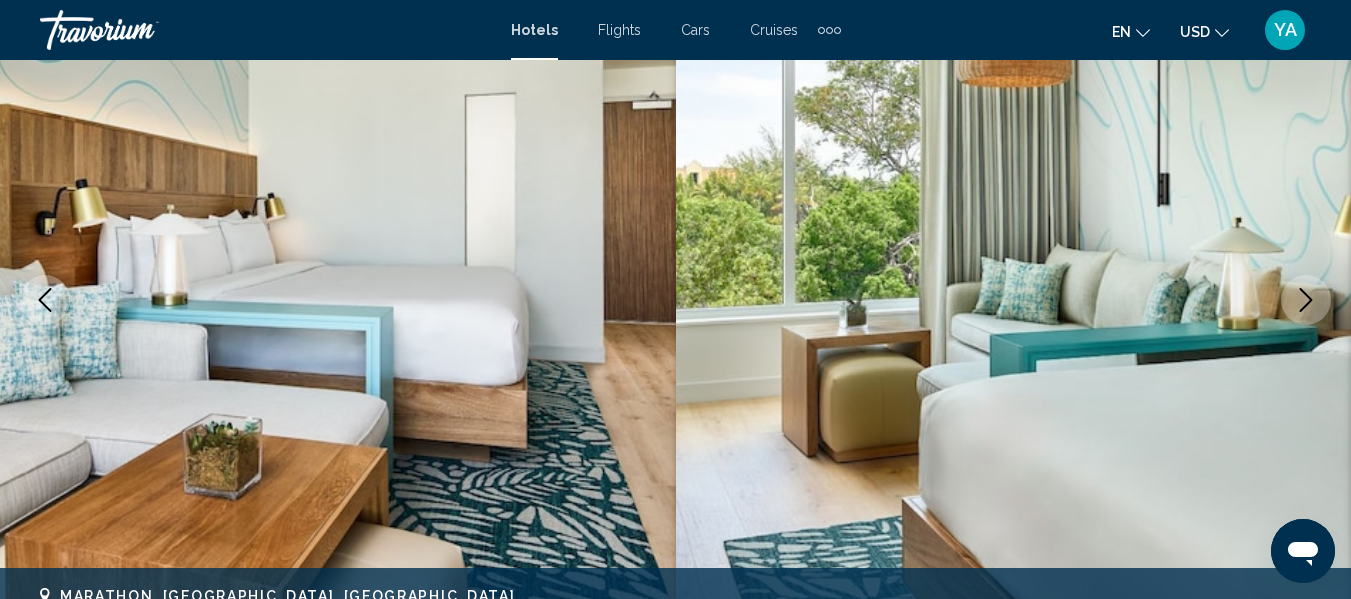 click 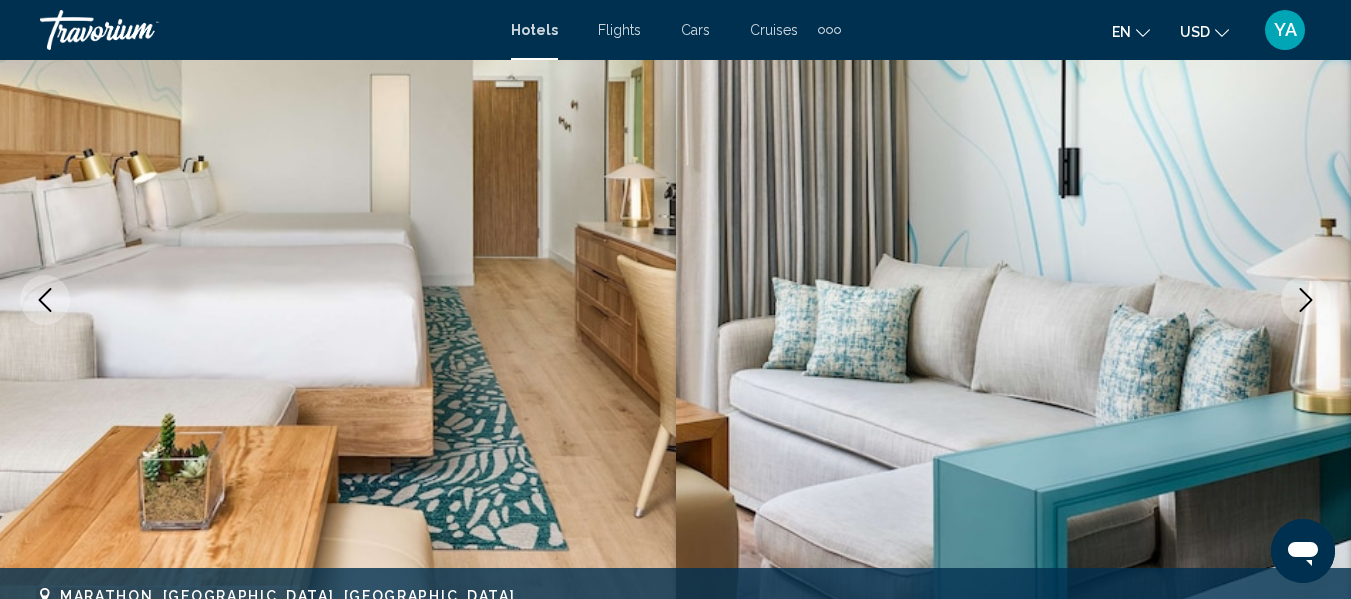 click 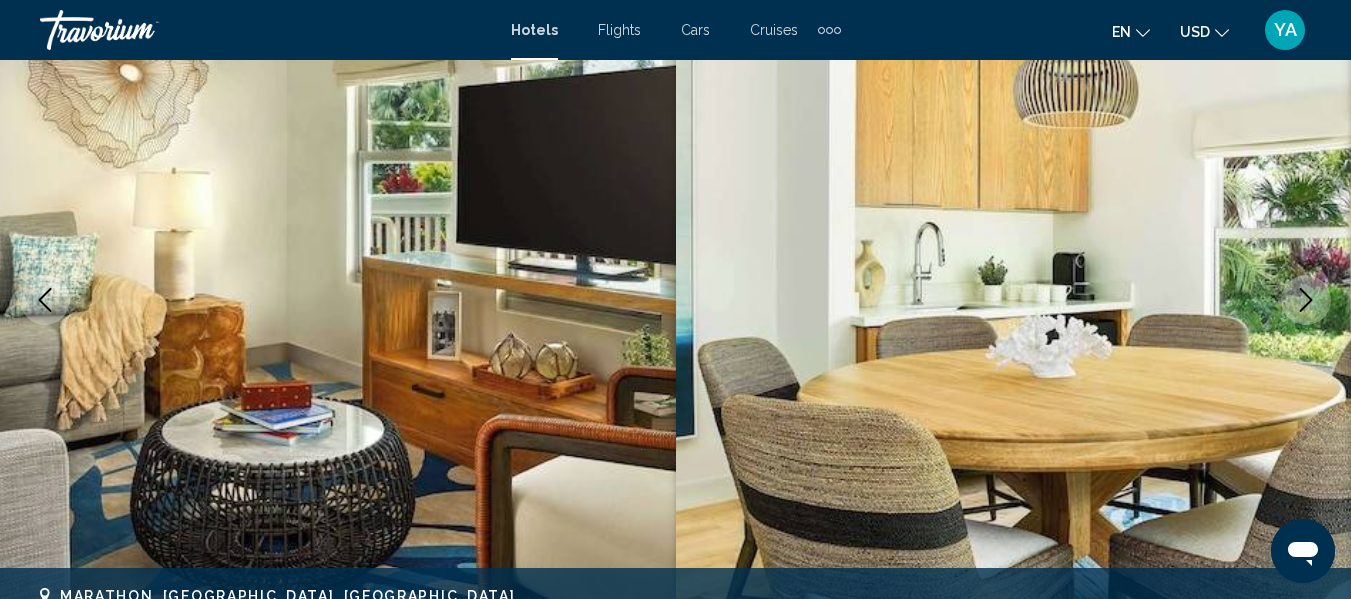 click 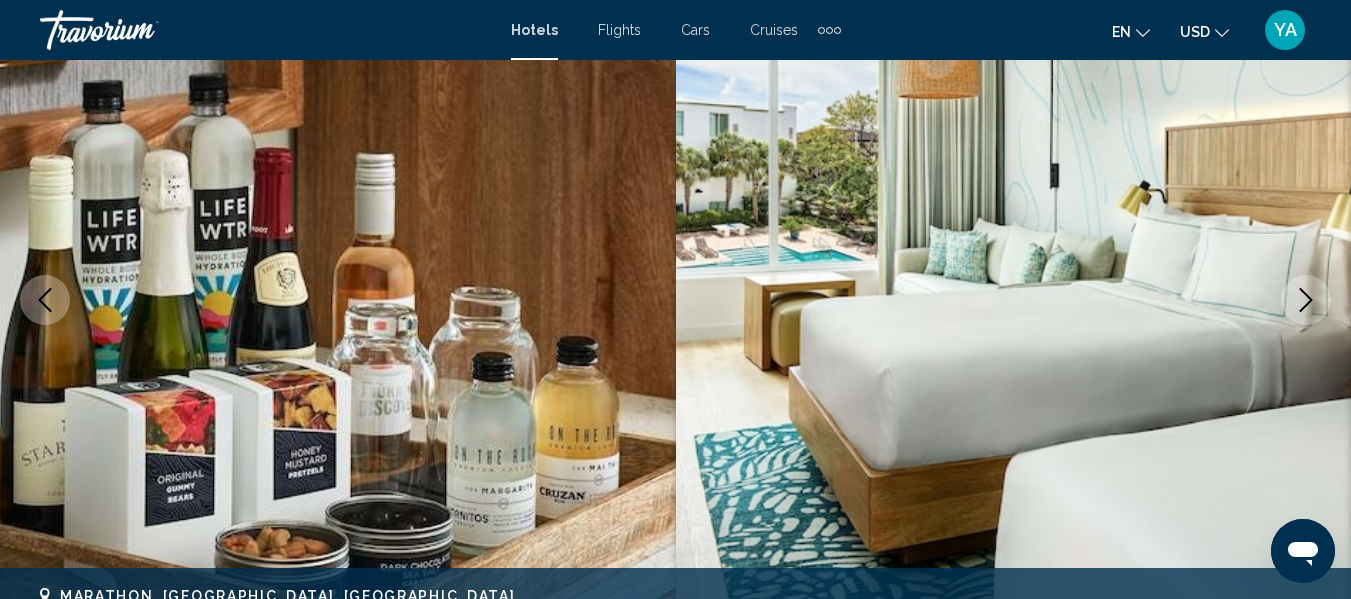 click 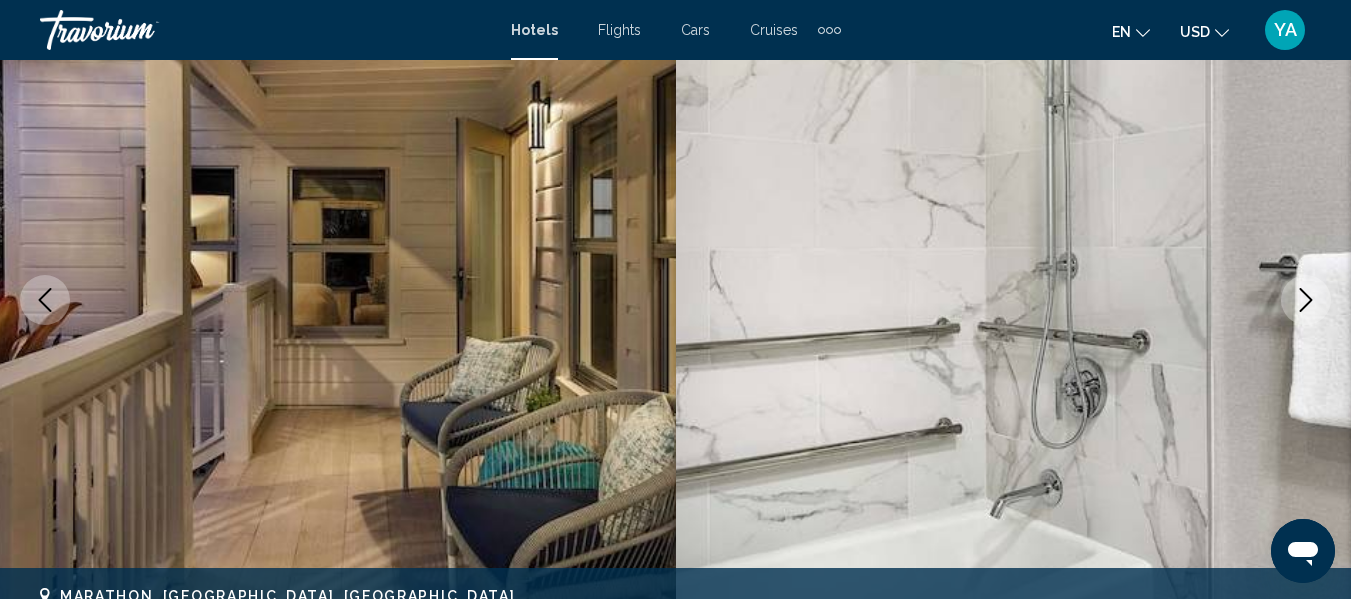 click 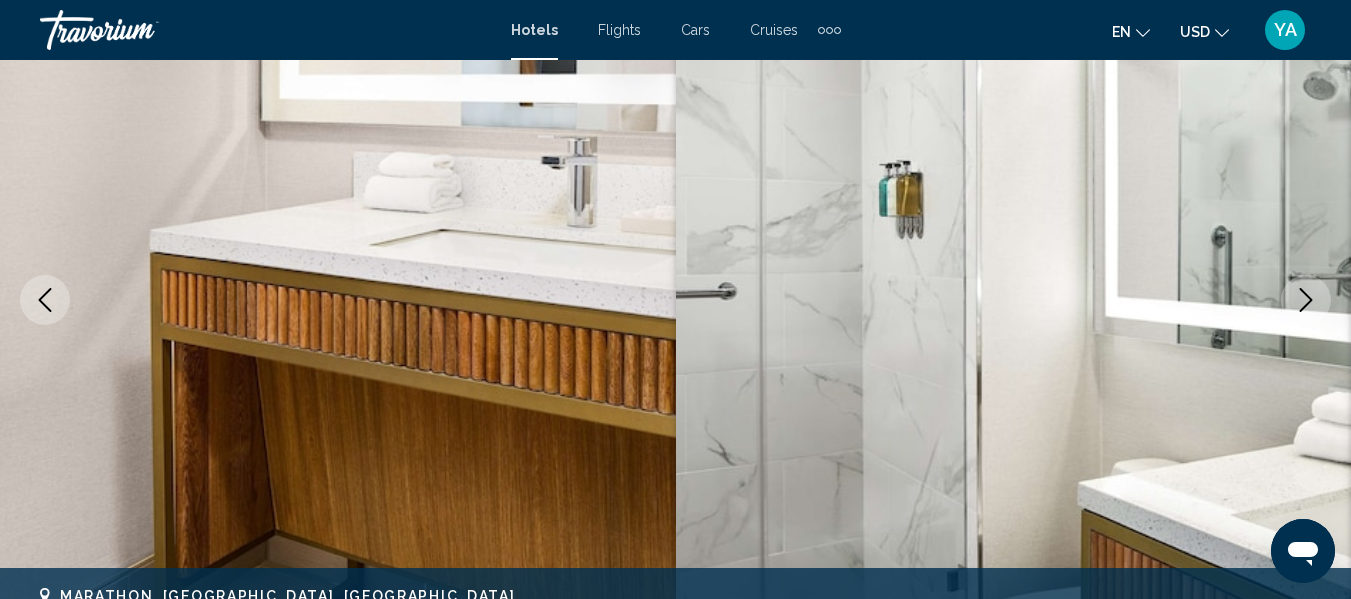 click 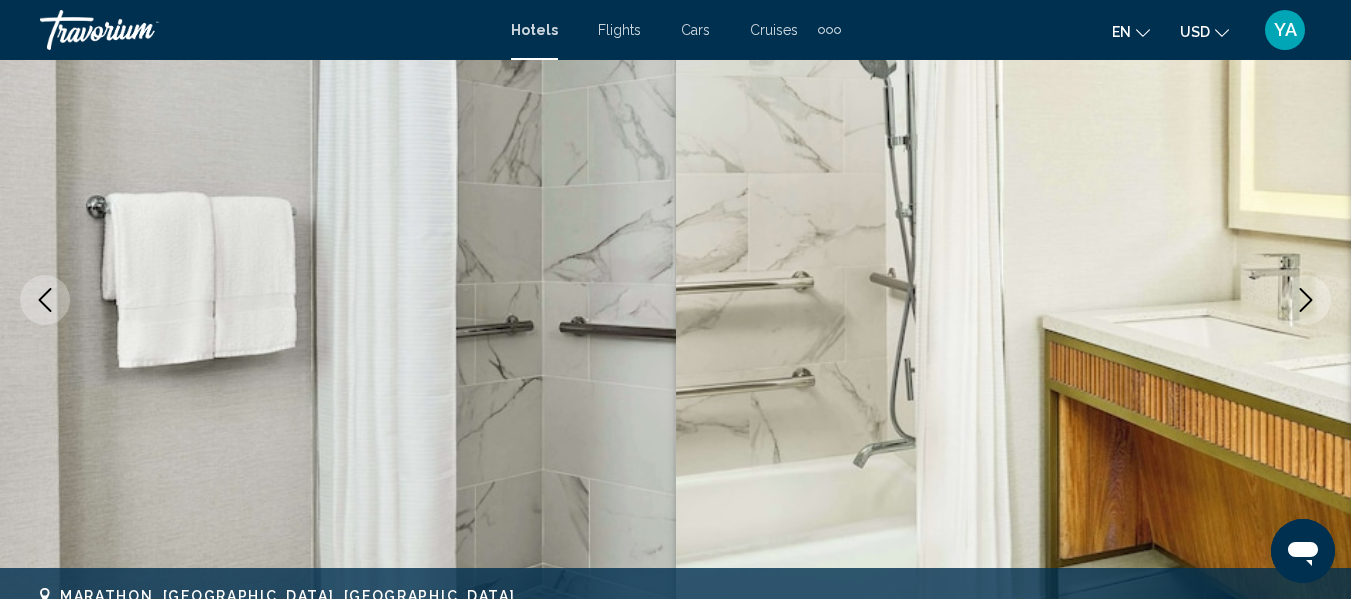 click 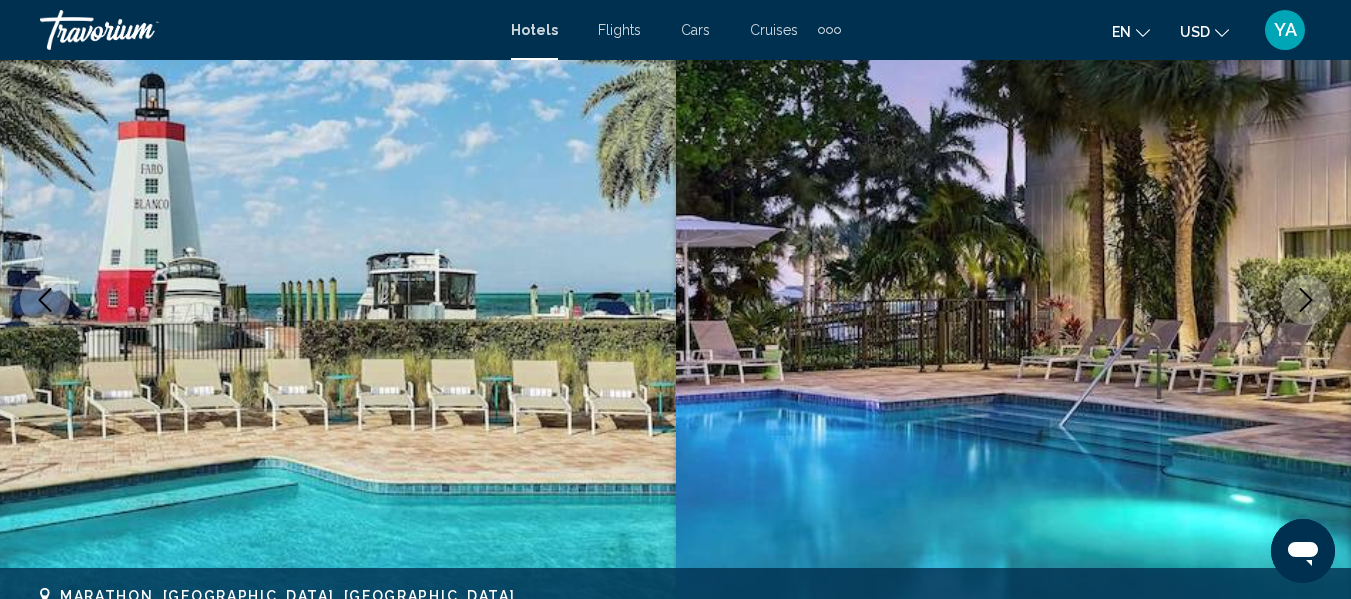 click 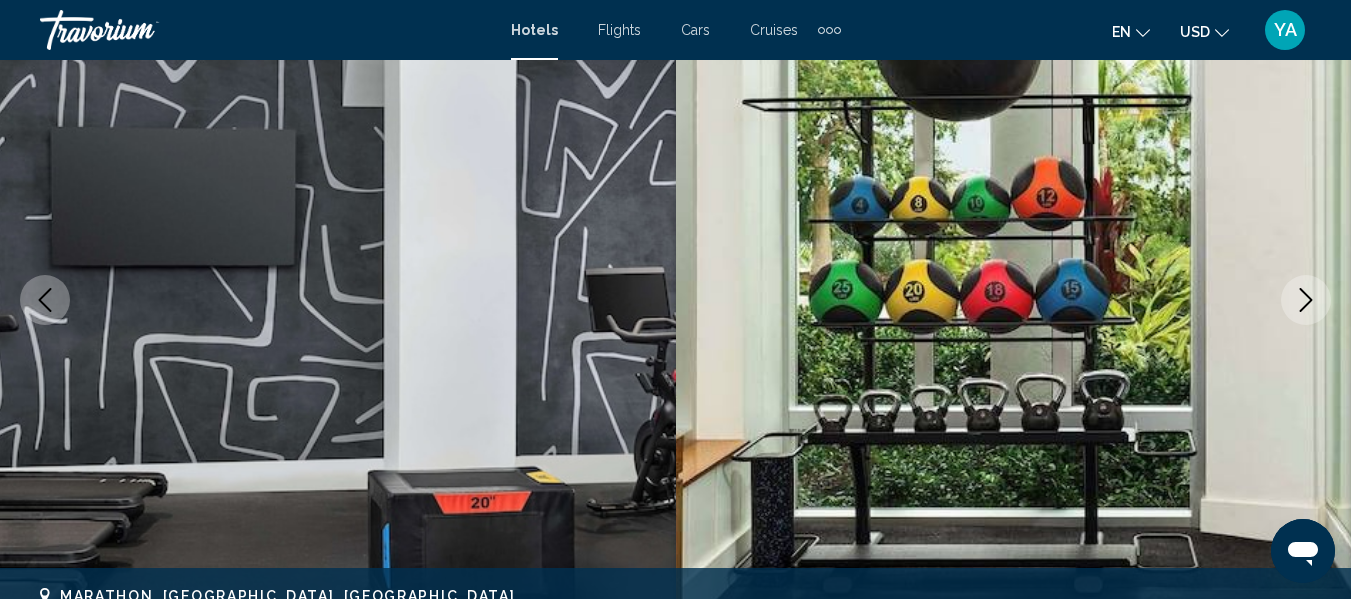 click 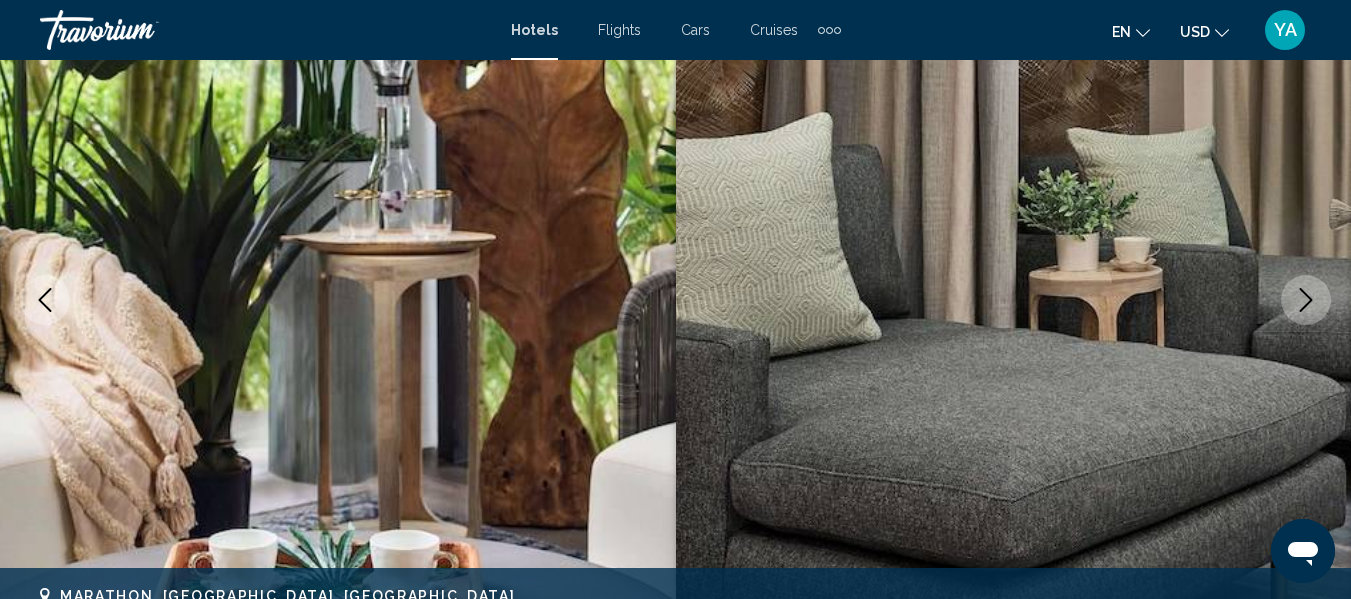 click 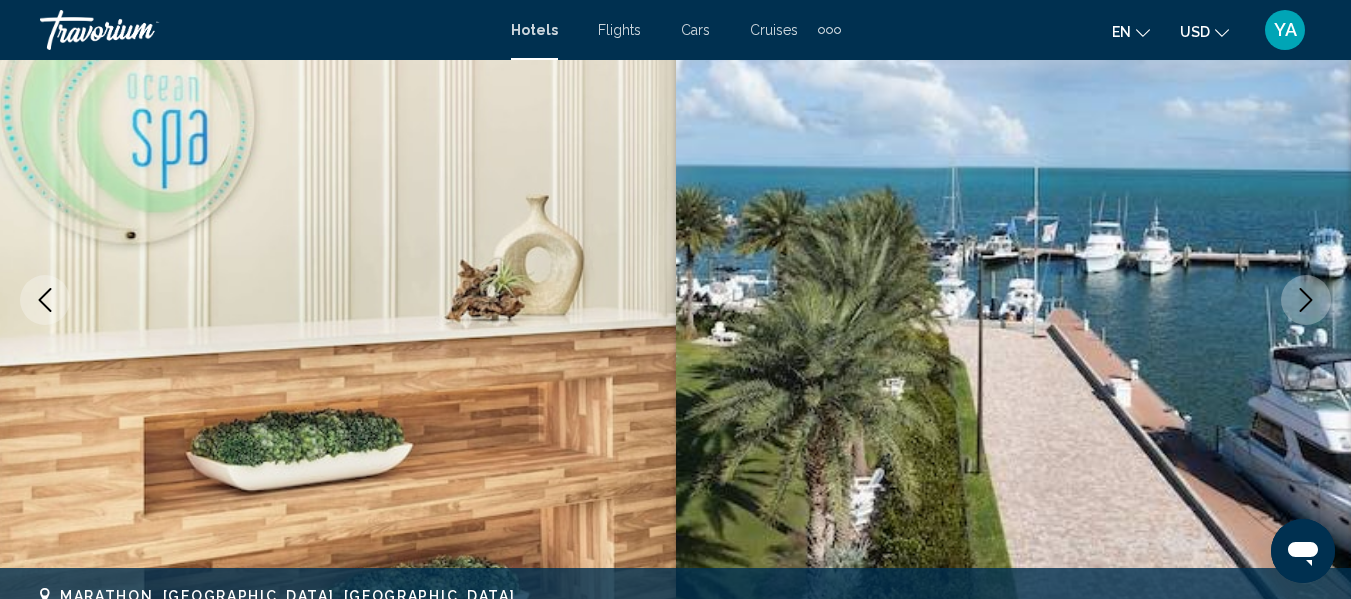 click 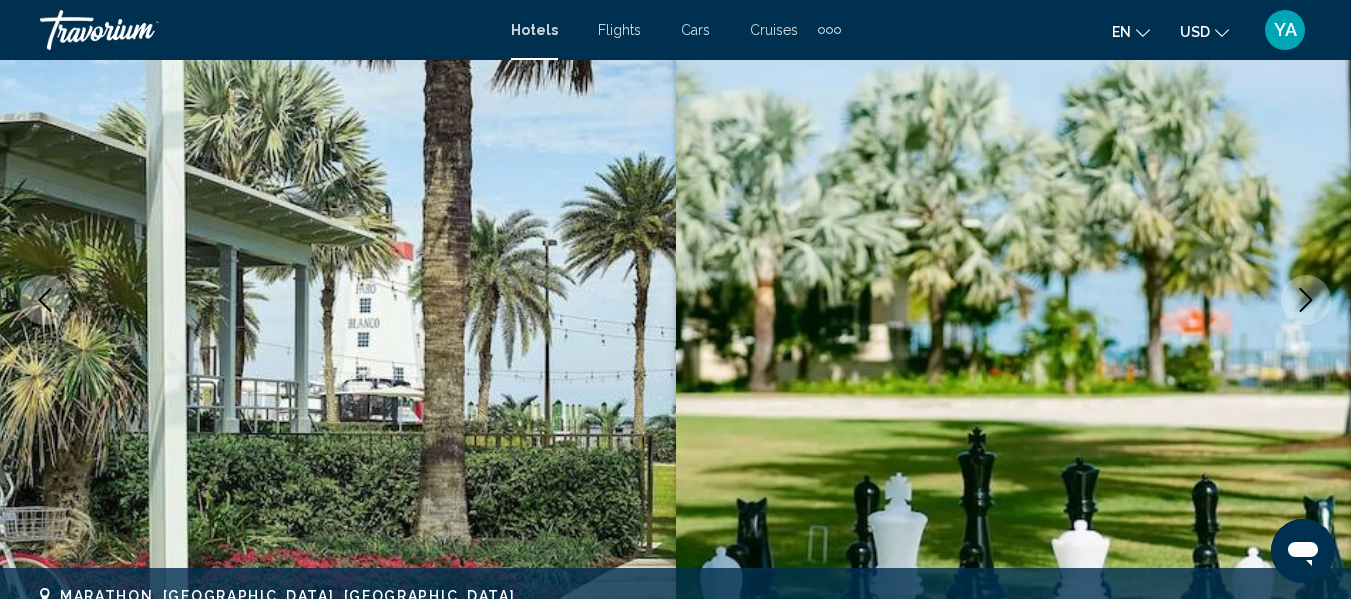 click 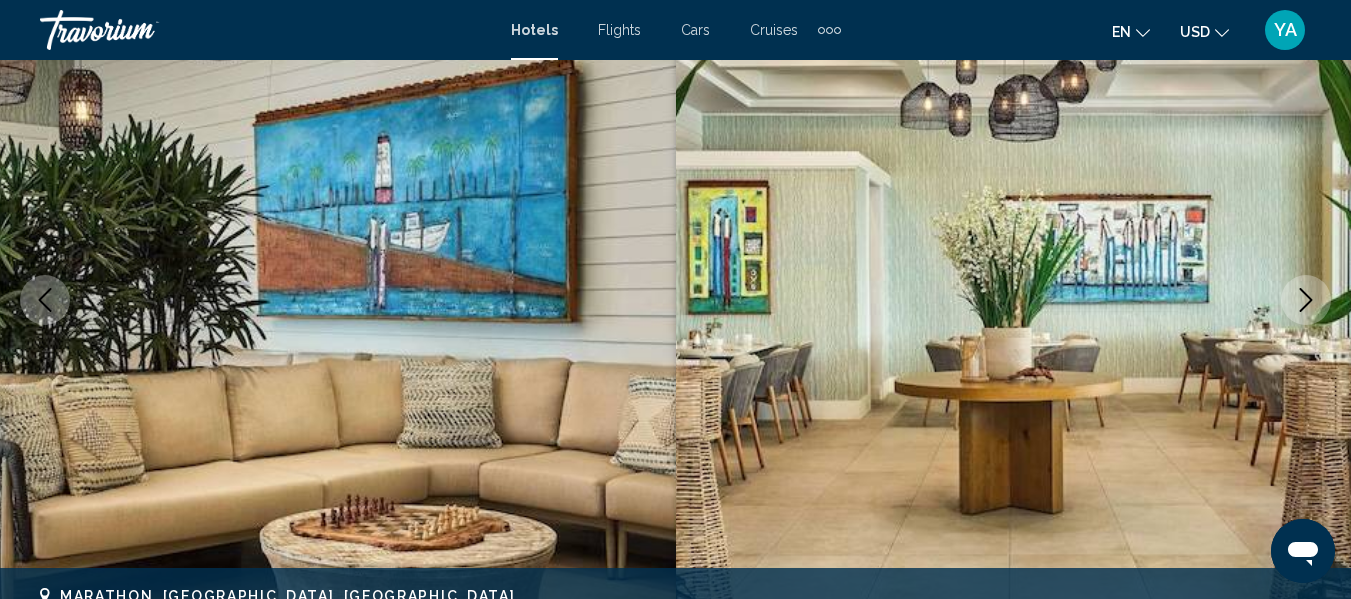 click 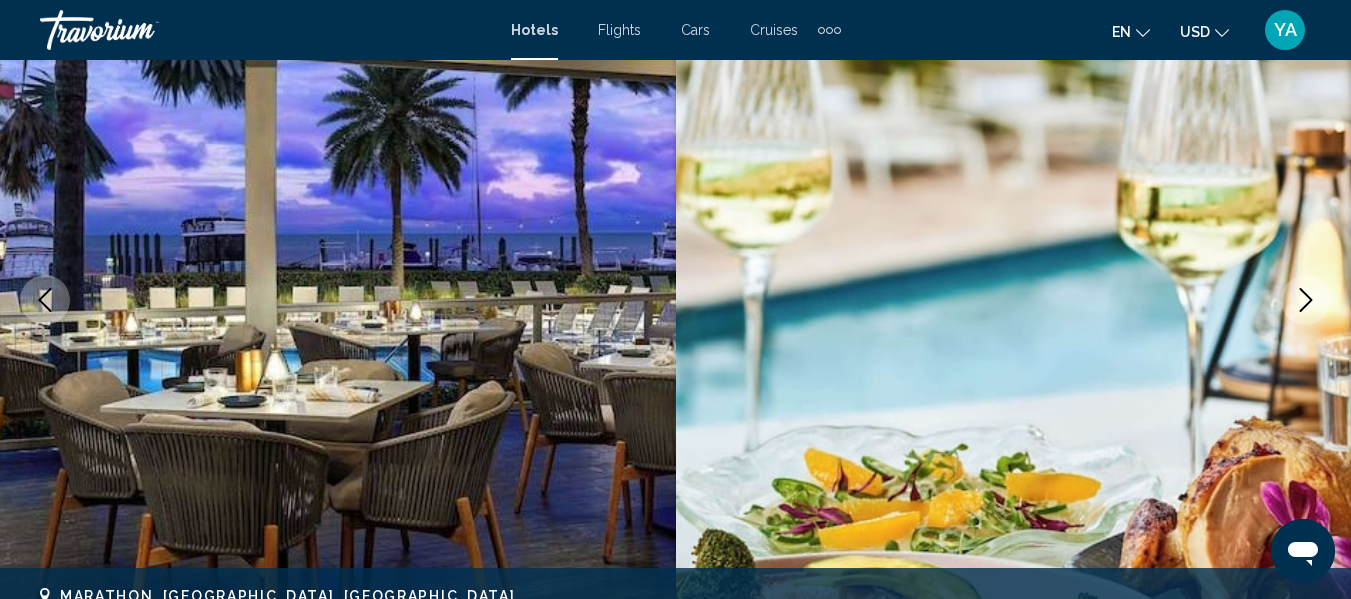 click 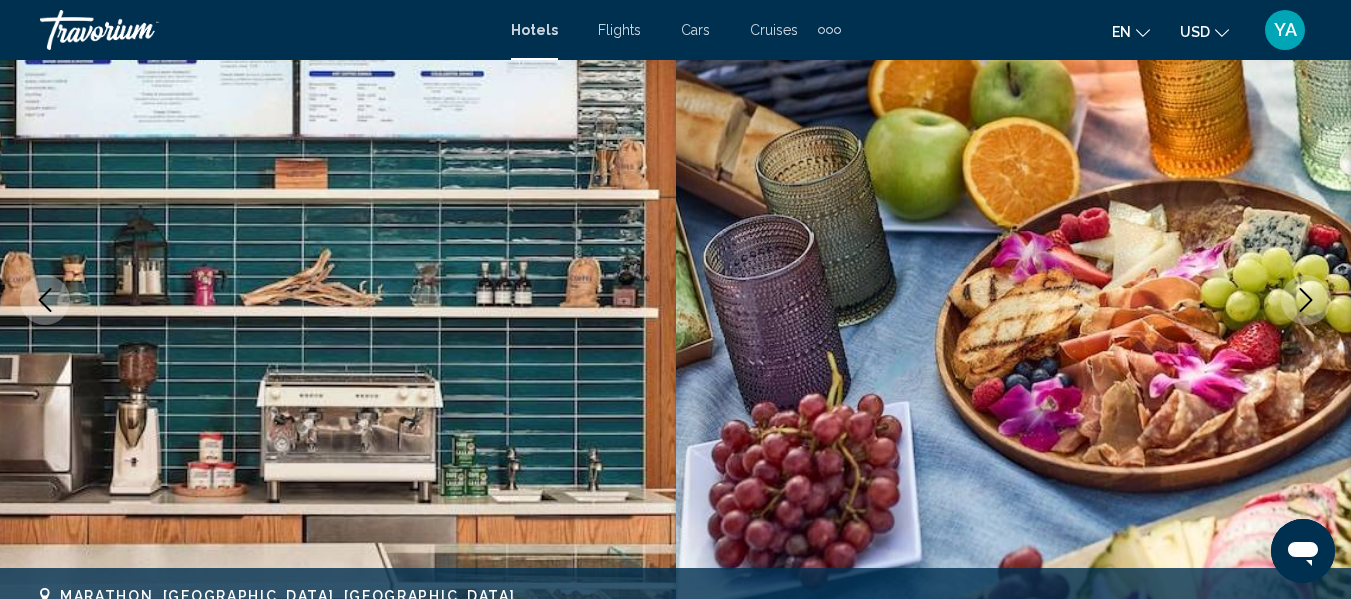 click 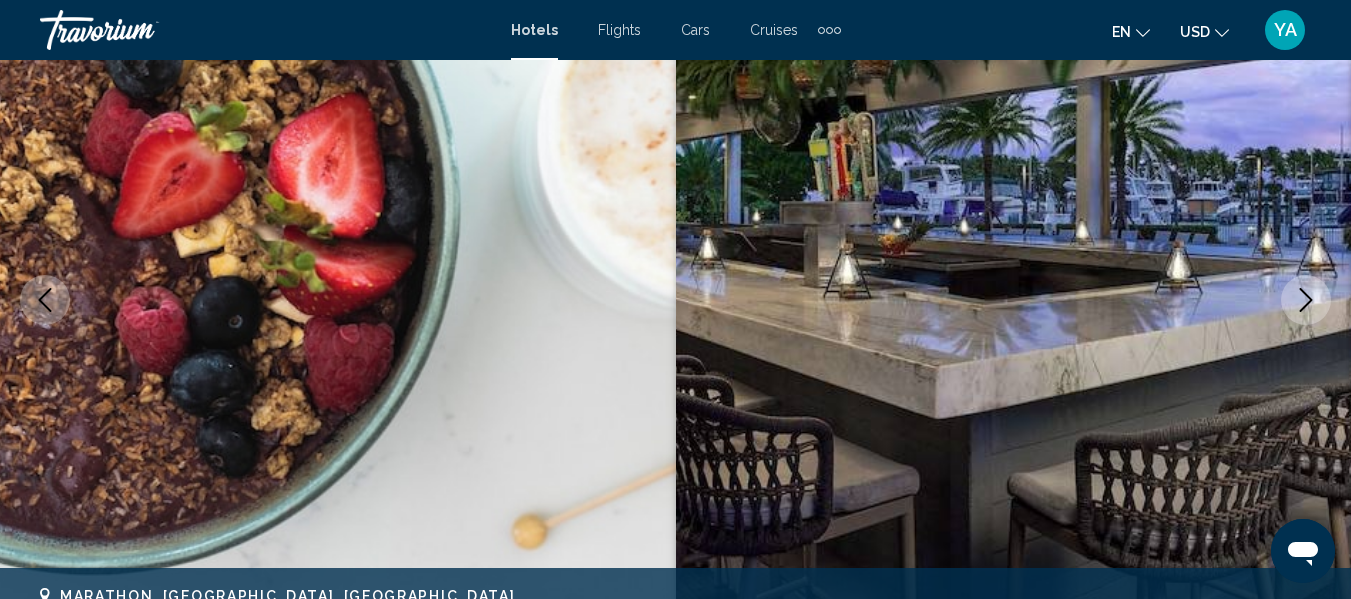 click 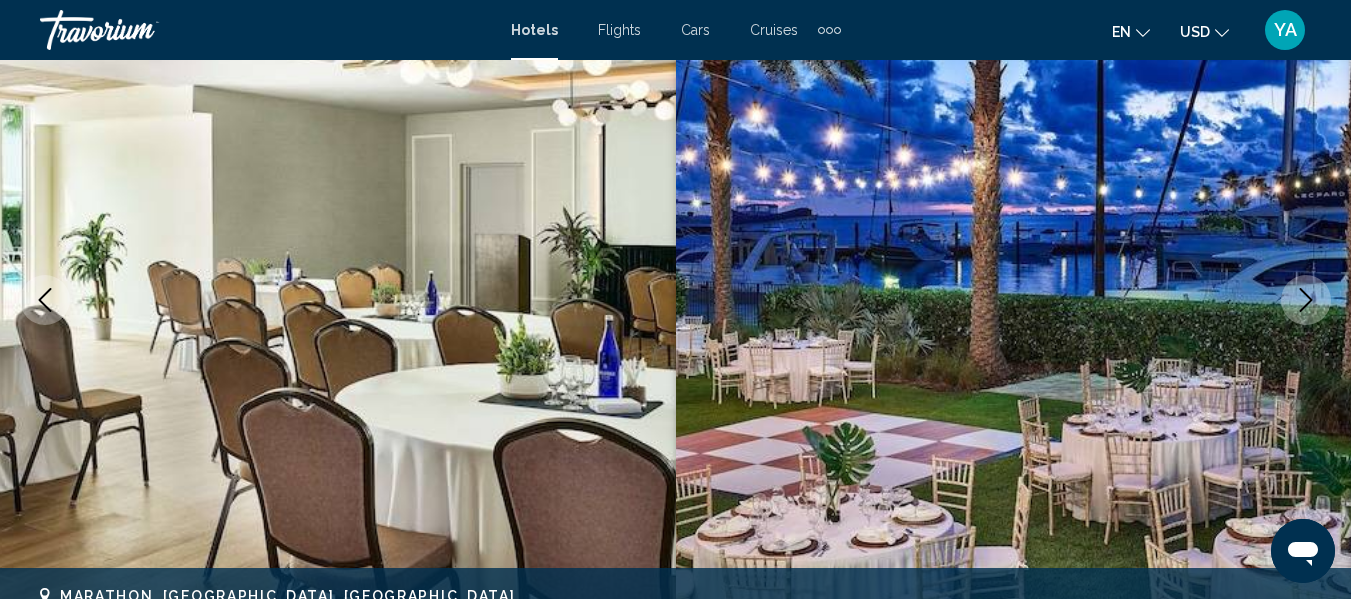 click 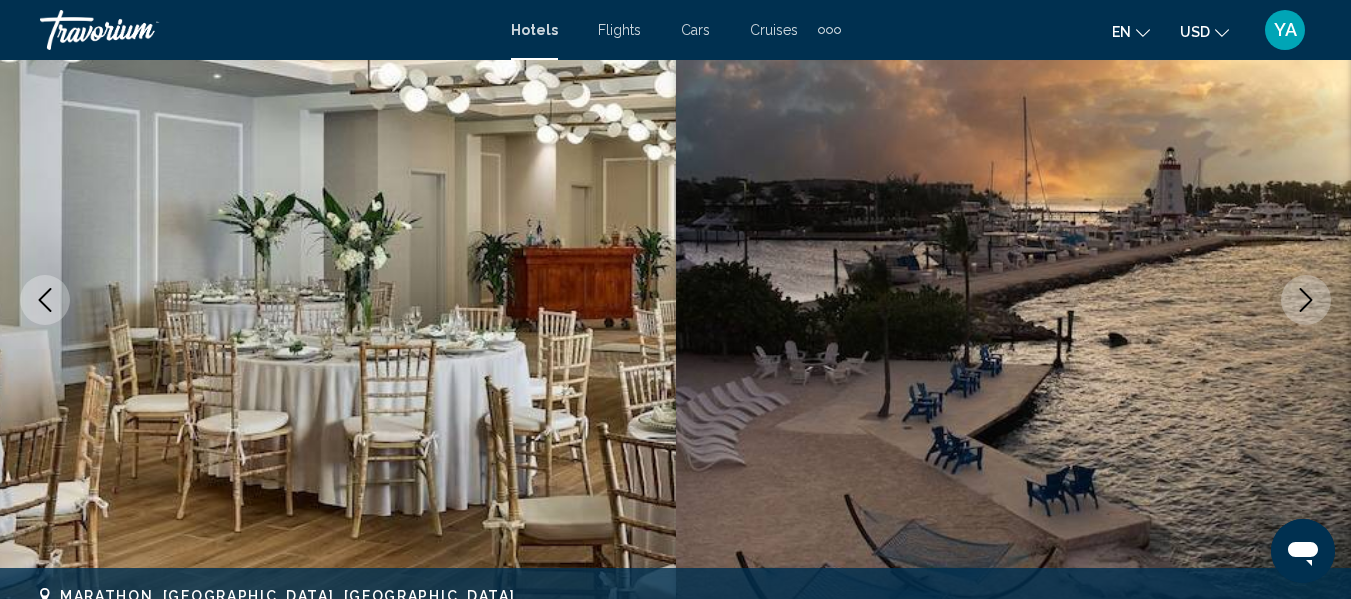 click 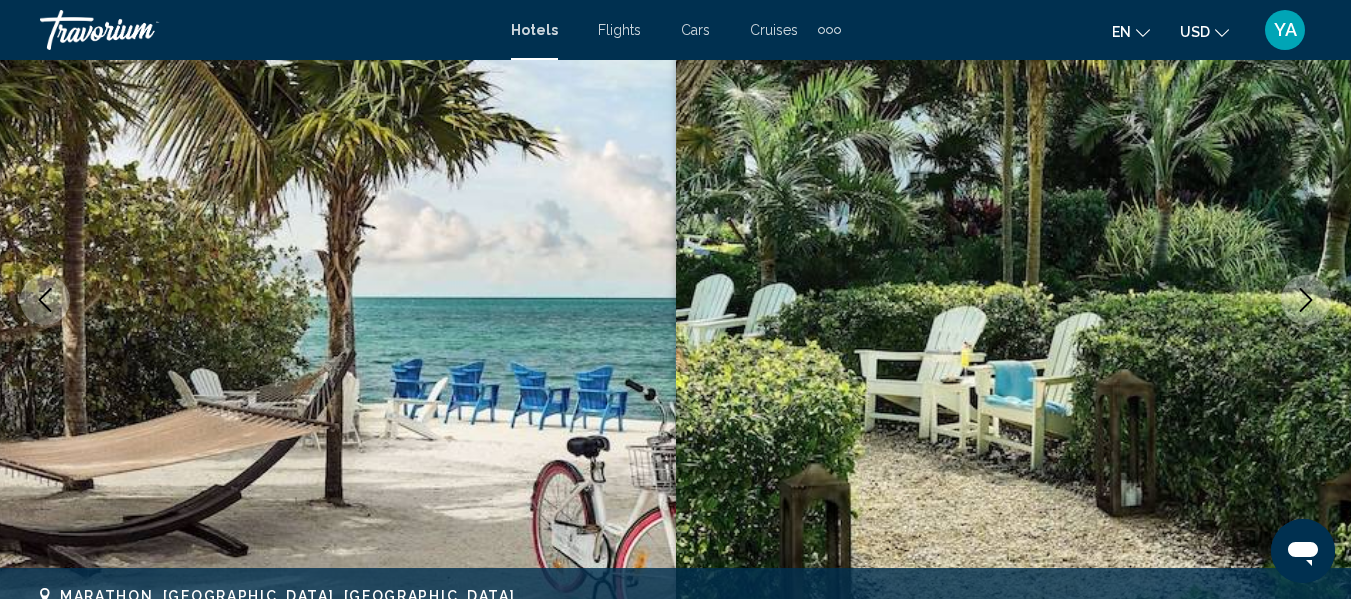 click 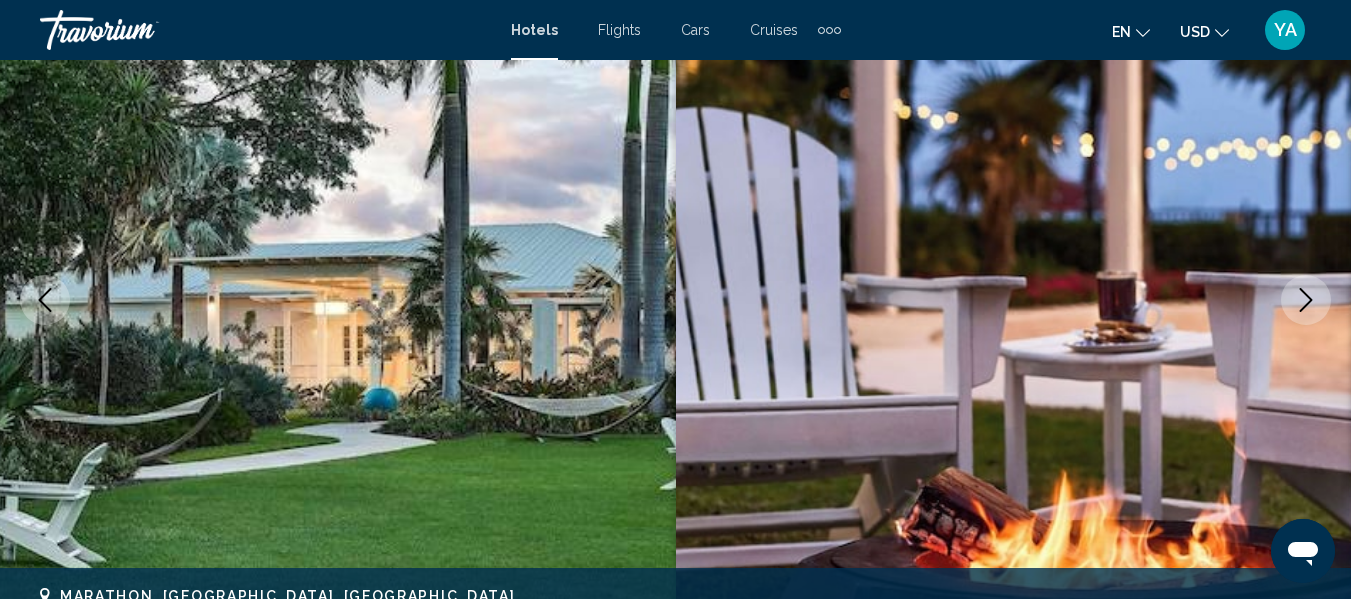 click 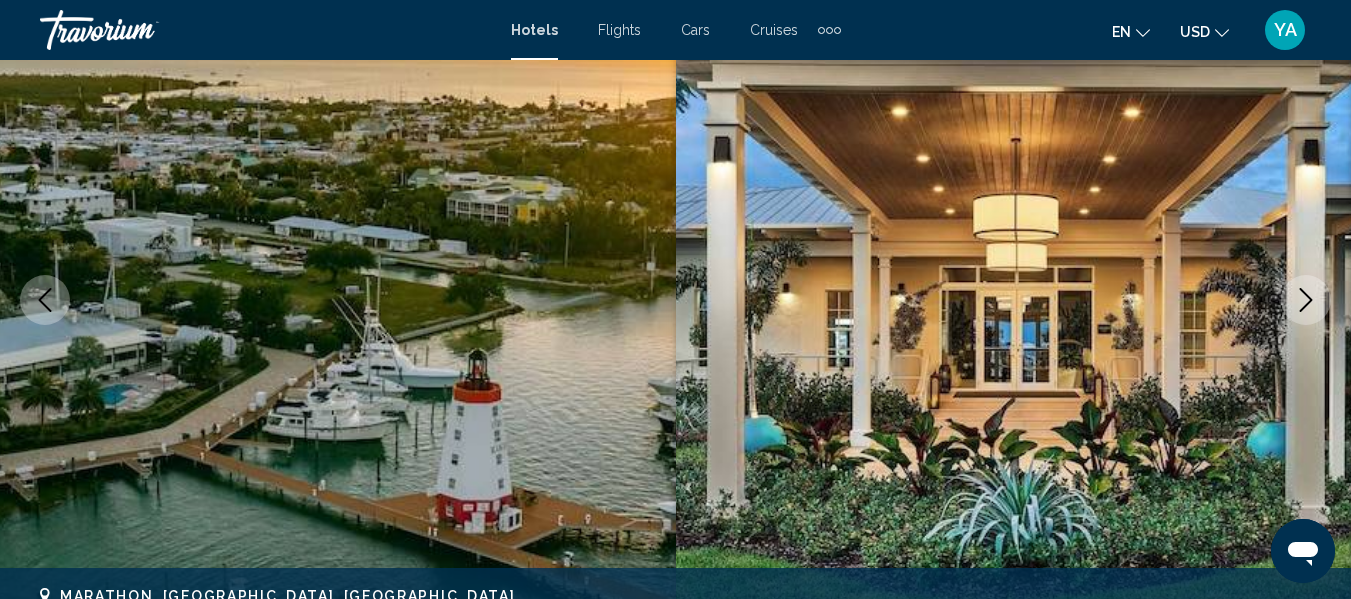 click 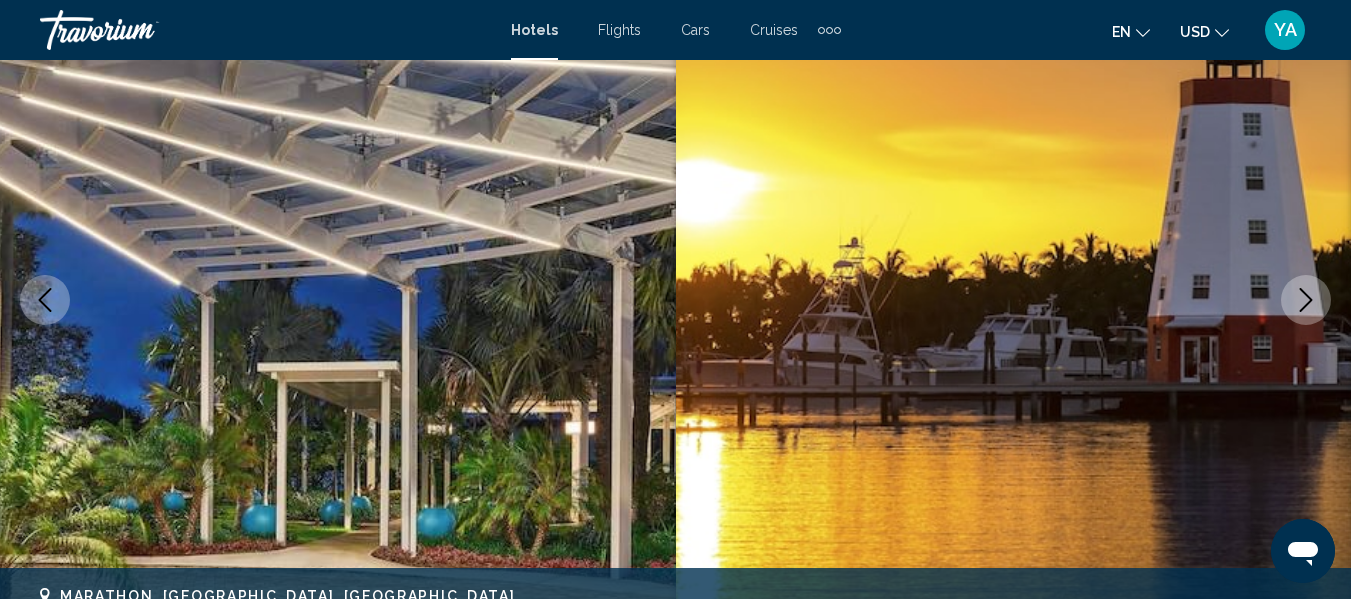 click 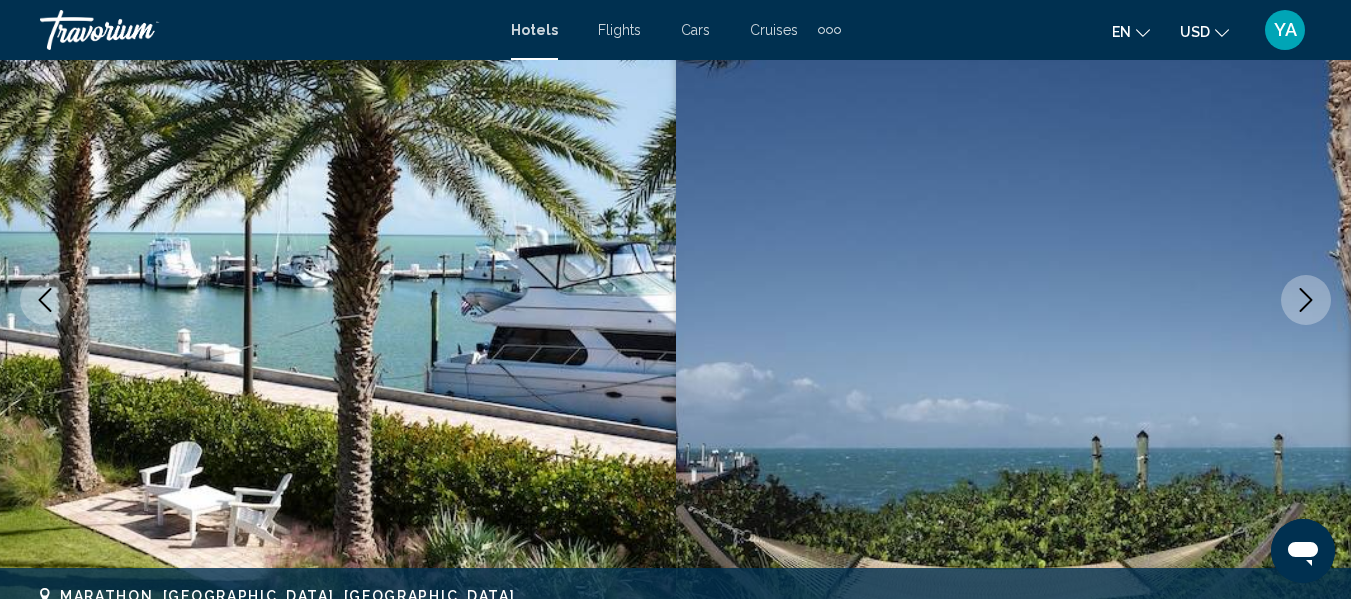 click 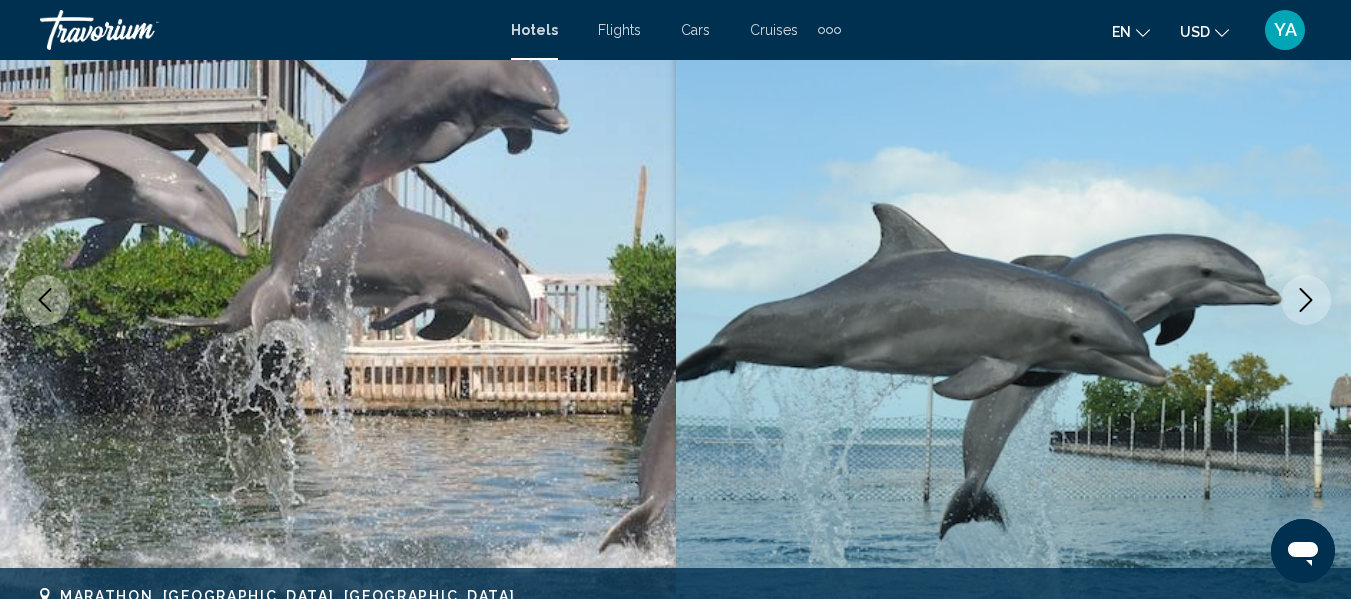 click 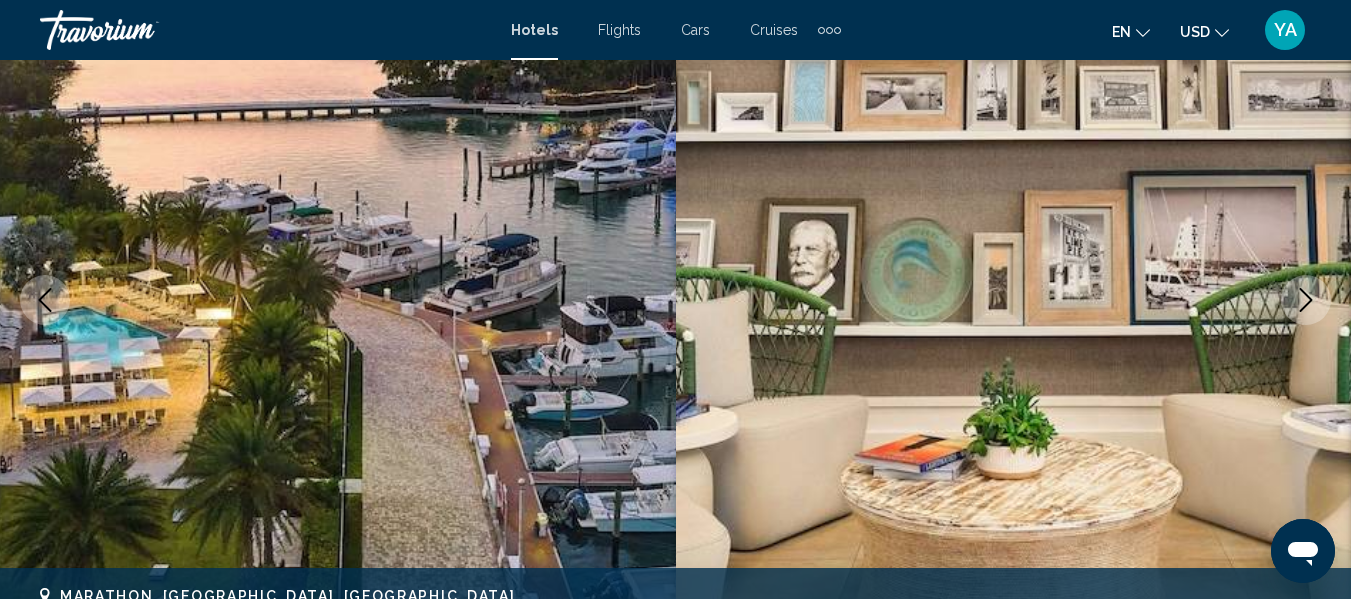 click 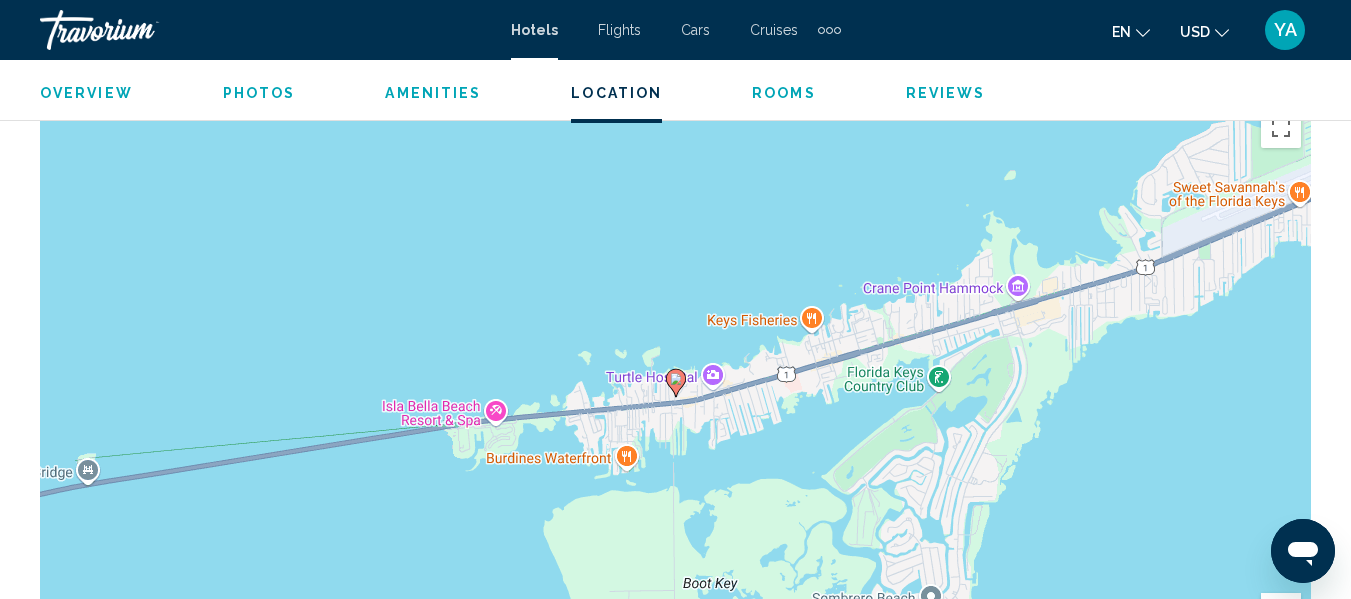 scroll, scrollTop: 235, scrollLeft: 0, axis: vertical 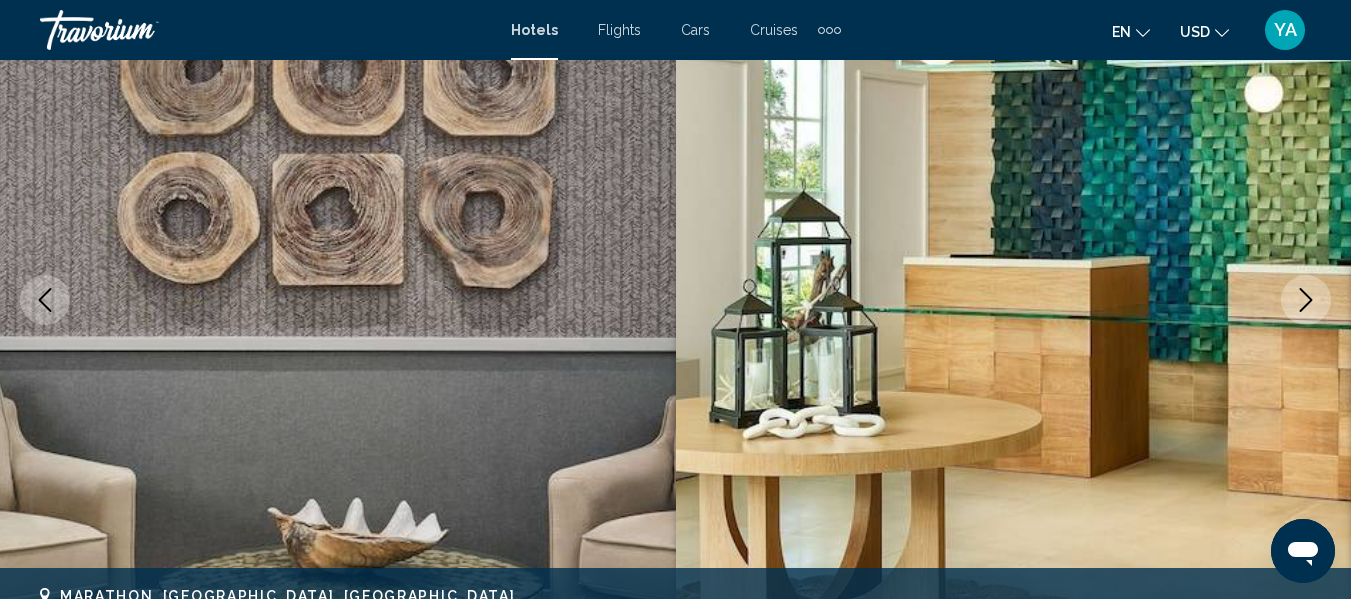 click 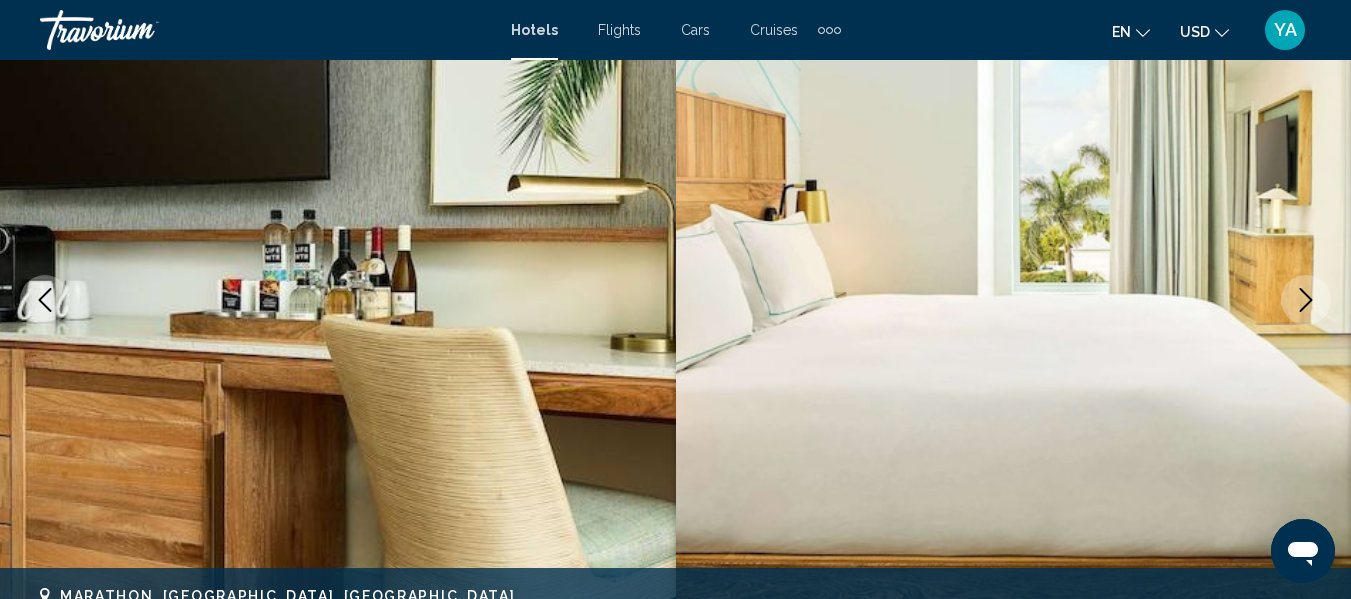 click 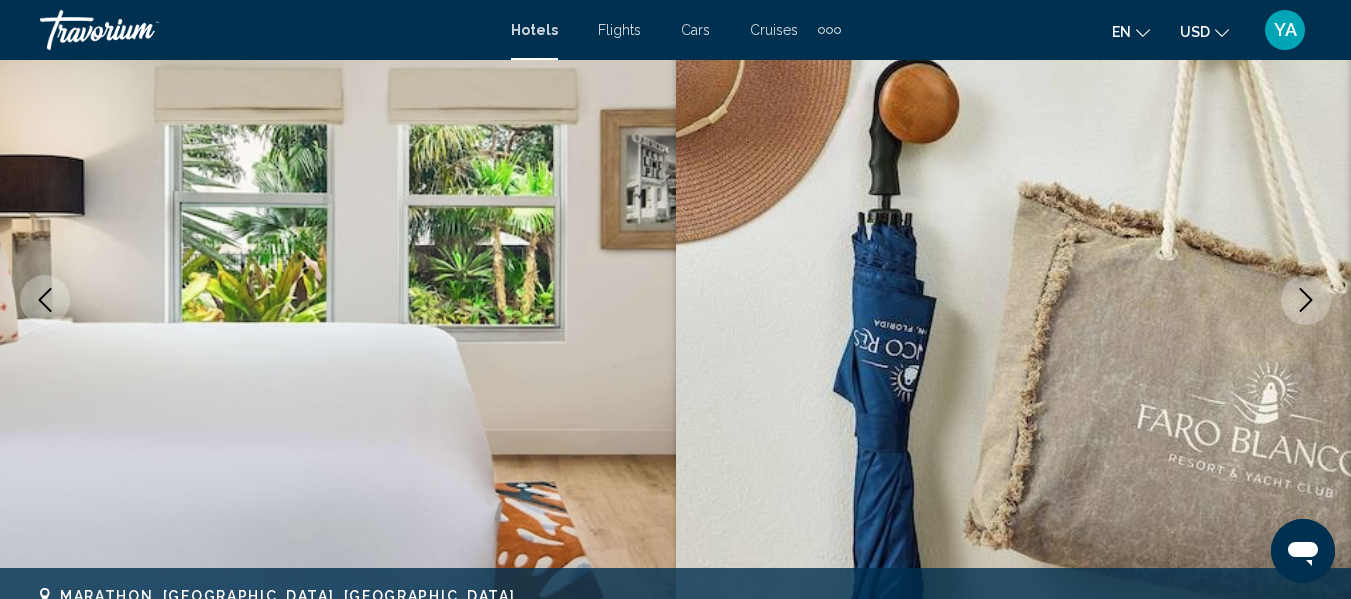 click 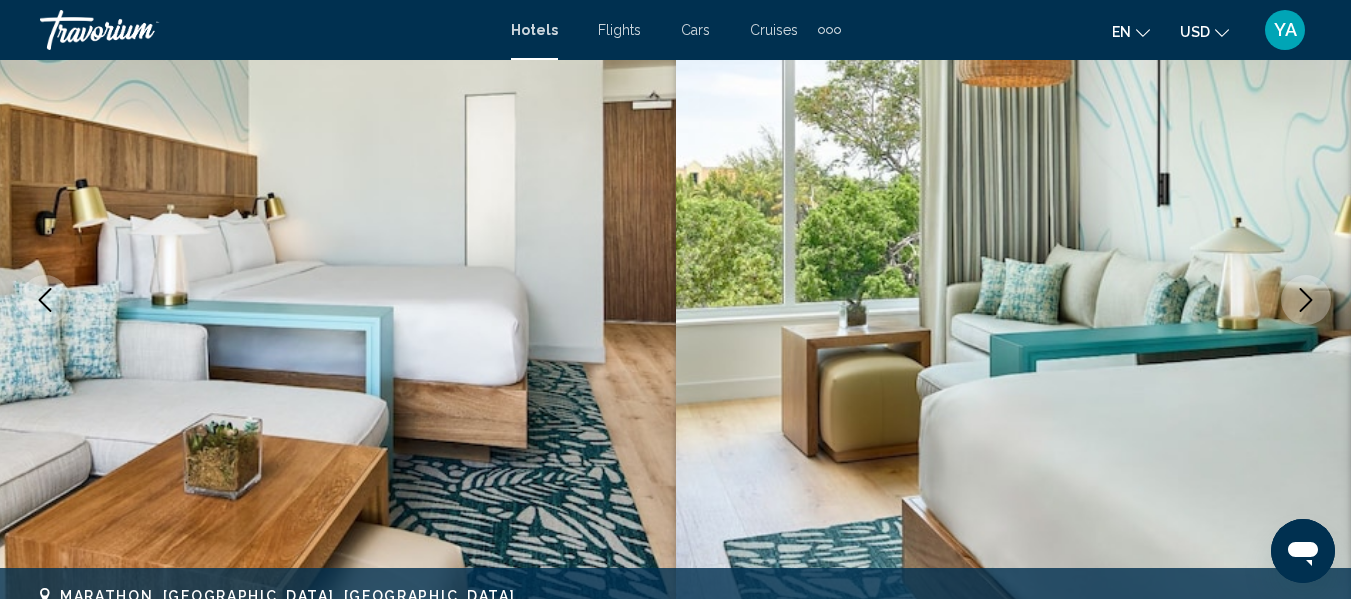 click 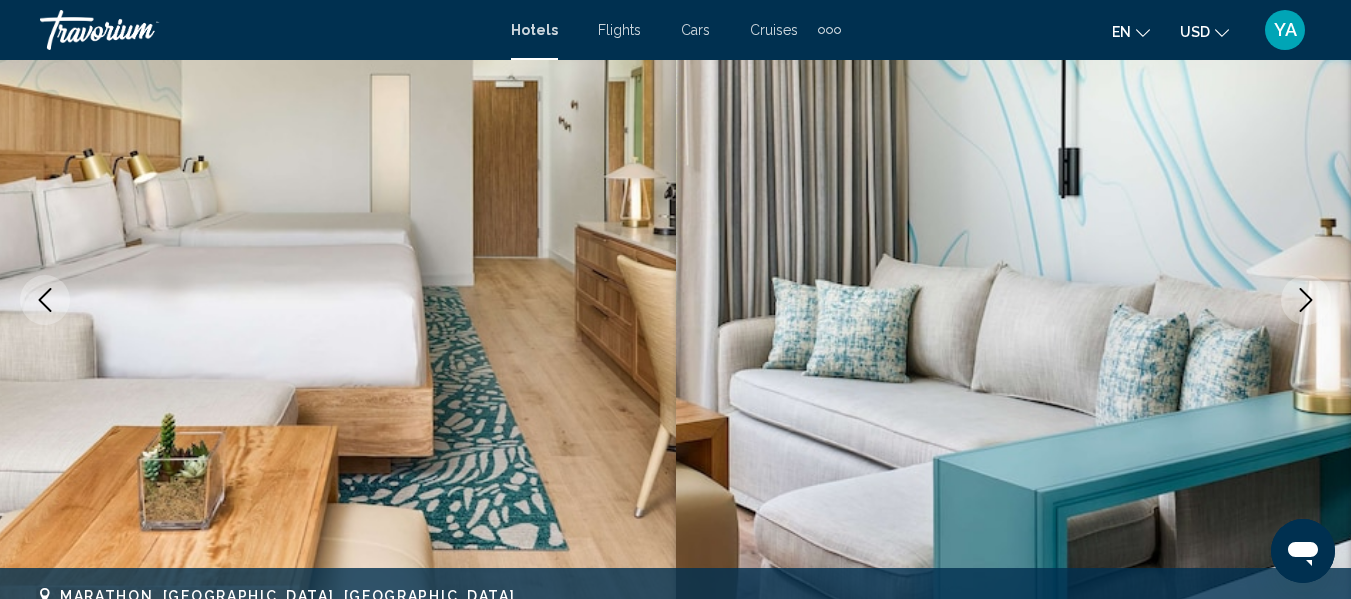 click 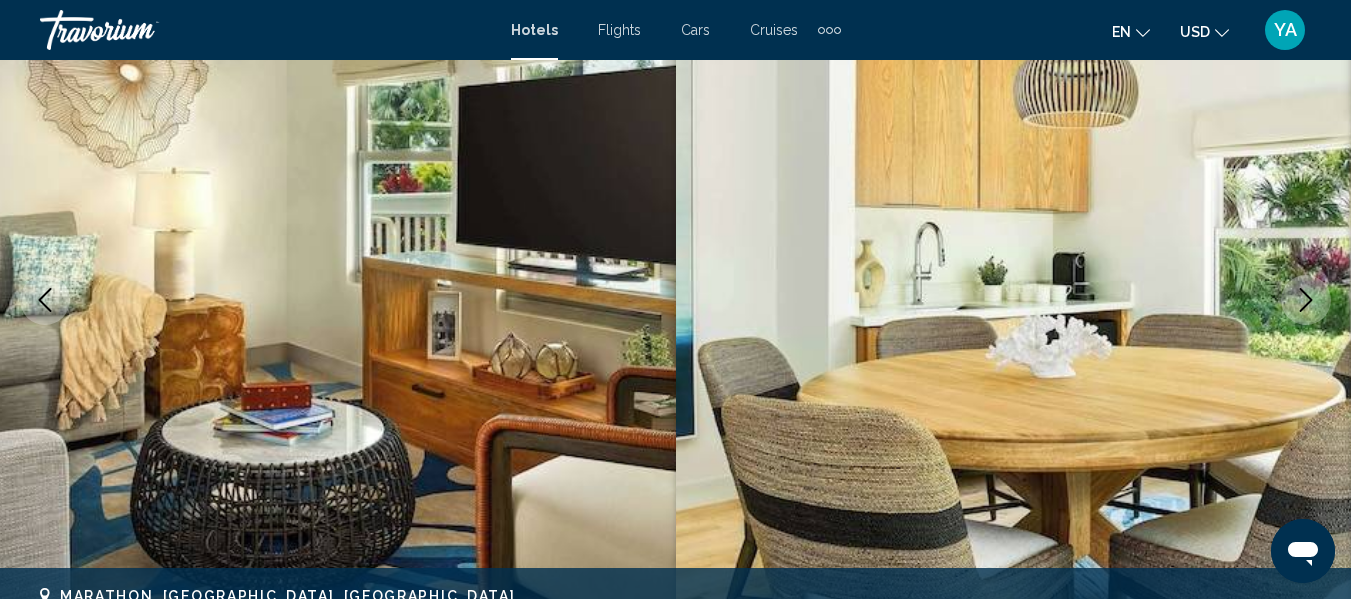 click 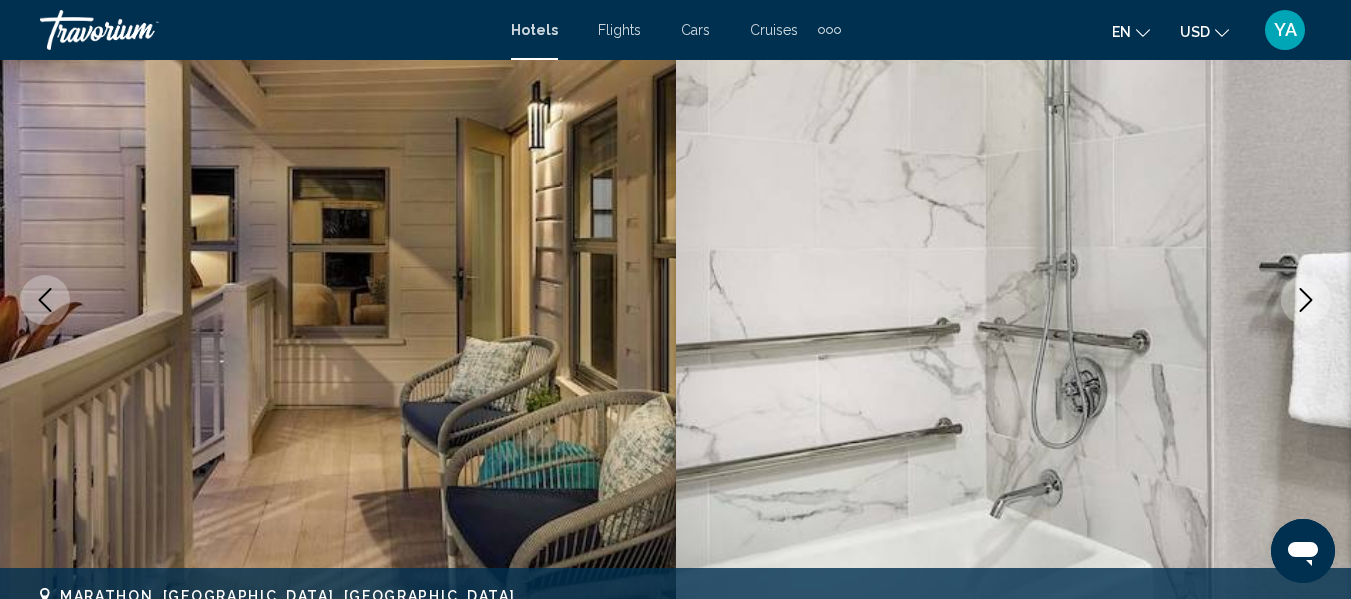 click 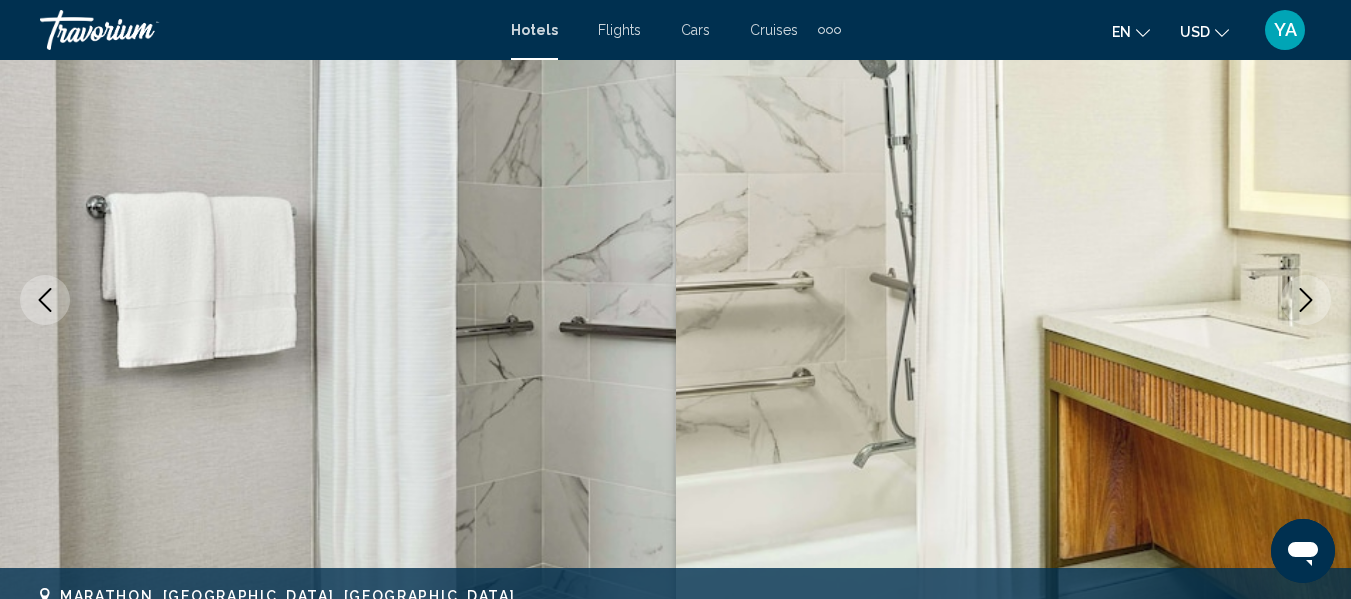 click 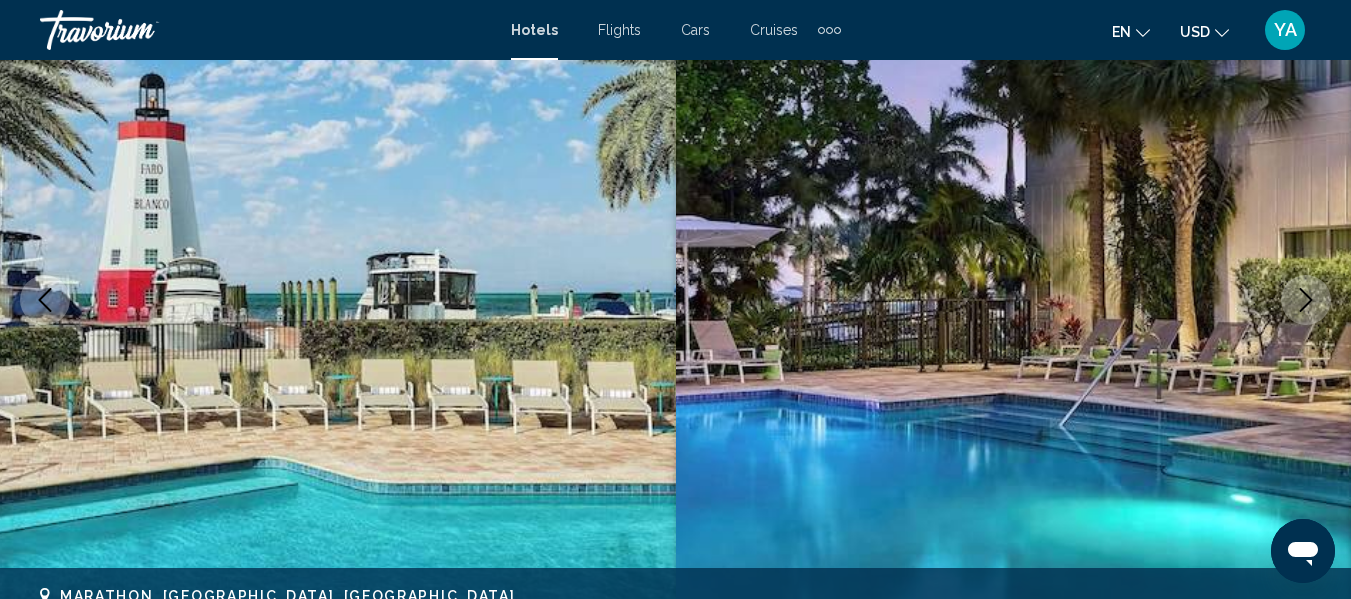 click 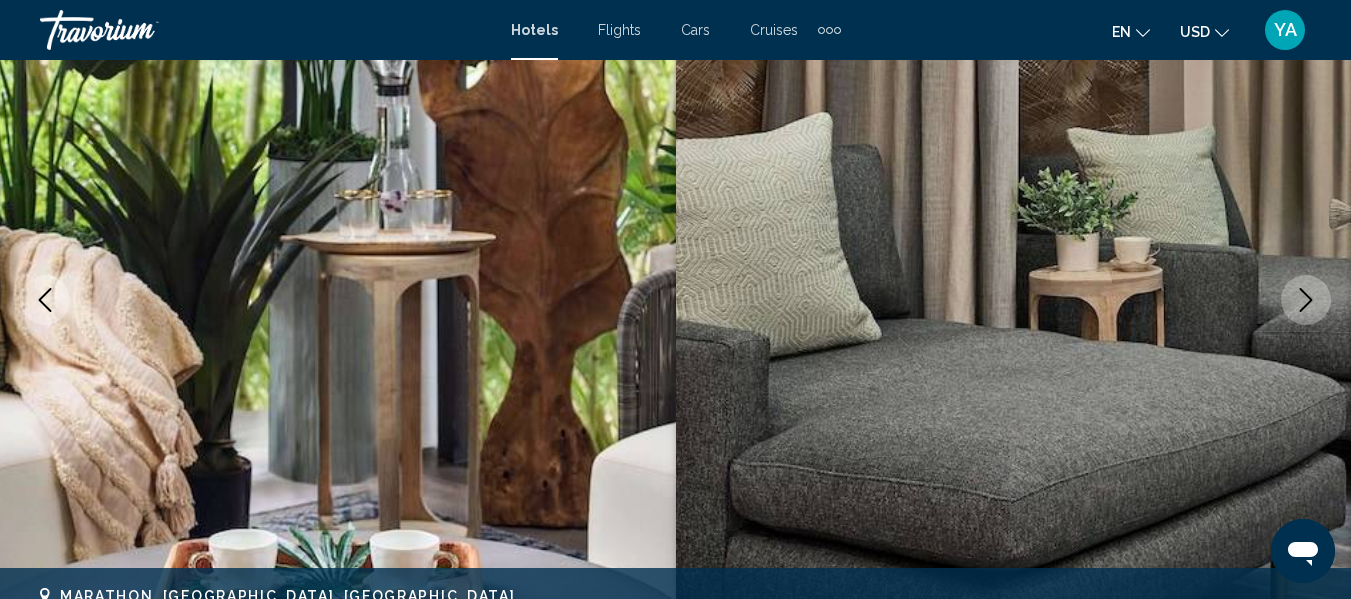click at bounding box center [45, 300] 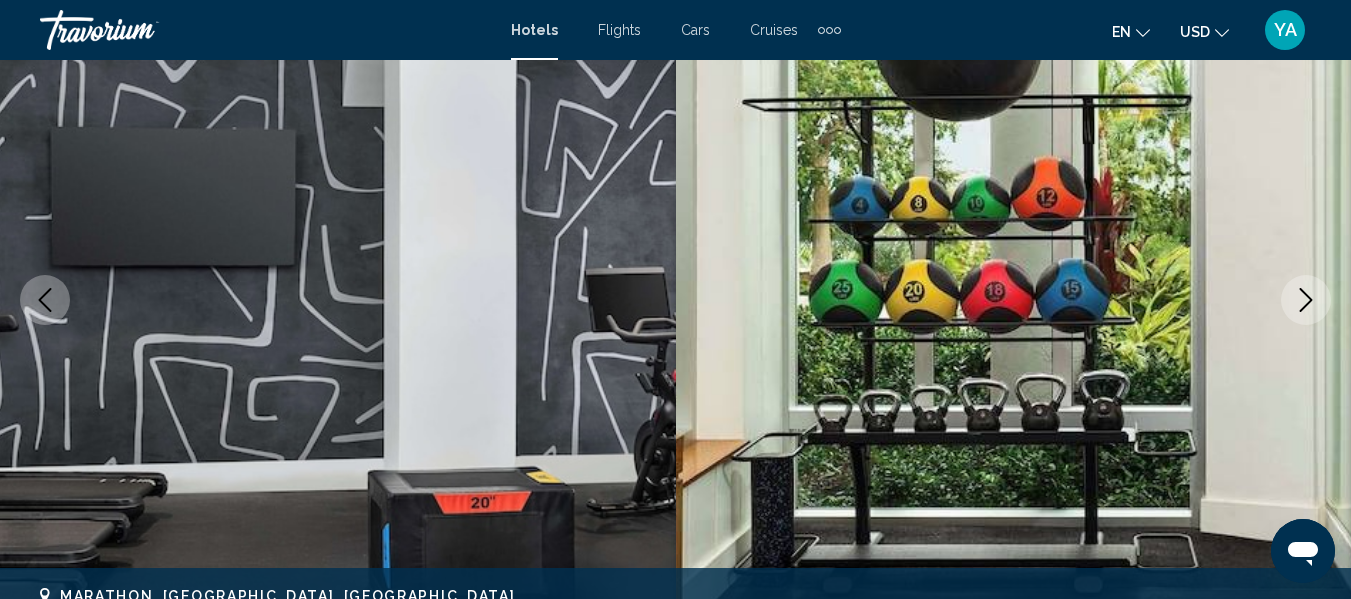 click at bounding box center [45, 300] 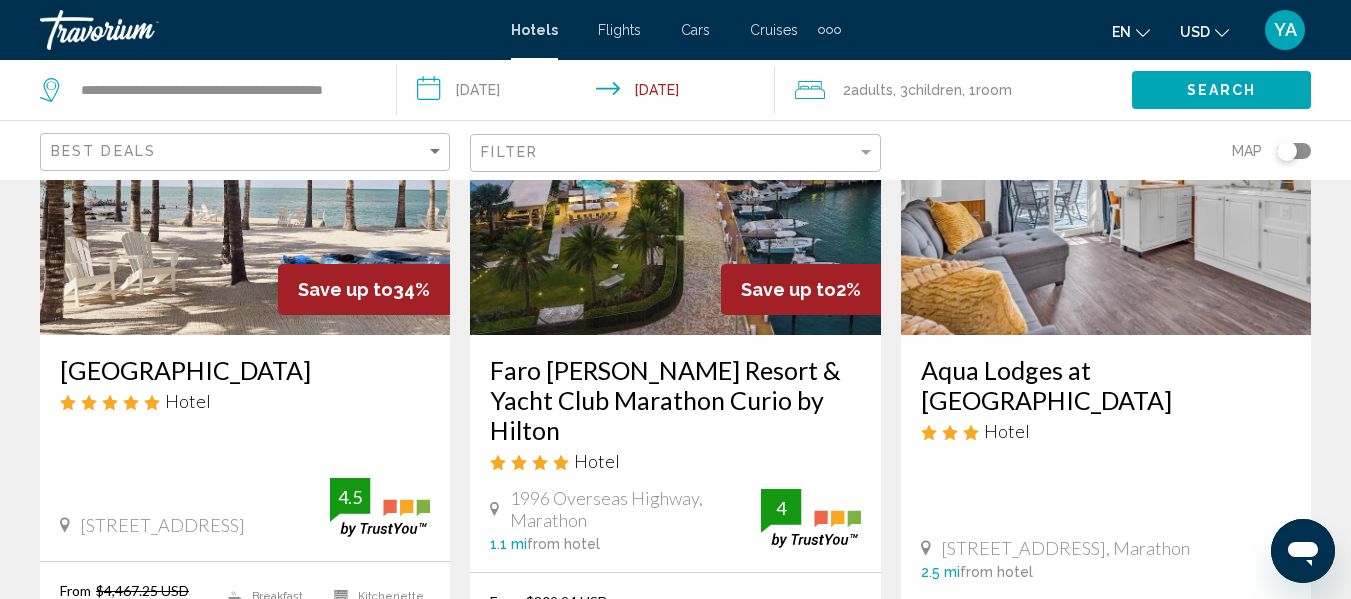 scroll, scrollTop: 0, scrollLeft: 0, axis: both 